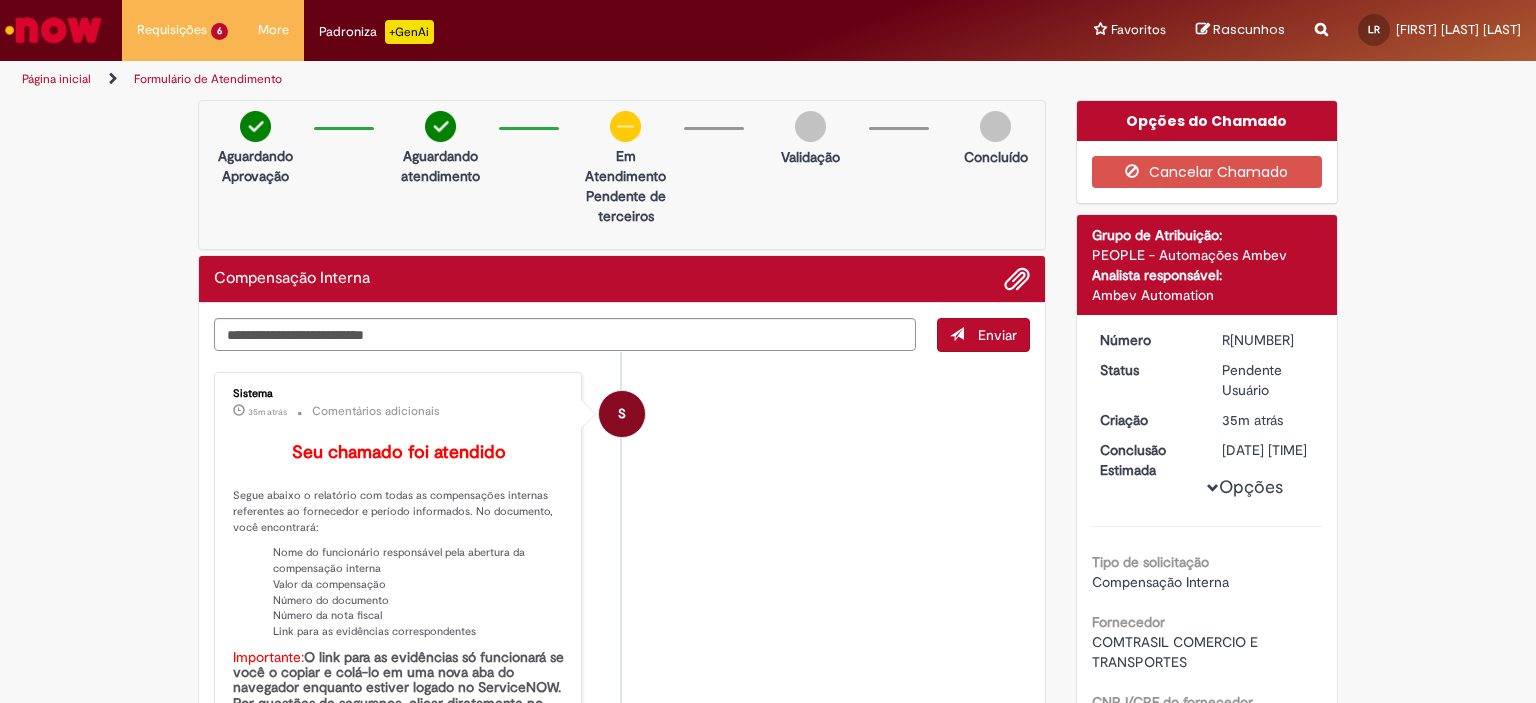 scroll, scrollTop: 0, scrollLeft: 0, axis: both 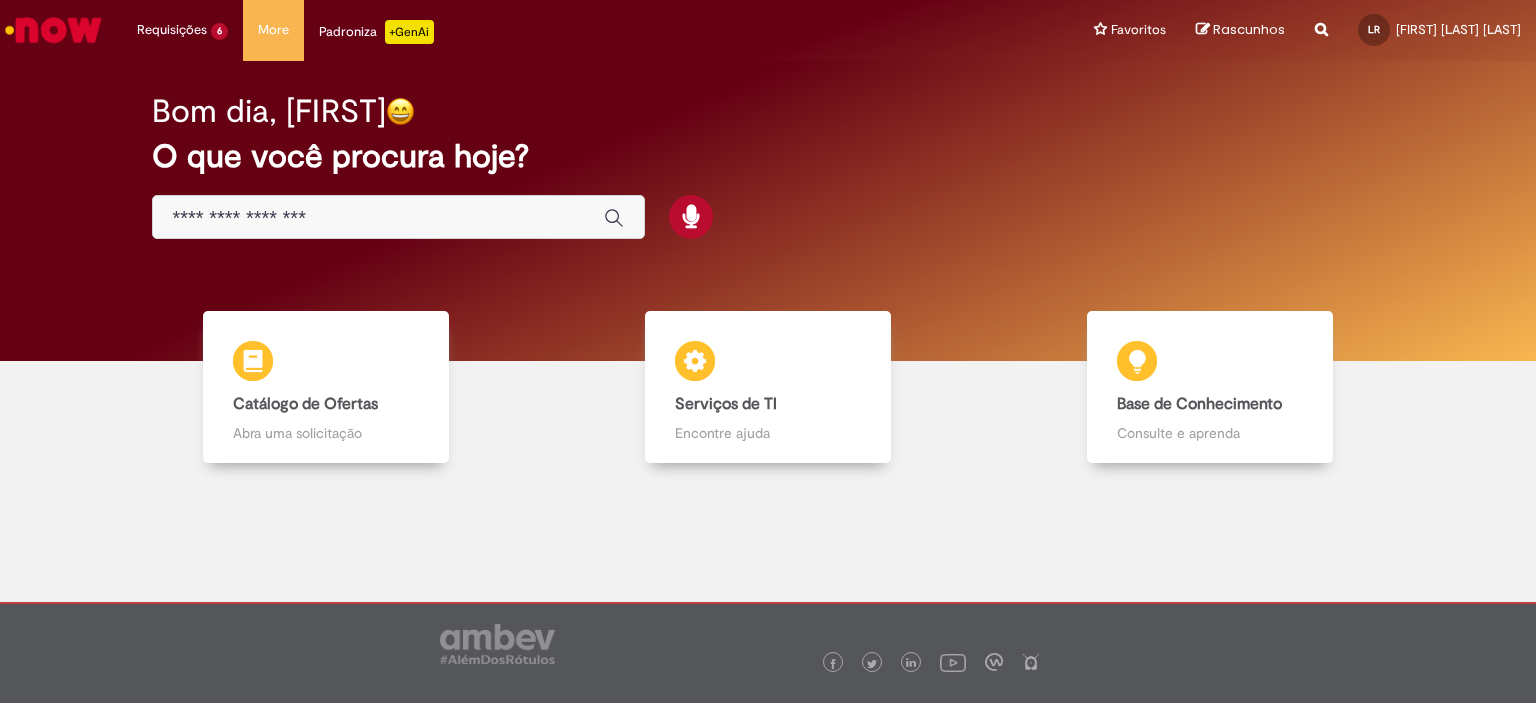 click at bounding box center (378, 218) 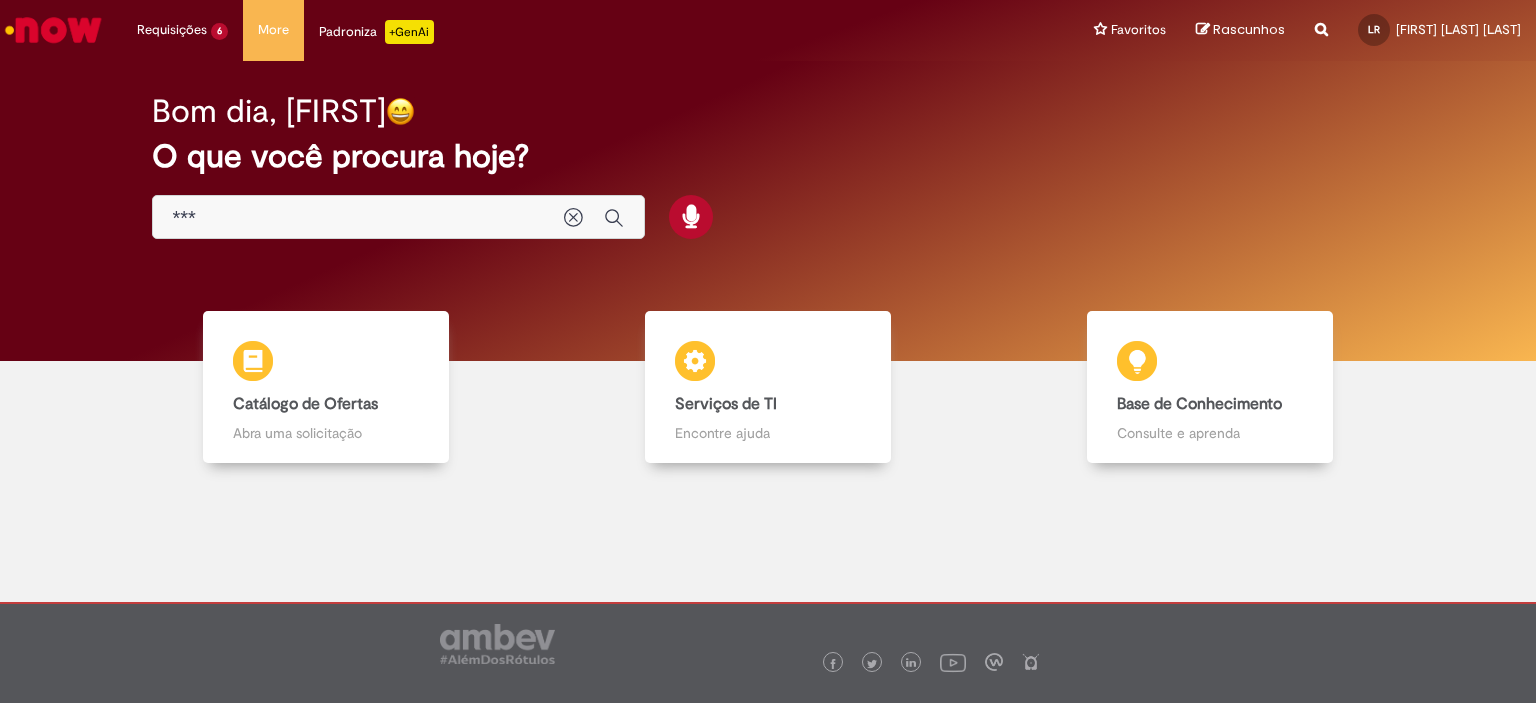 type on "***" 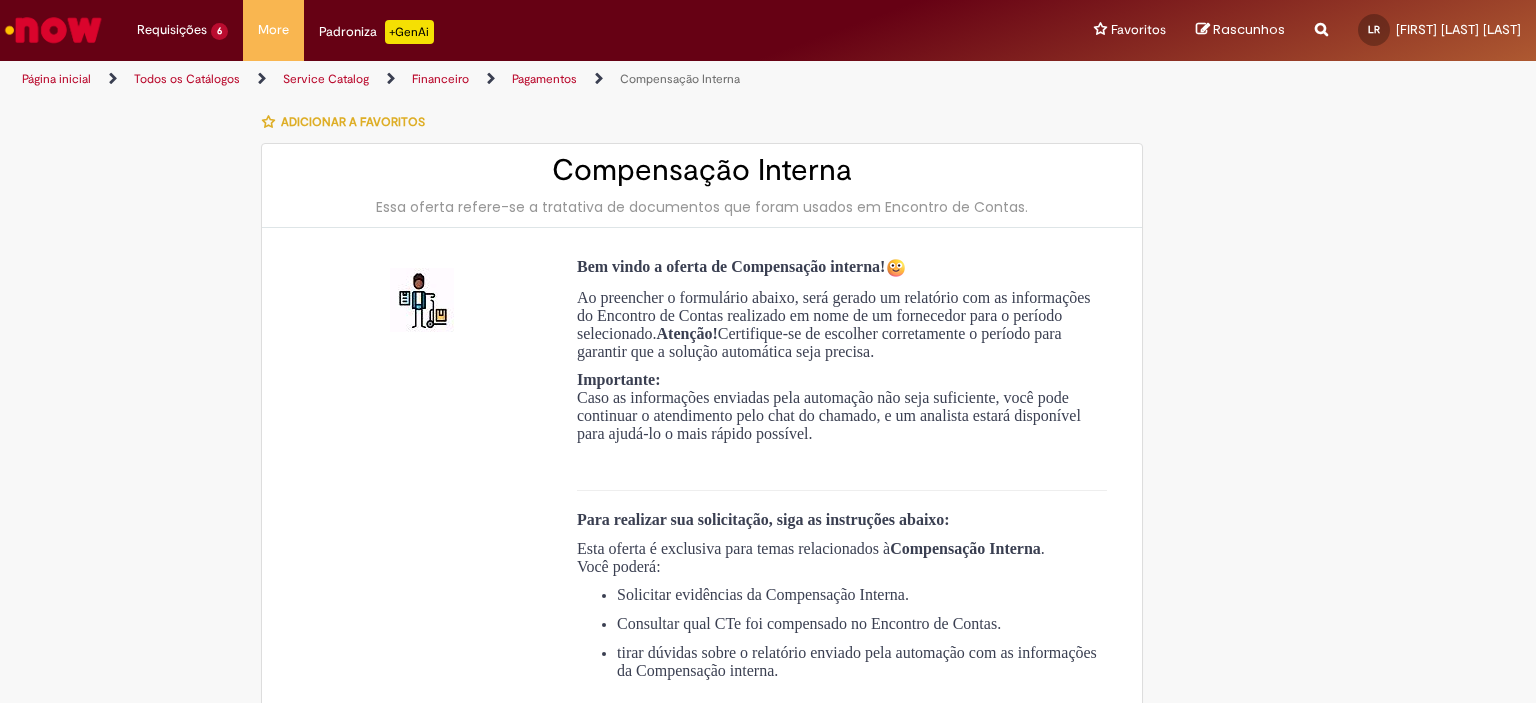 type on "**********" 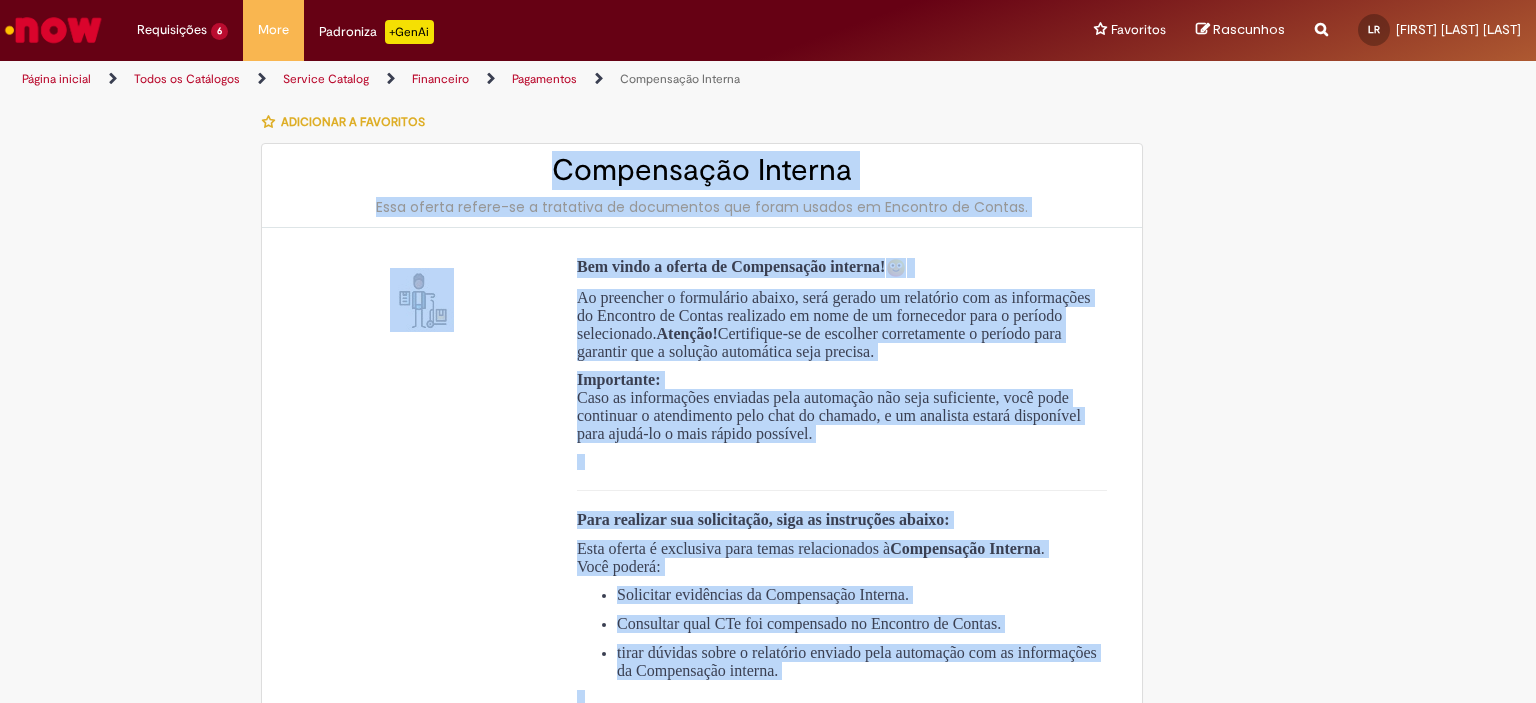 type on "**********" 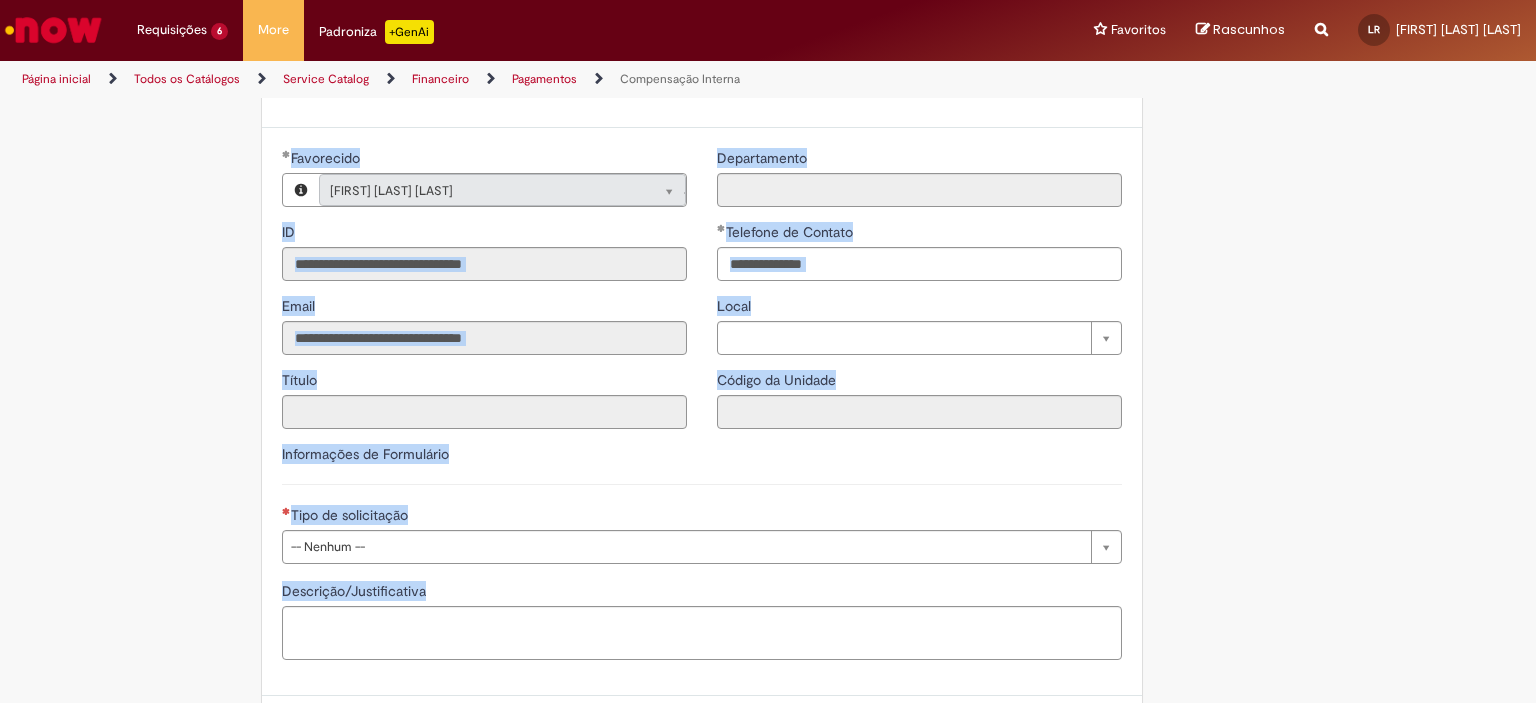 scroll, scrollTop: 800, scrollLeft: 0, axis: vertical 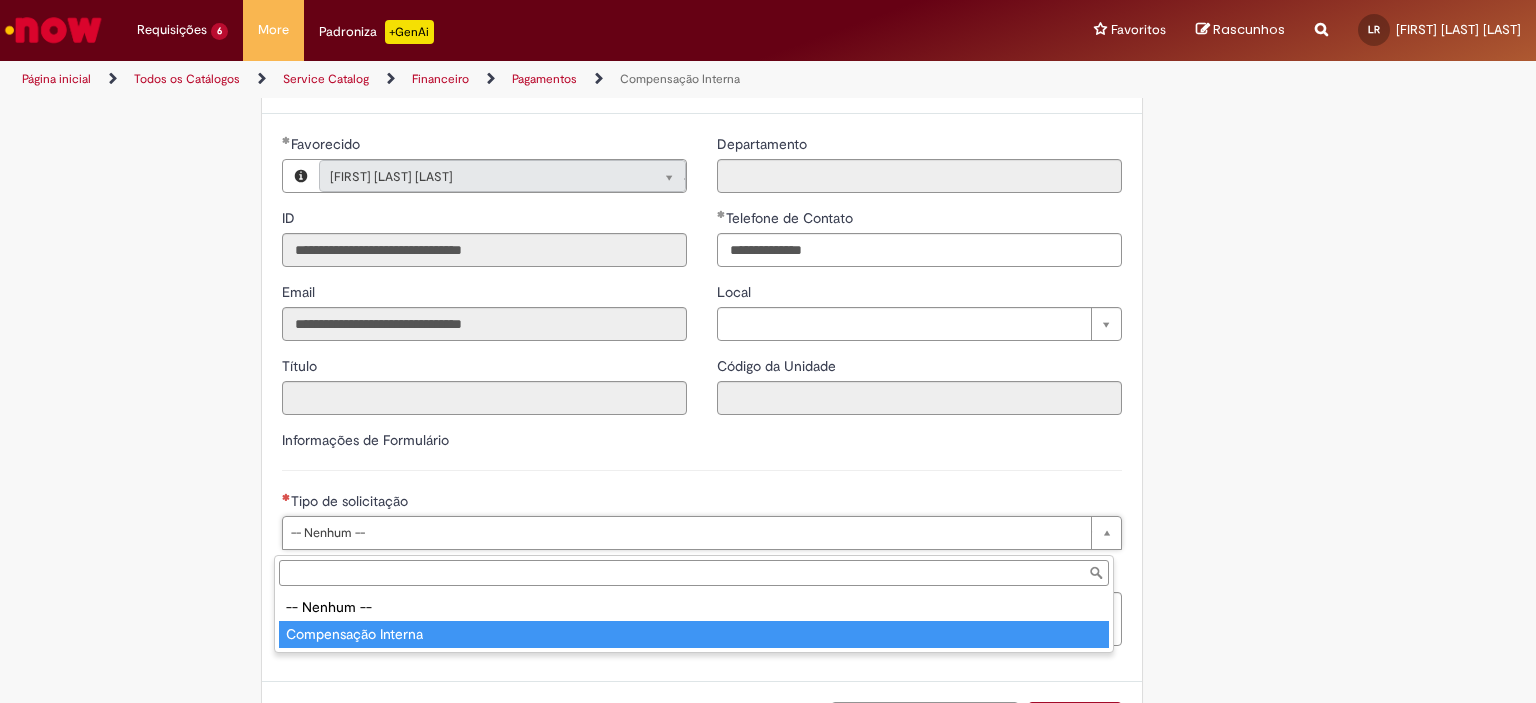 drag, startPoint x: 352, startPoint y: 633, endPoint x: 337, endPoint y: 555, distance: 79.429214 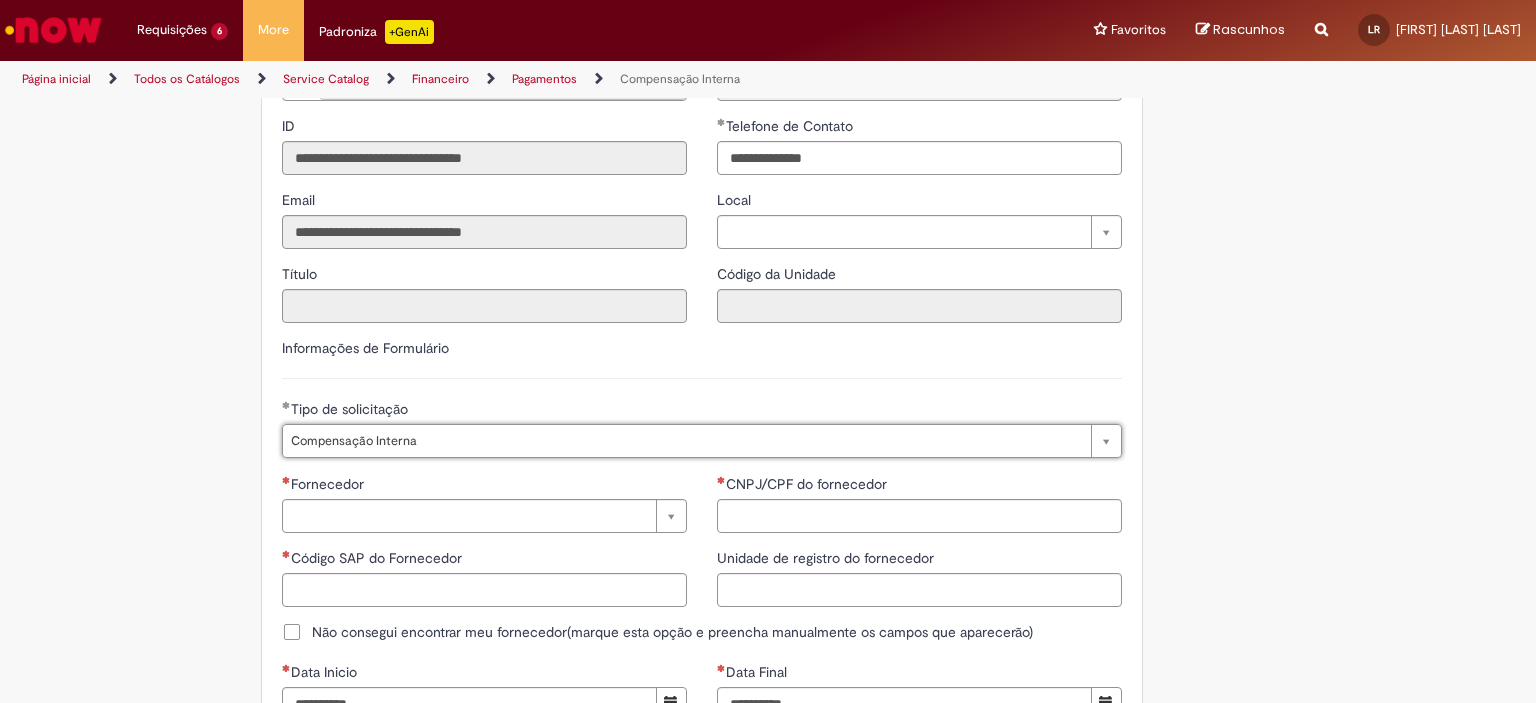 scroll, scrollTop: 1000, scrollLeft: 0, axis: vertical 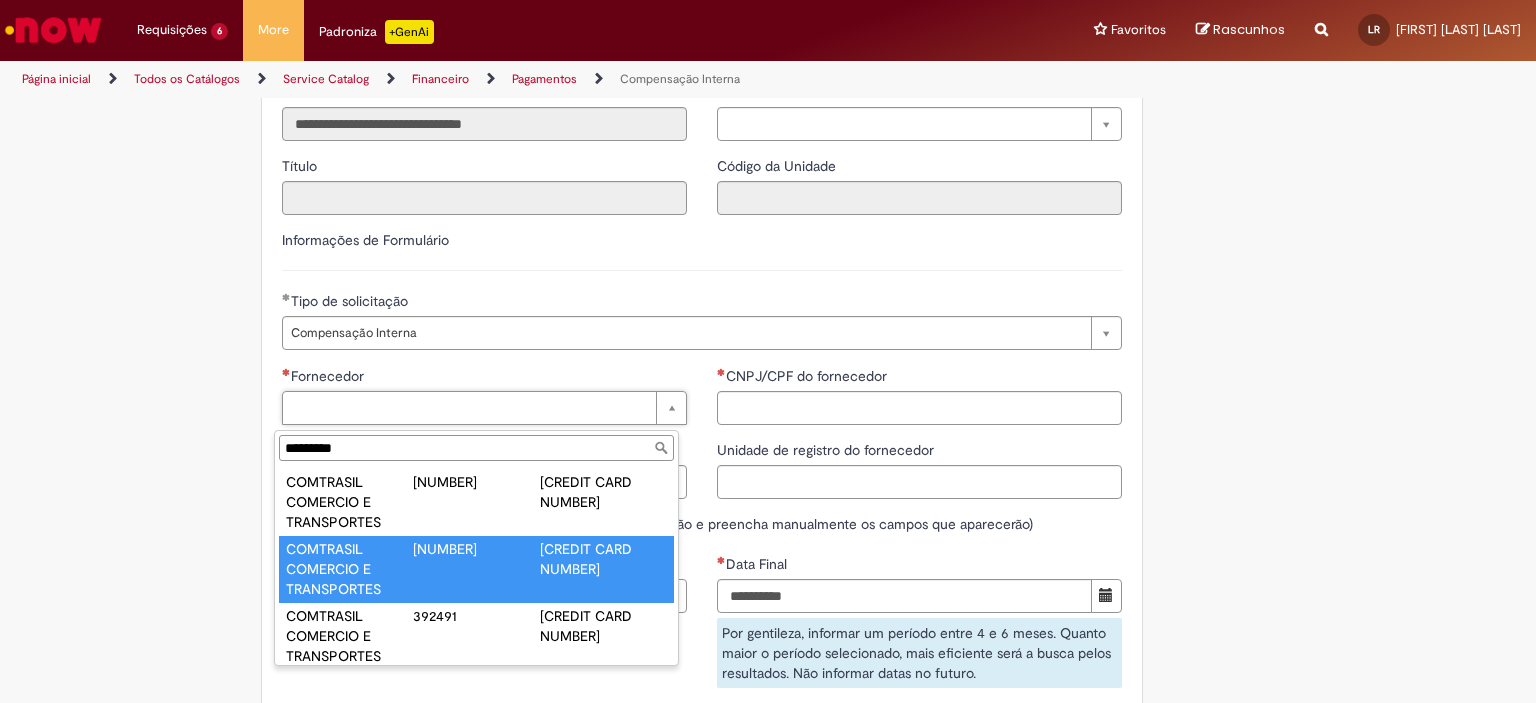 type on "*********" 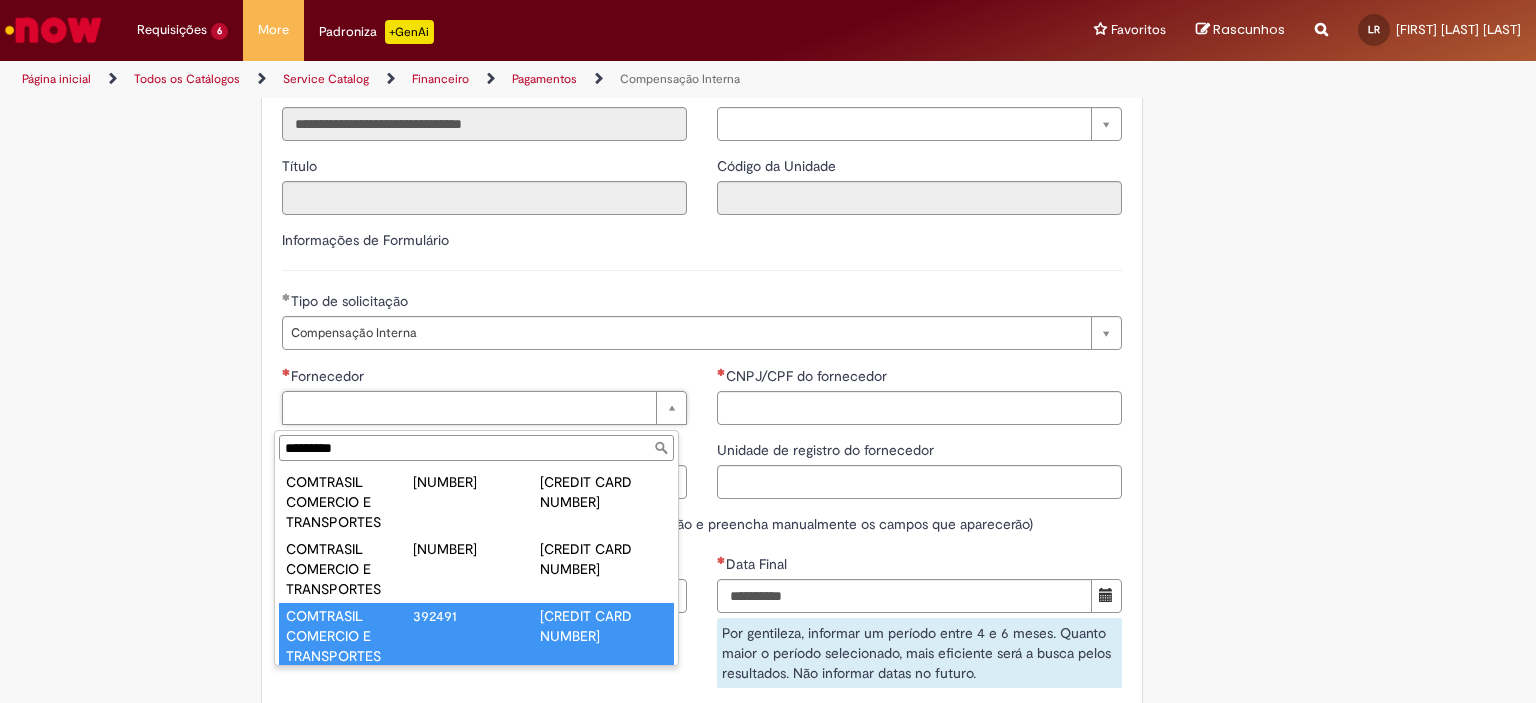 type on "**********" 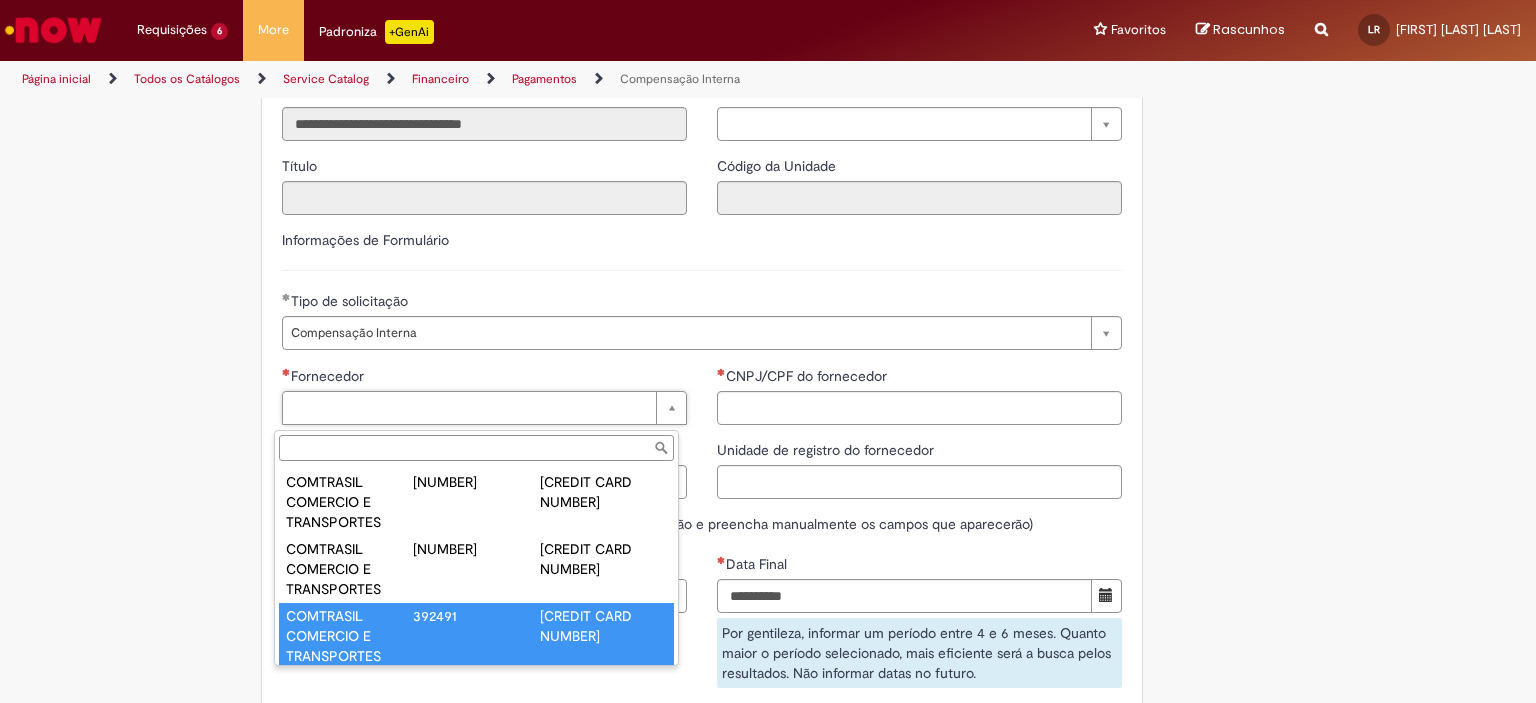 type on "******" 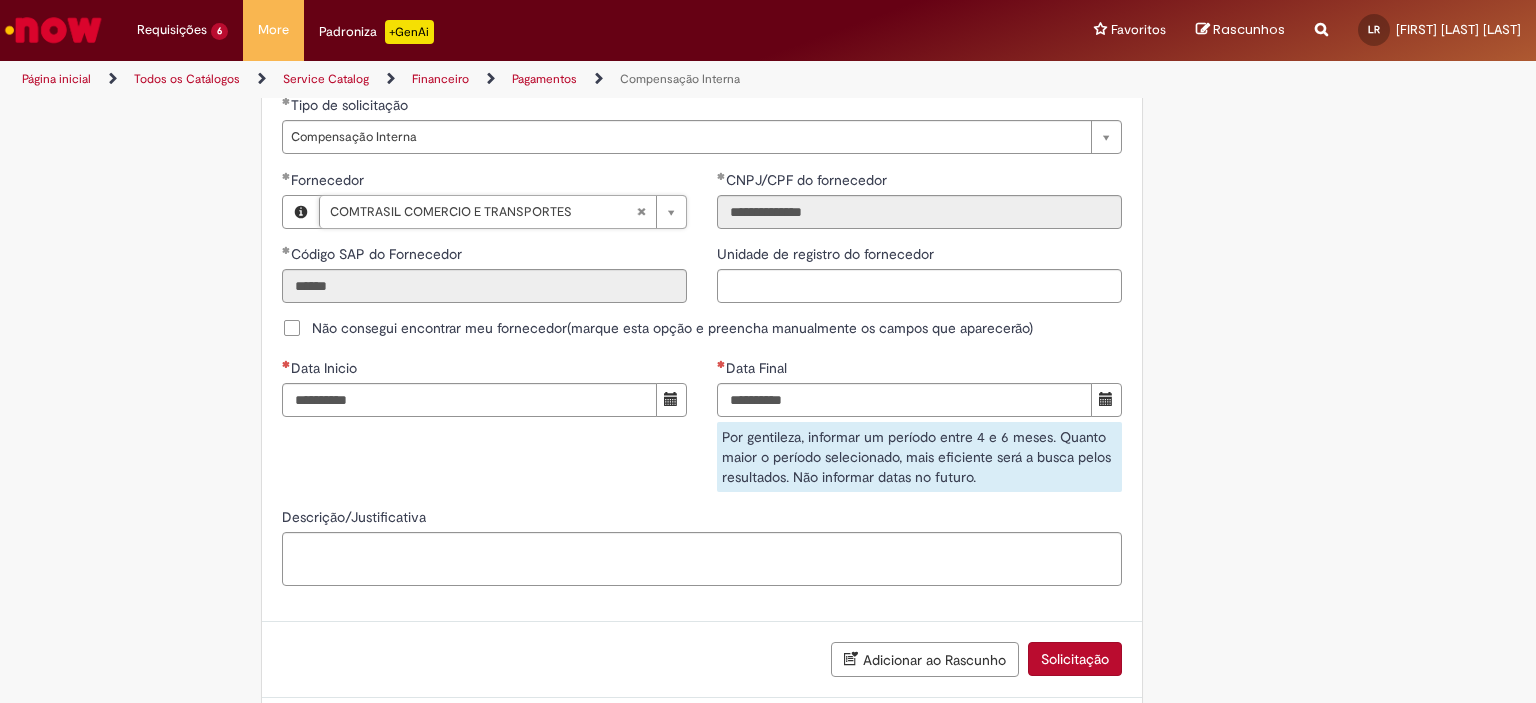 scroll, scrollTop: 1200, scrollLeft: 0, axis: vertical 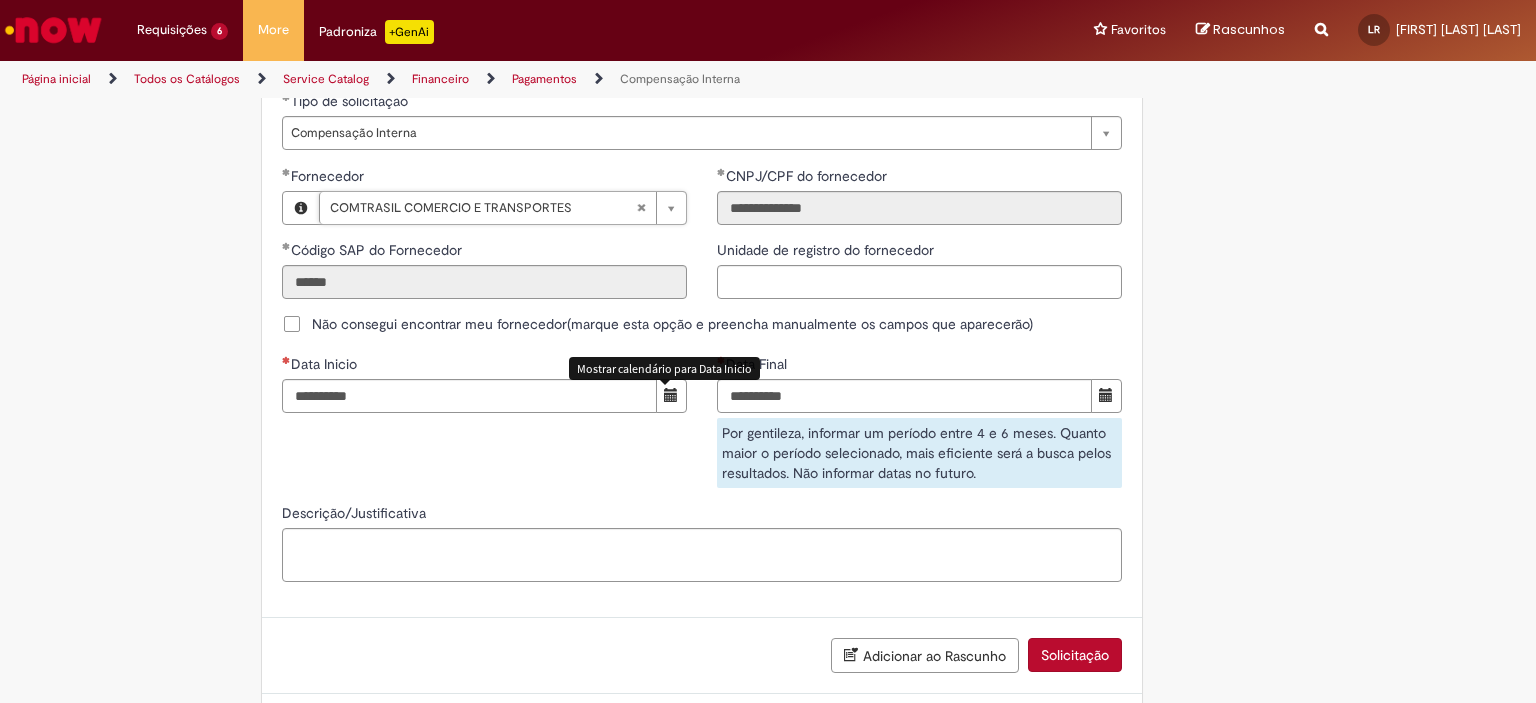 click at bounding box center [671, 395] 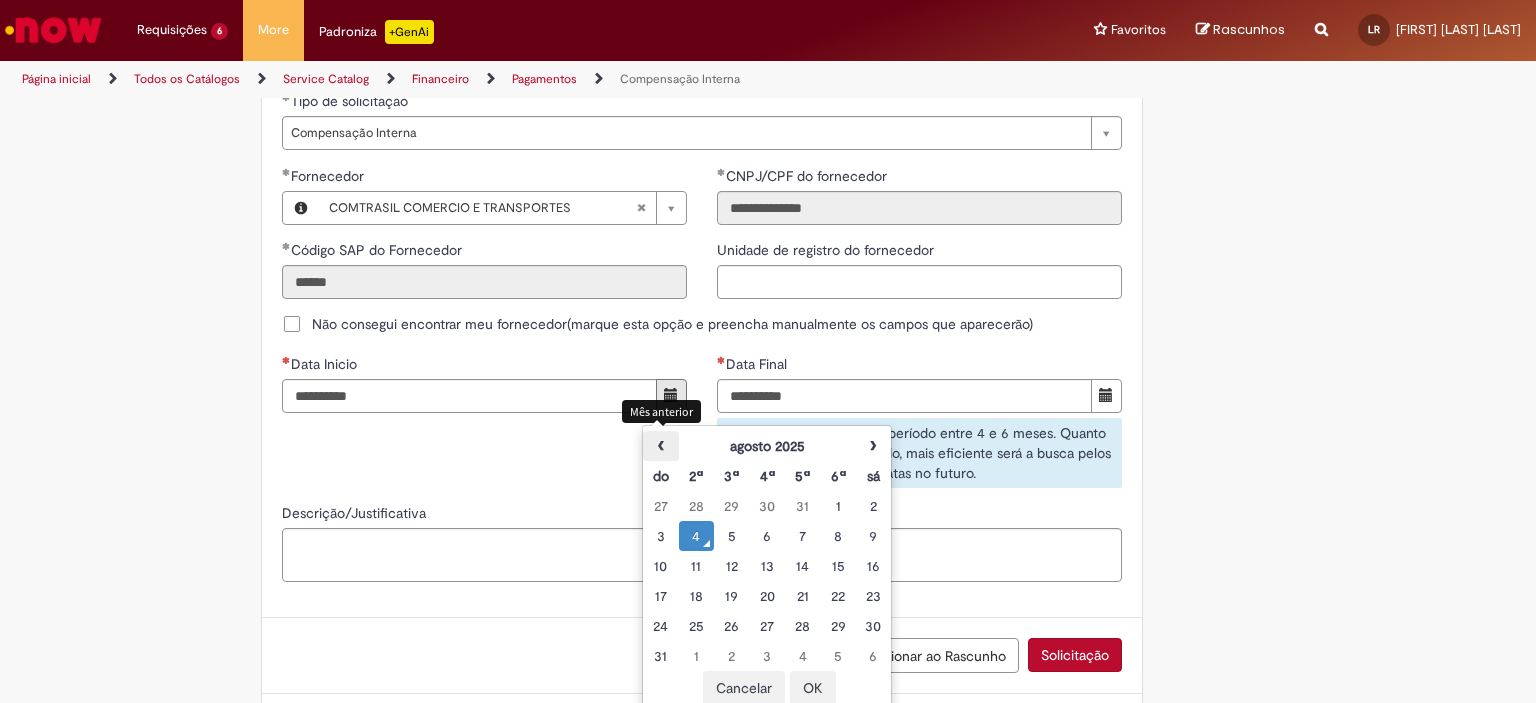 click on "‹" at bounding box center [660, 446] 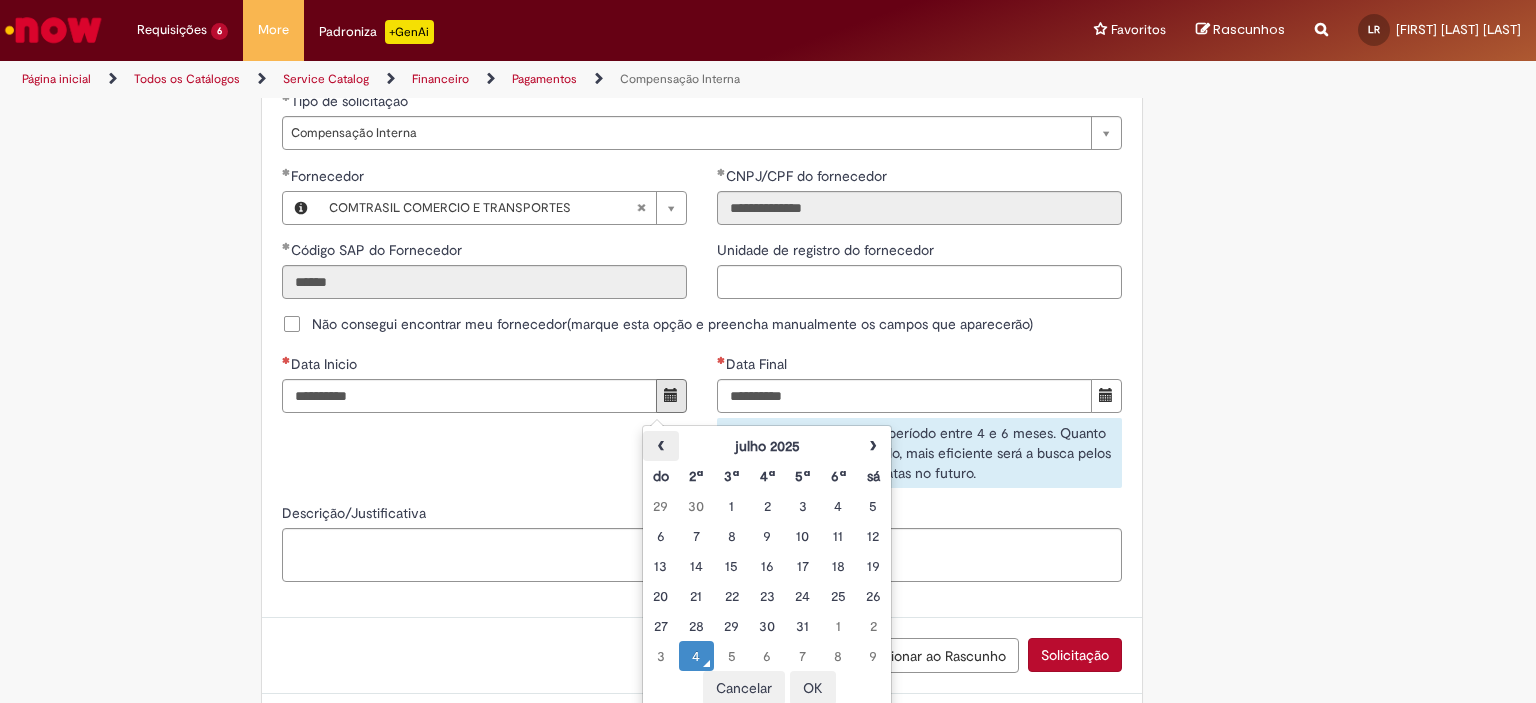 click on "‹" at bounding box center [660, 446] 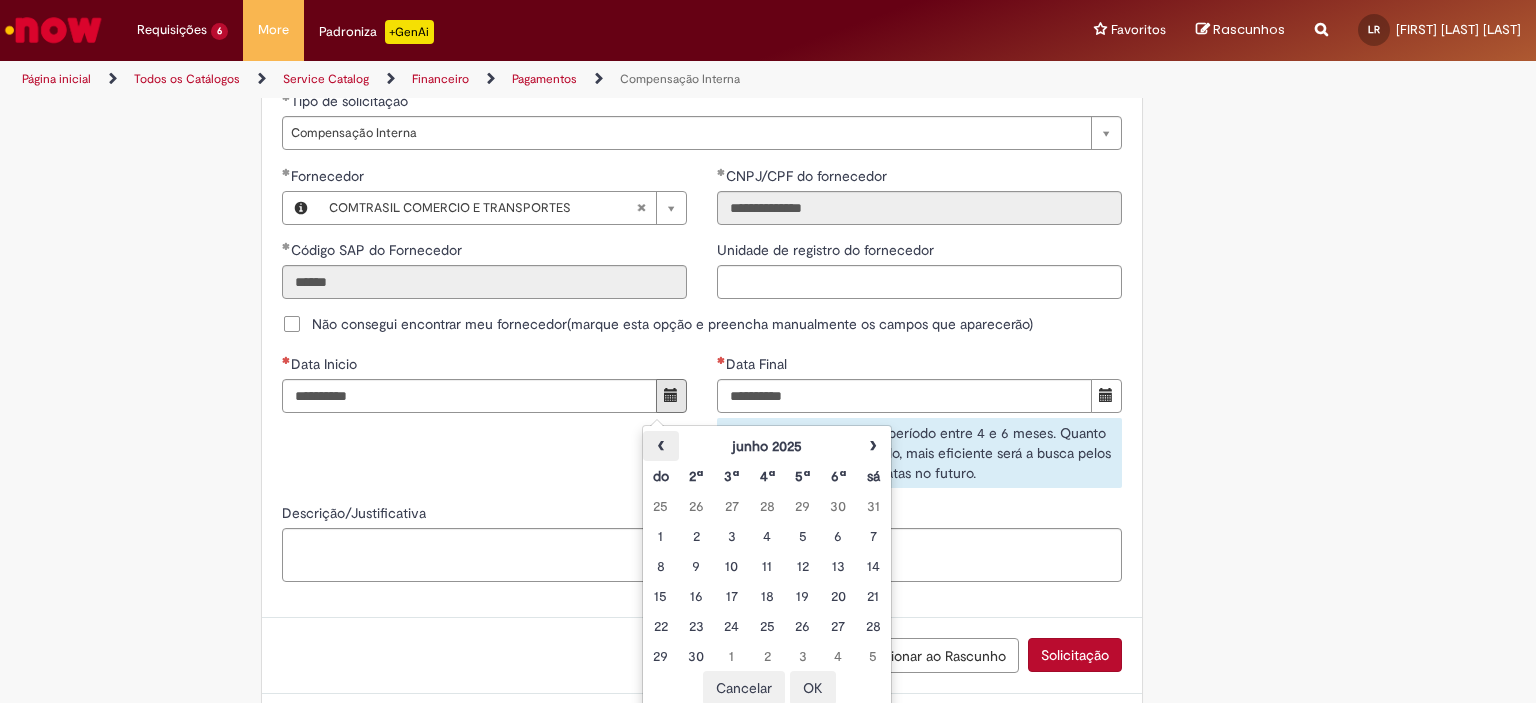 click on "‹" at bounding box center (660, 446) 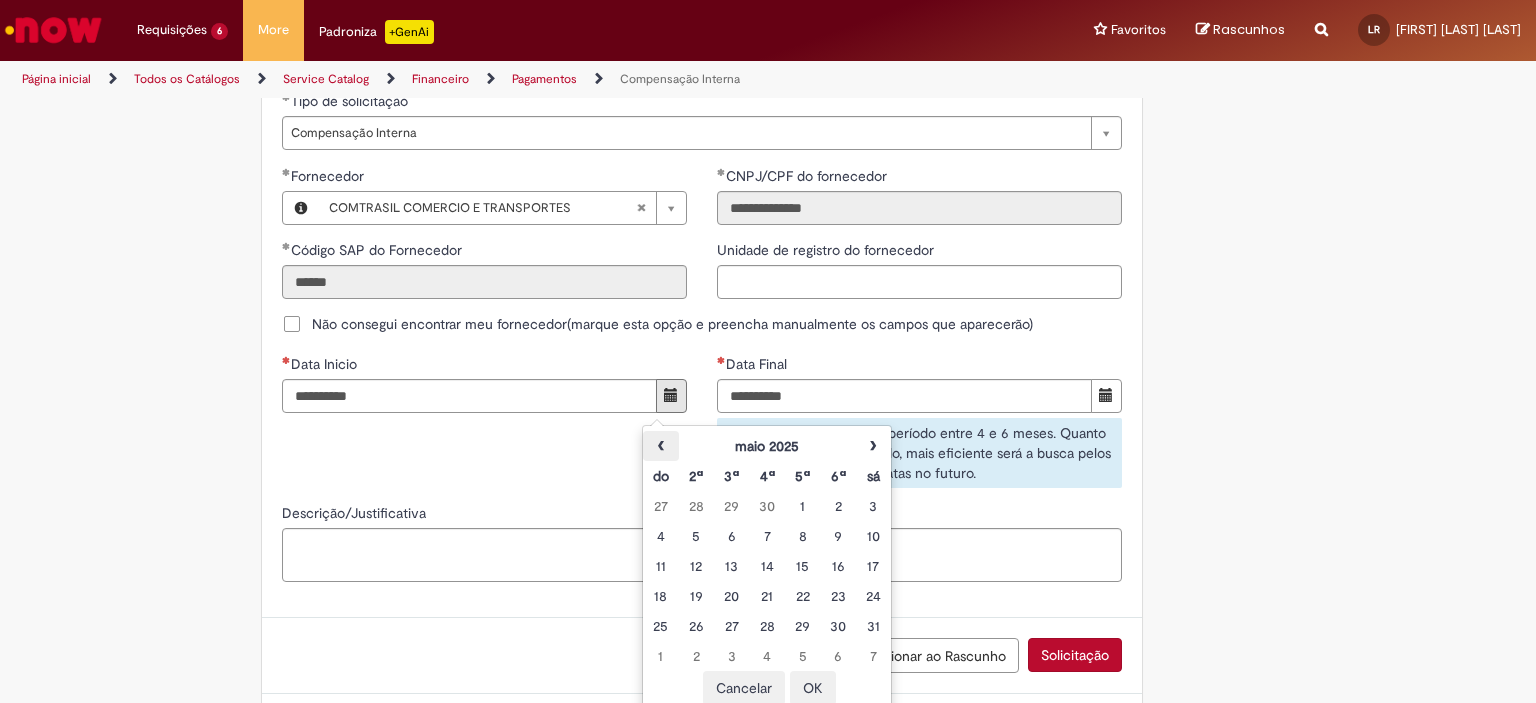 click on "‹" at bounding box center [660, 446] 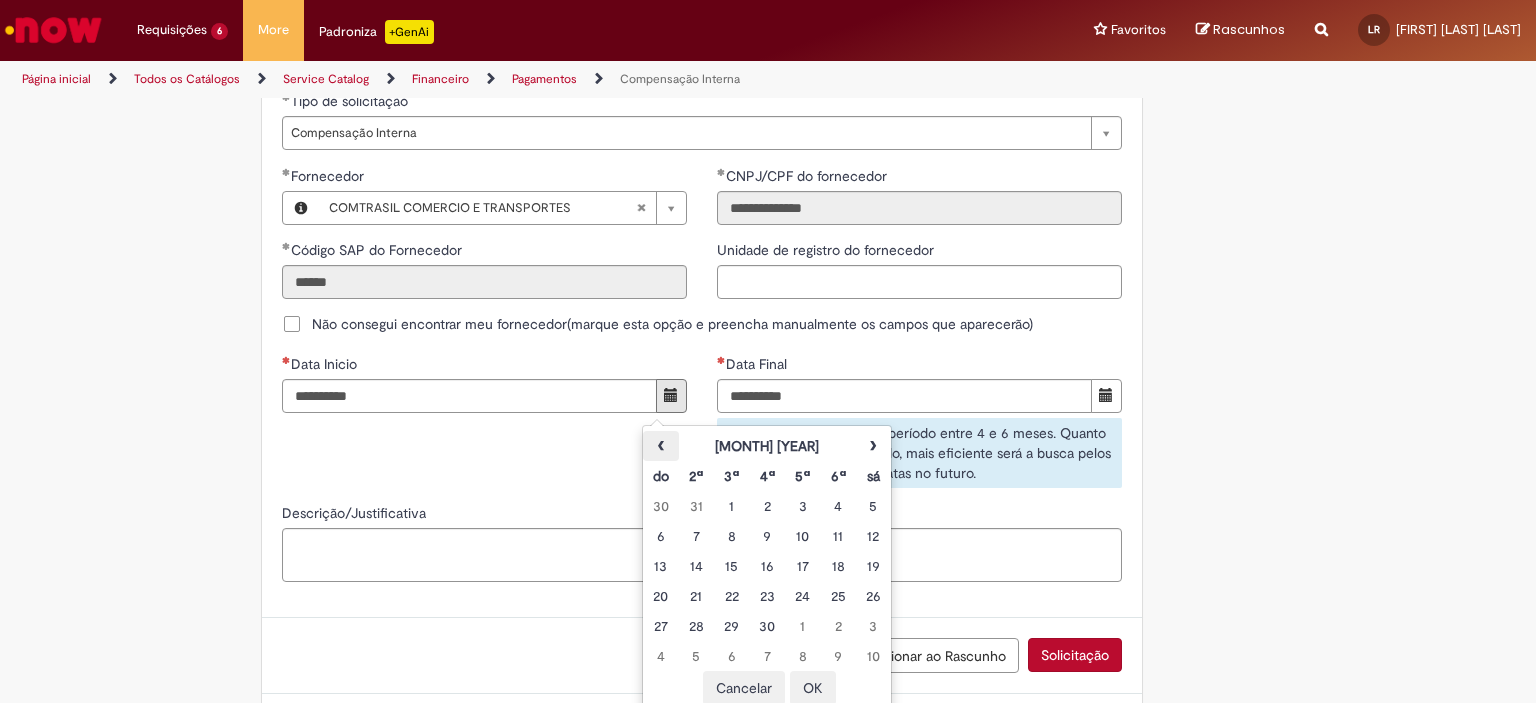 click on "‹" at bounding box center [660, 446] 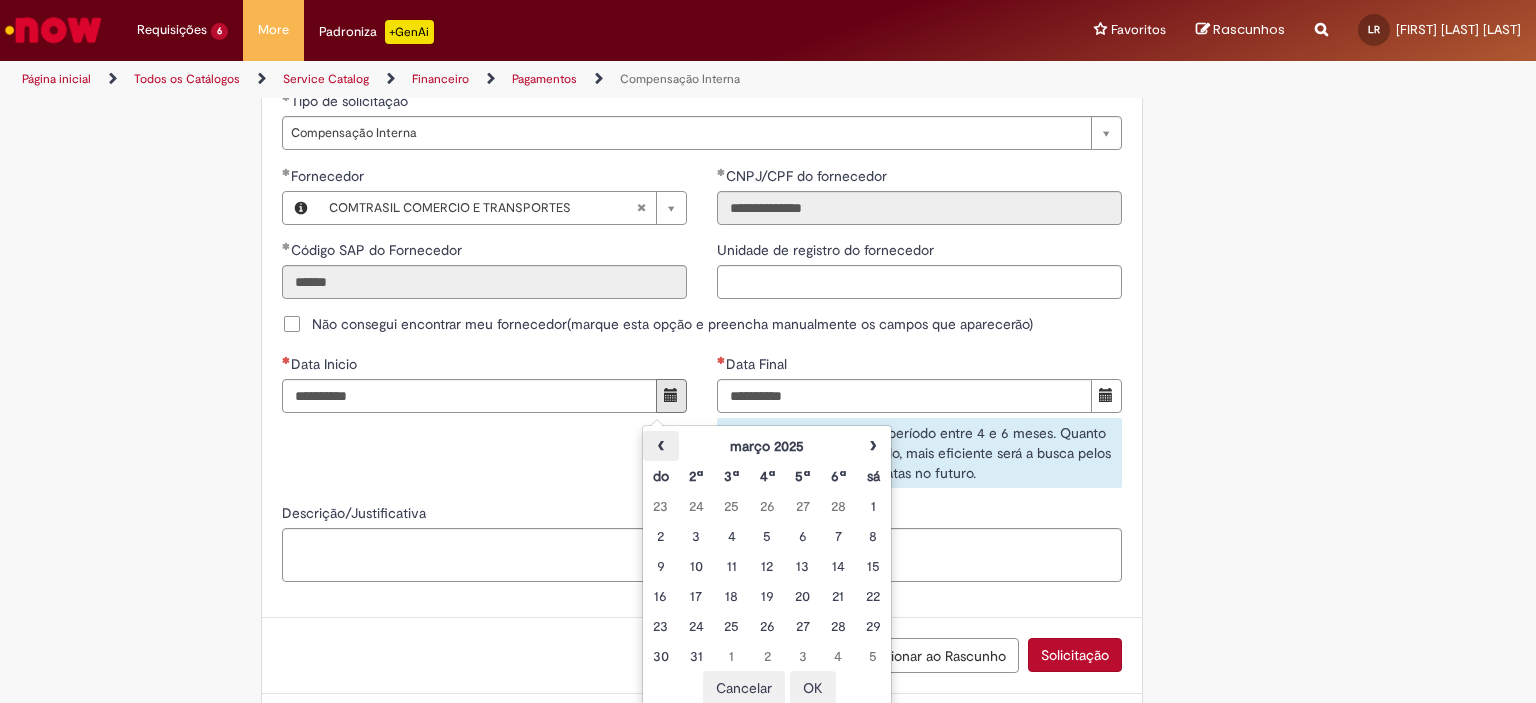 click on "‹" at bounding box center [660, 446] 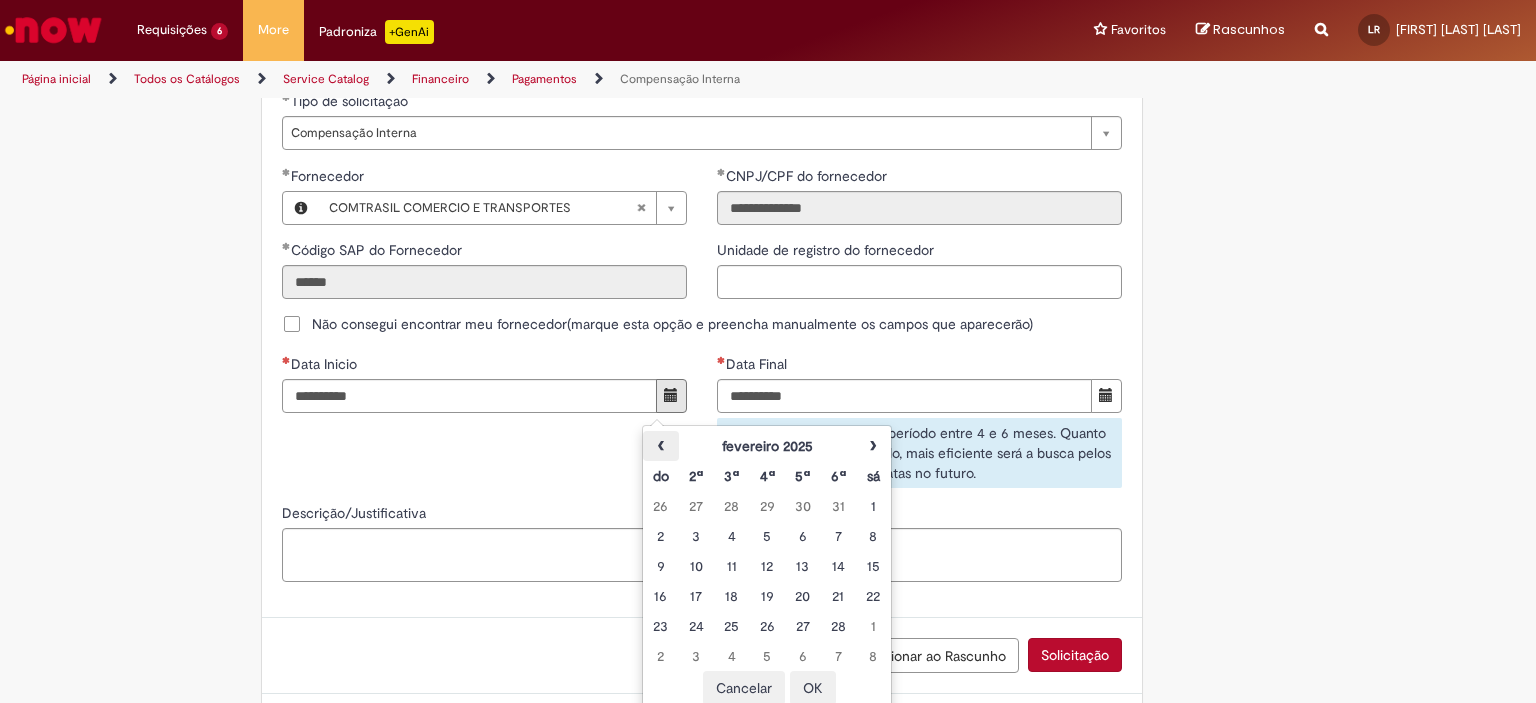 click on "‹" at bounding box center (660, 446) 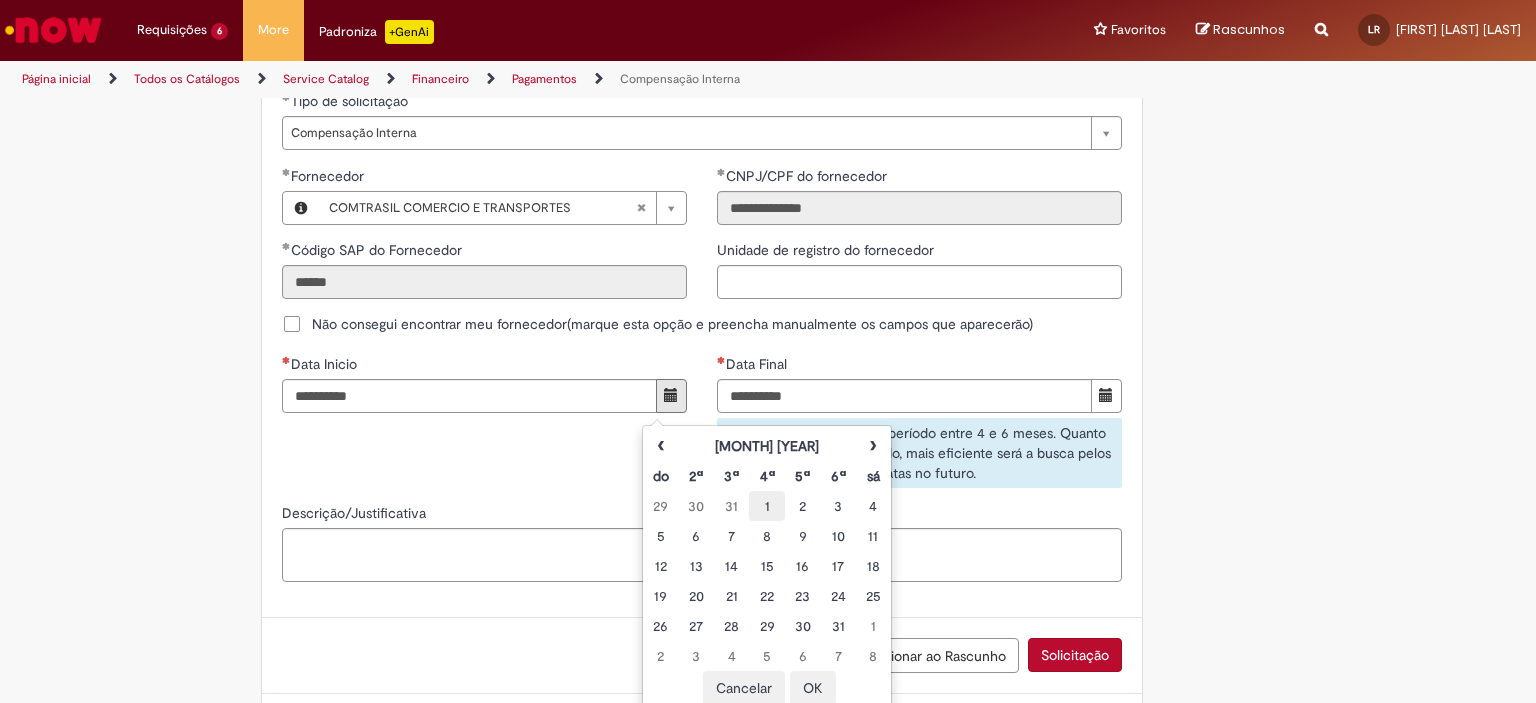 click on "1" at bounding box center [766, 506] 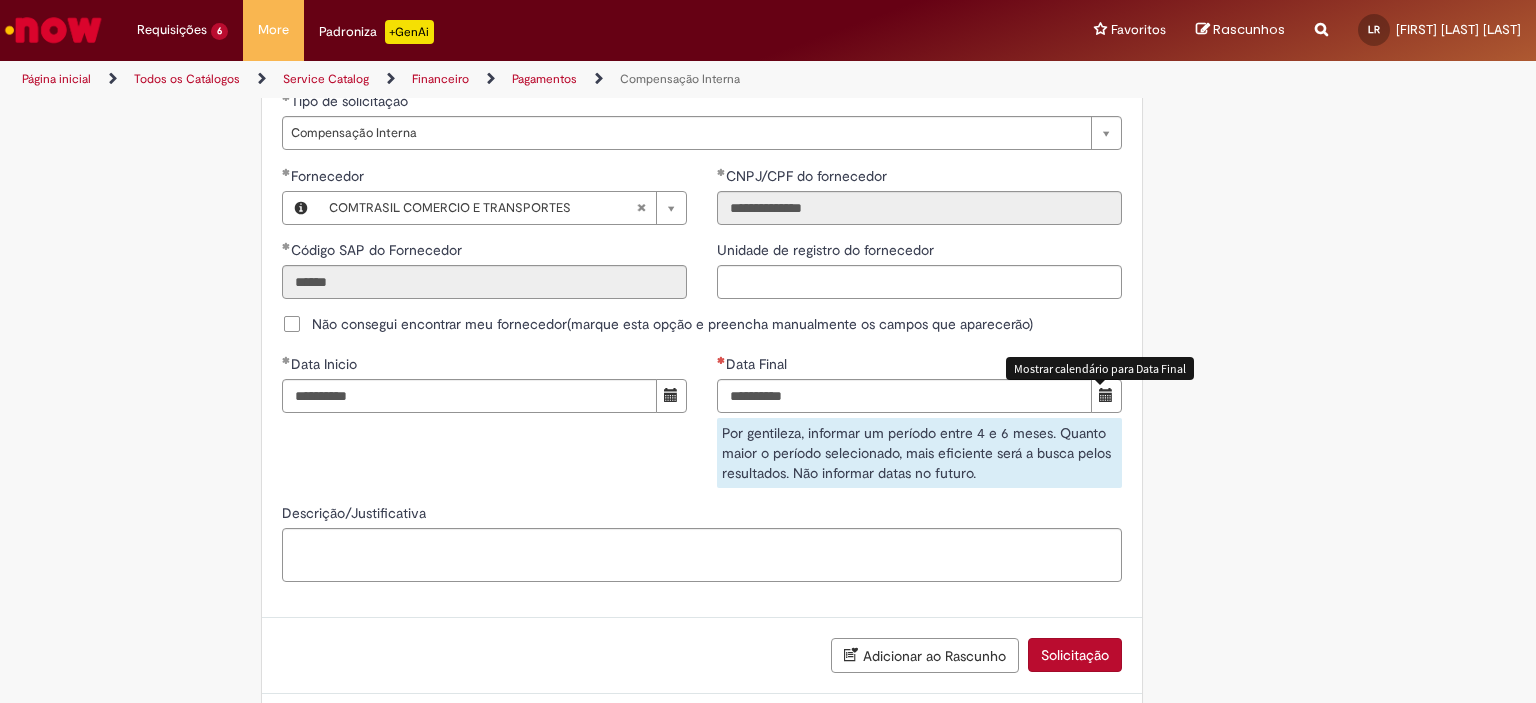 click at bounding box center [1106, 395] 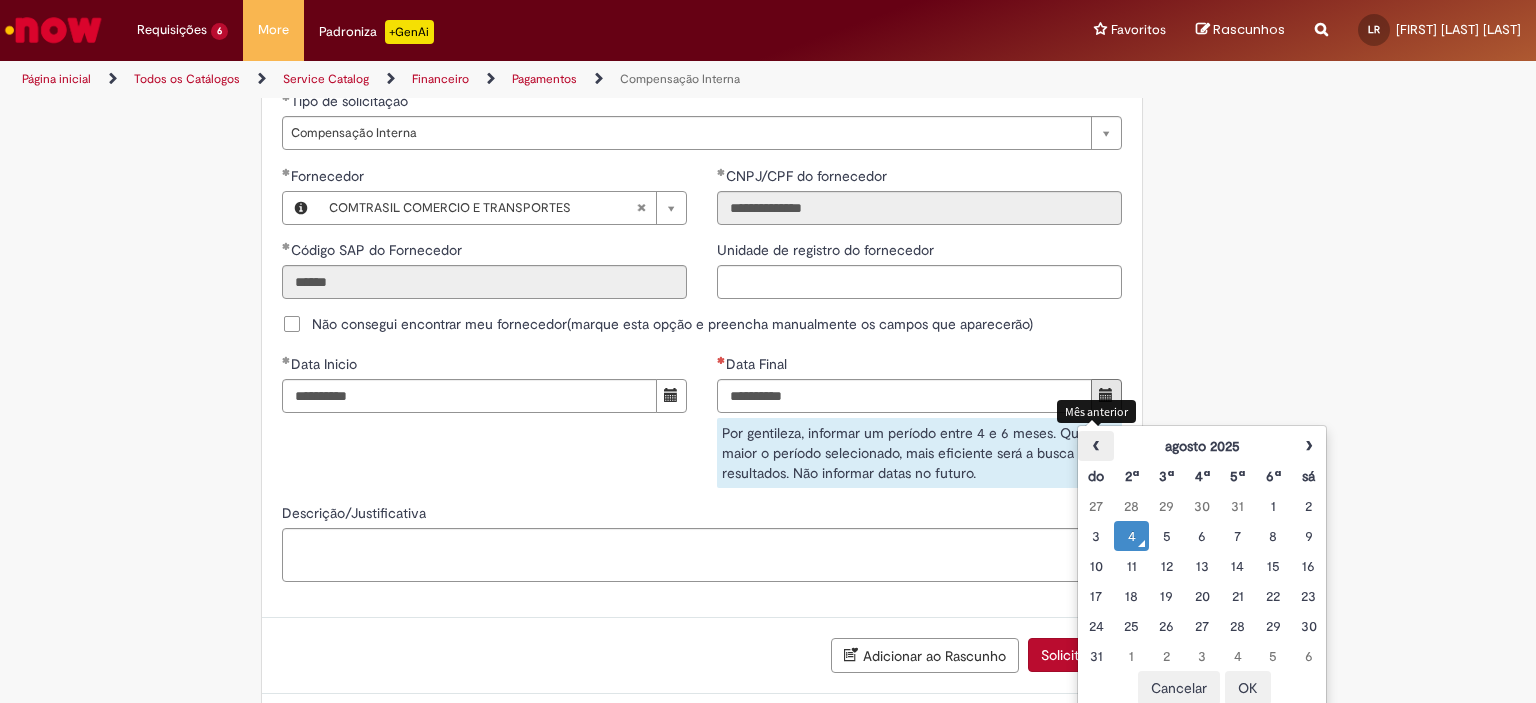 click on "‹" at bounding box center (1095, 446) 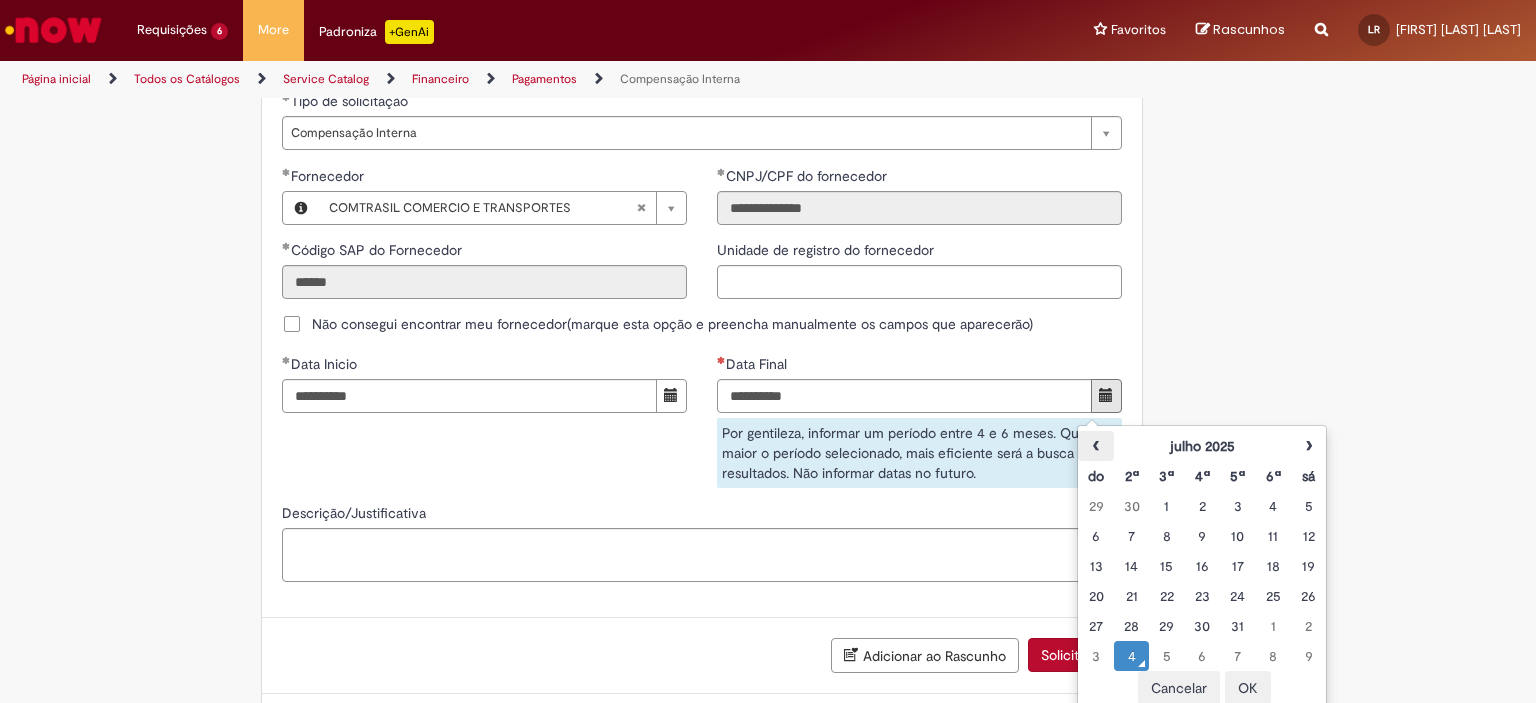 click on "‹" at bounding box center [1095, 446] 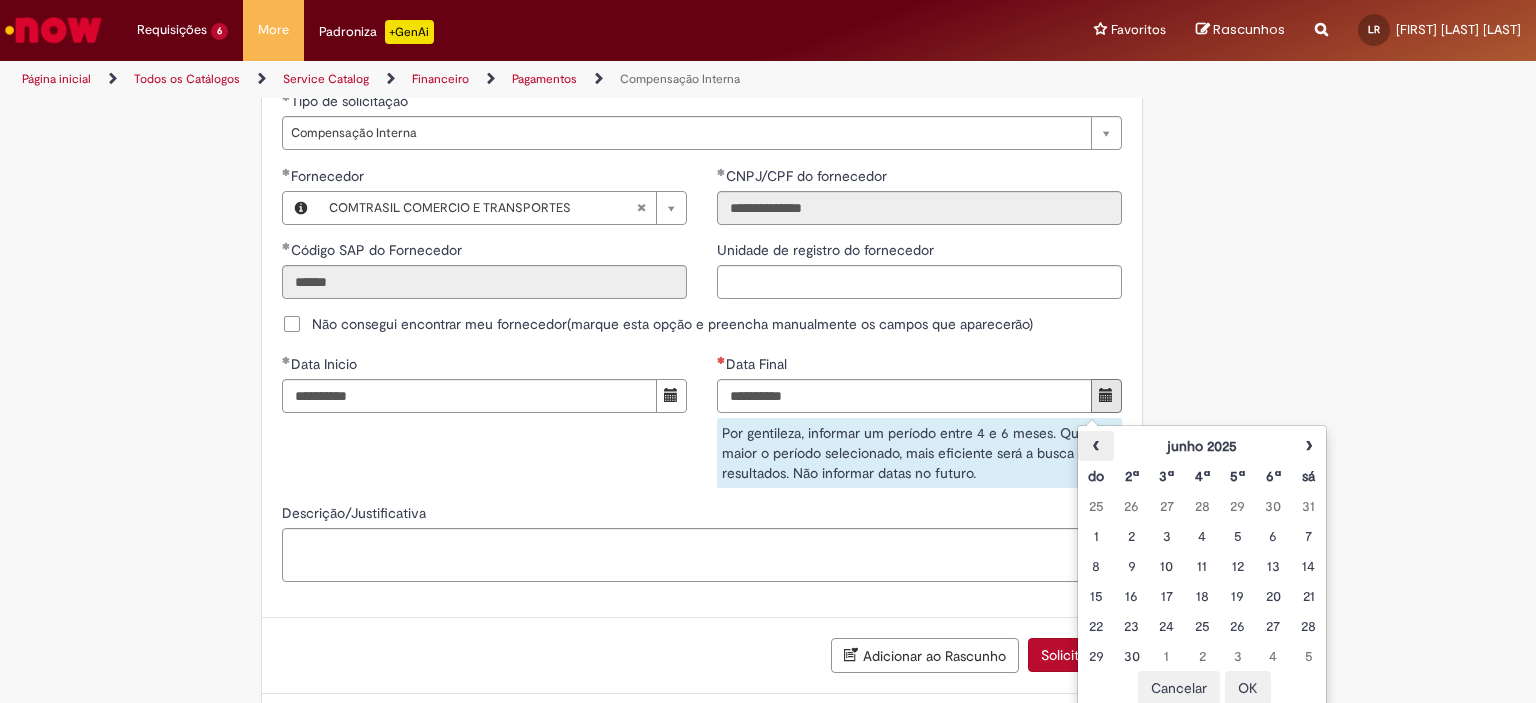 click on "‹" at bounding box center (1095, 446) 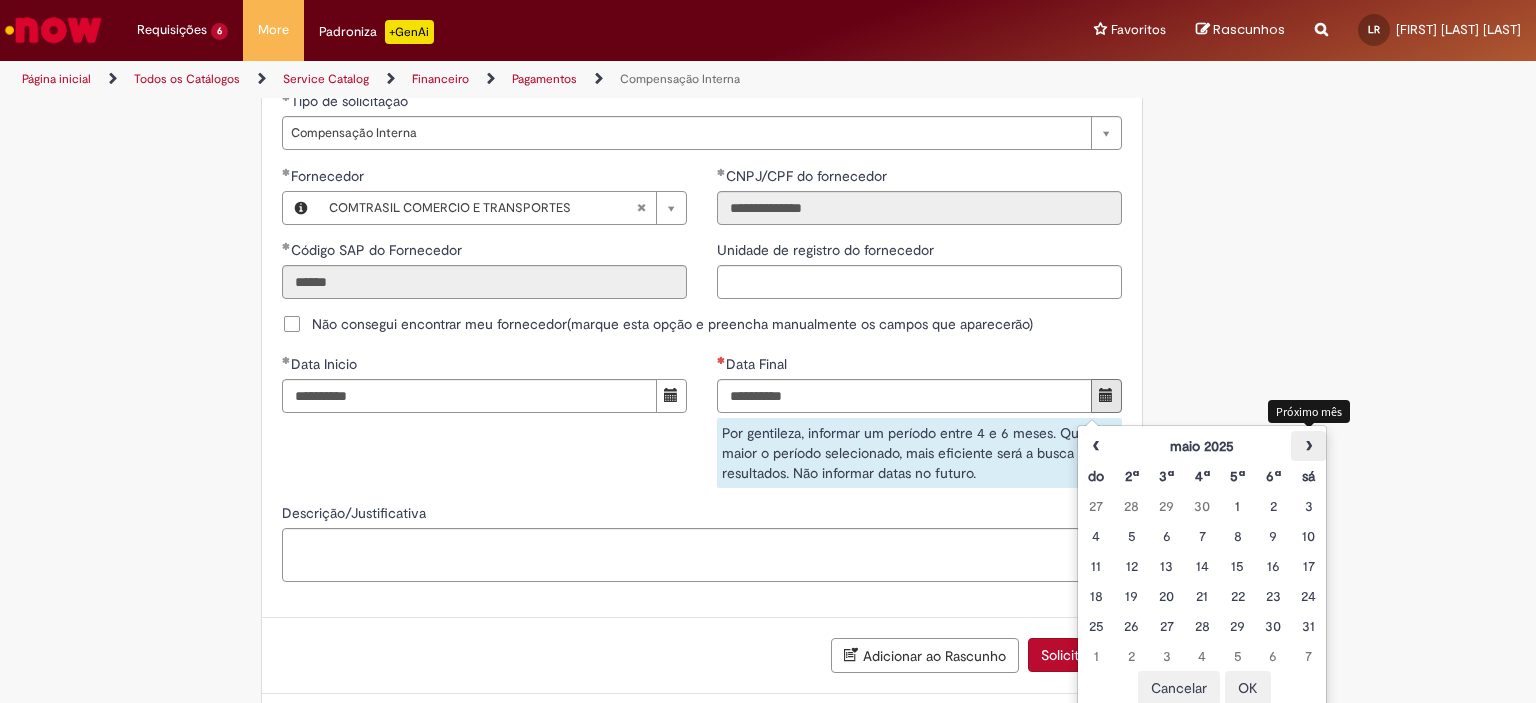 click on "›" at bounding box center (1308, 446) 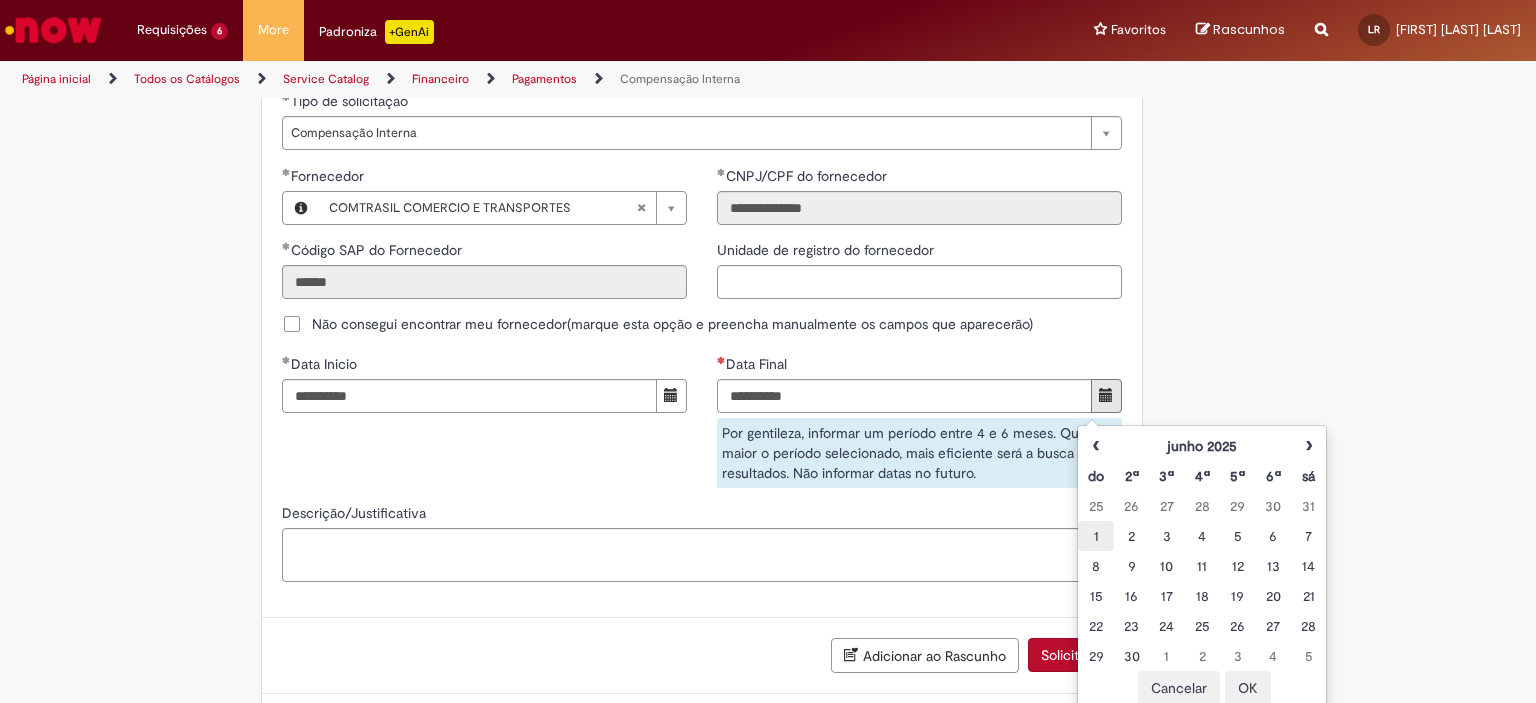 click on "1" at bounding box center [1095, 536] 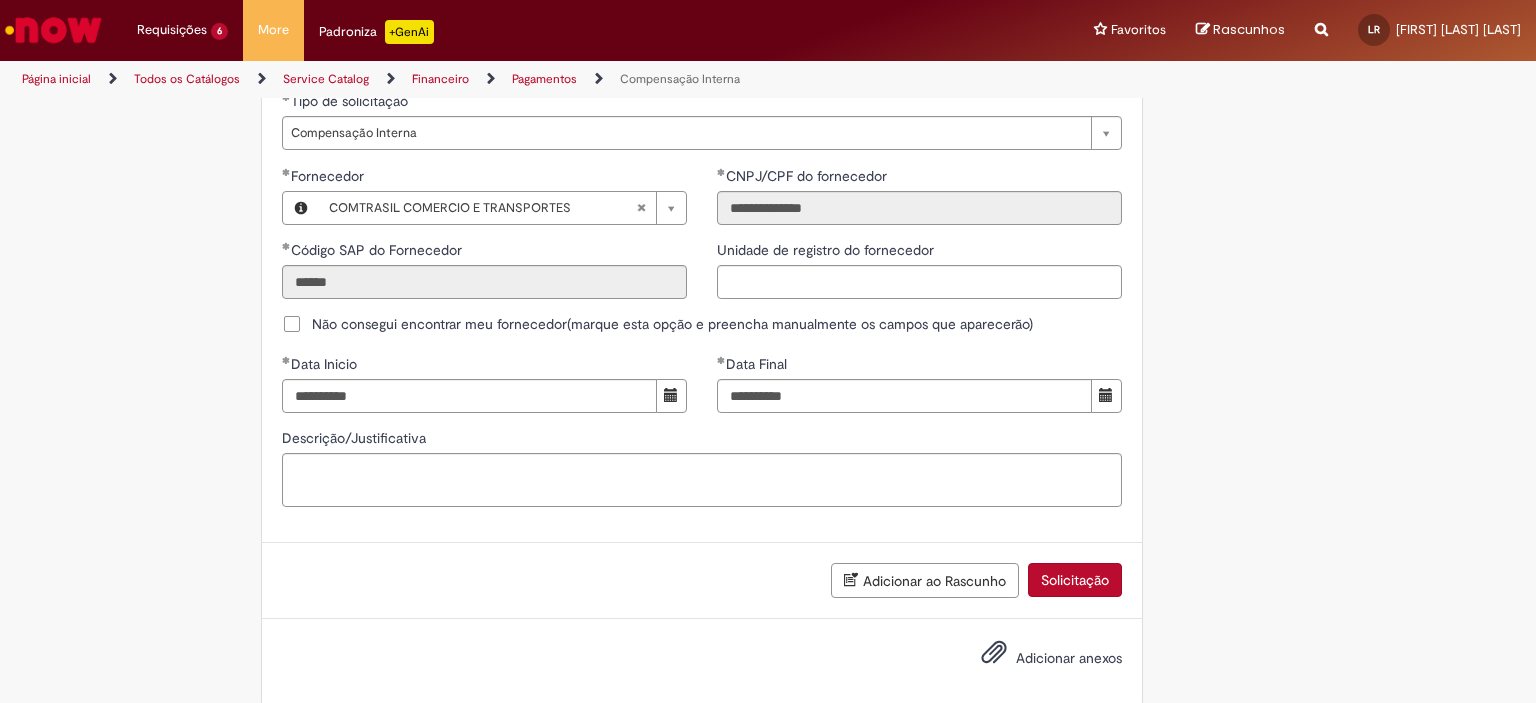 click on "Bem vindo a oferta de Compensação interna!
Ao preencher o formulário abaixo, será gerado um relatório com as informações do Encontro de Contas realizado em nome de um fornecedor para o período selecionado.  Atenção!  Certifique-se de escolher corretamente o período para garantir que a solução automática seja precisa.
Importante: Caso as informações enviadas pela automação não seja suficiente, você pode continuar o atendimento pelo chat do chamado, e um analista estará disponível para ajudá-lo o mais rápido possível.
Para realizar sua solicitação, siga as instruções abaixo:
Esta oferta é exclusiva para temas relacionados à  Compensação Interna . Você poderá:
Solicitar evidências da Compensação Interna." at bounding box center (702, -176) 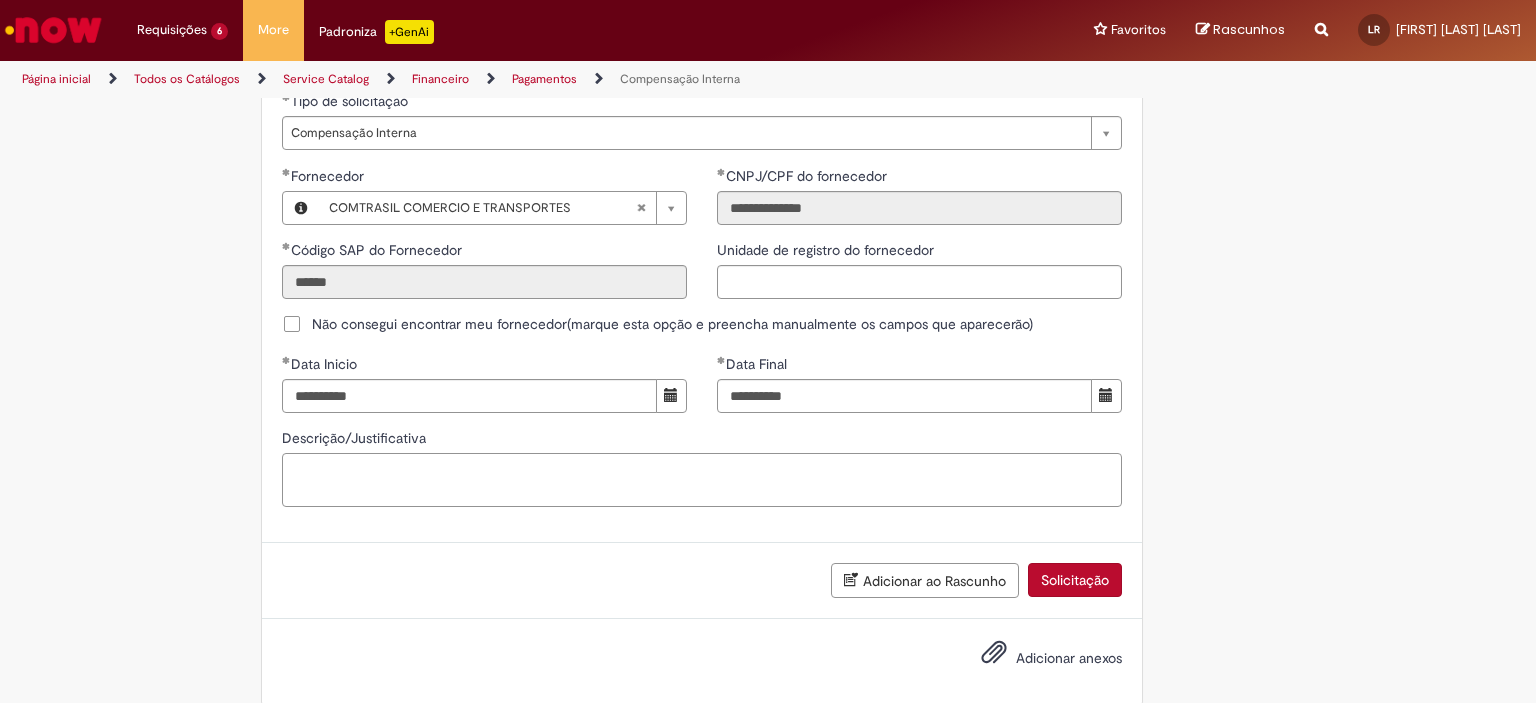 click on "Descrição/Justificativa" at bounding box center (702, 480) 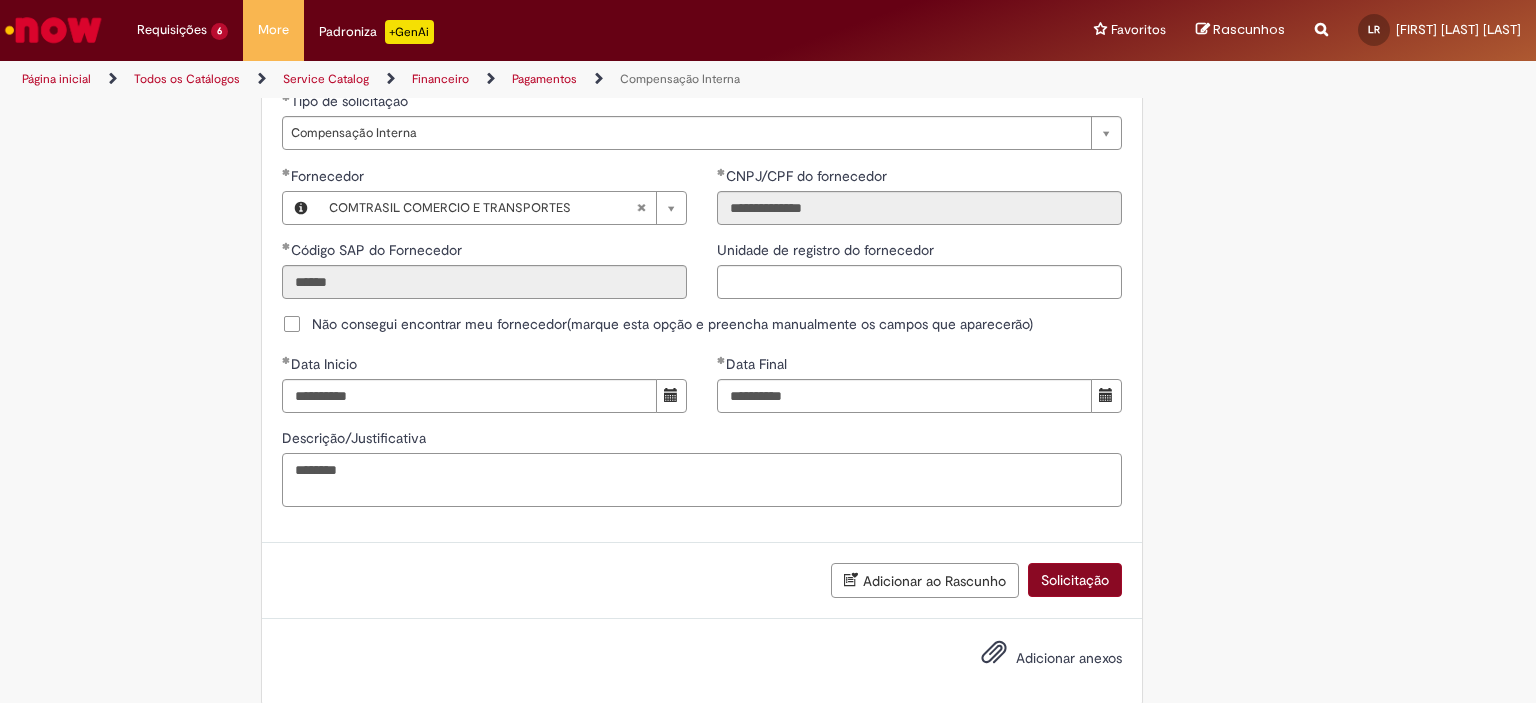 type on "*******" 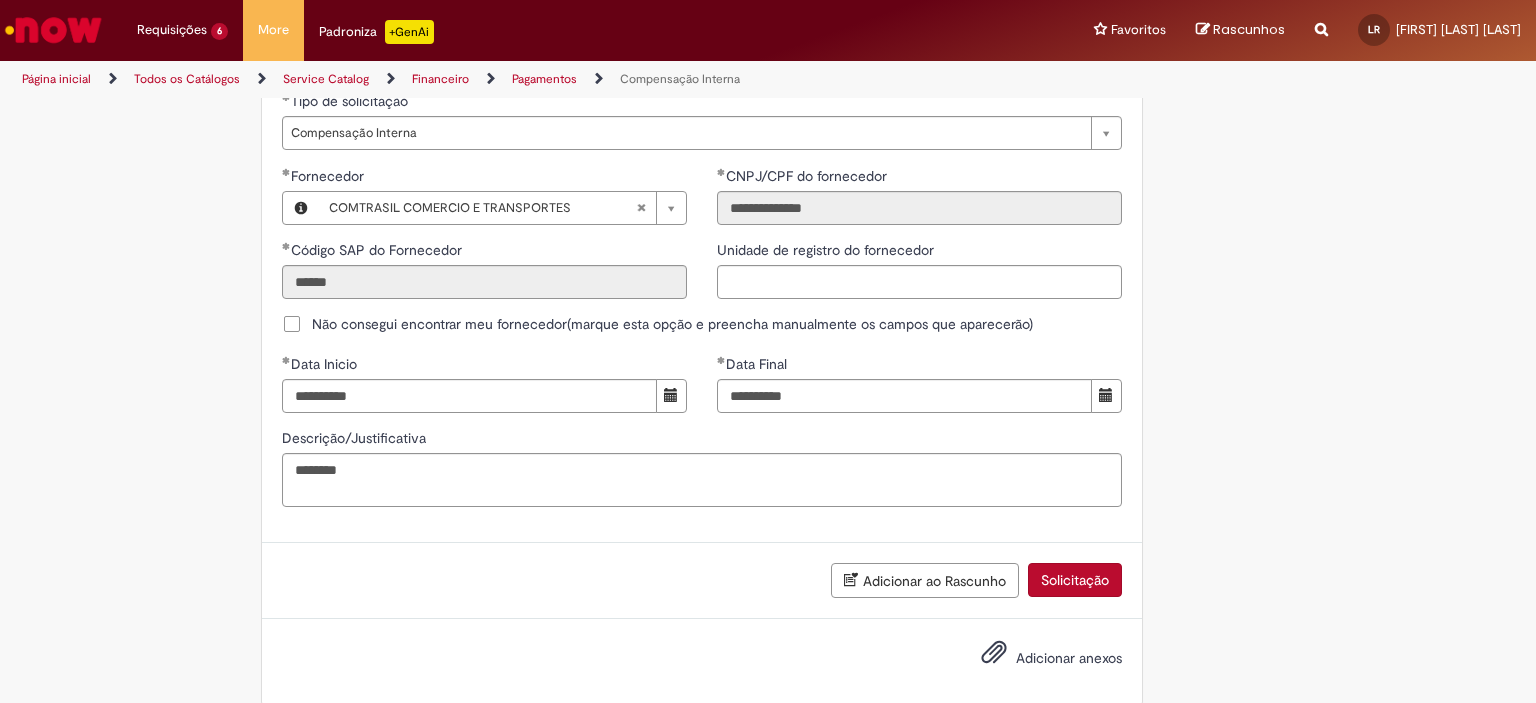 click on "Solicitação" at bounding box center (1075, 580) 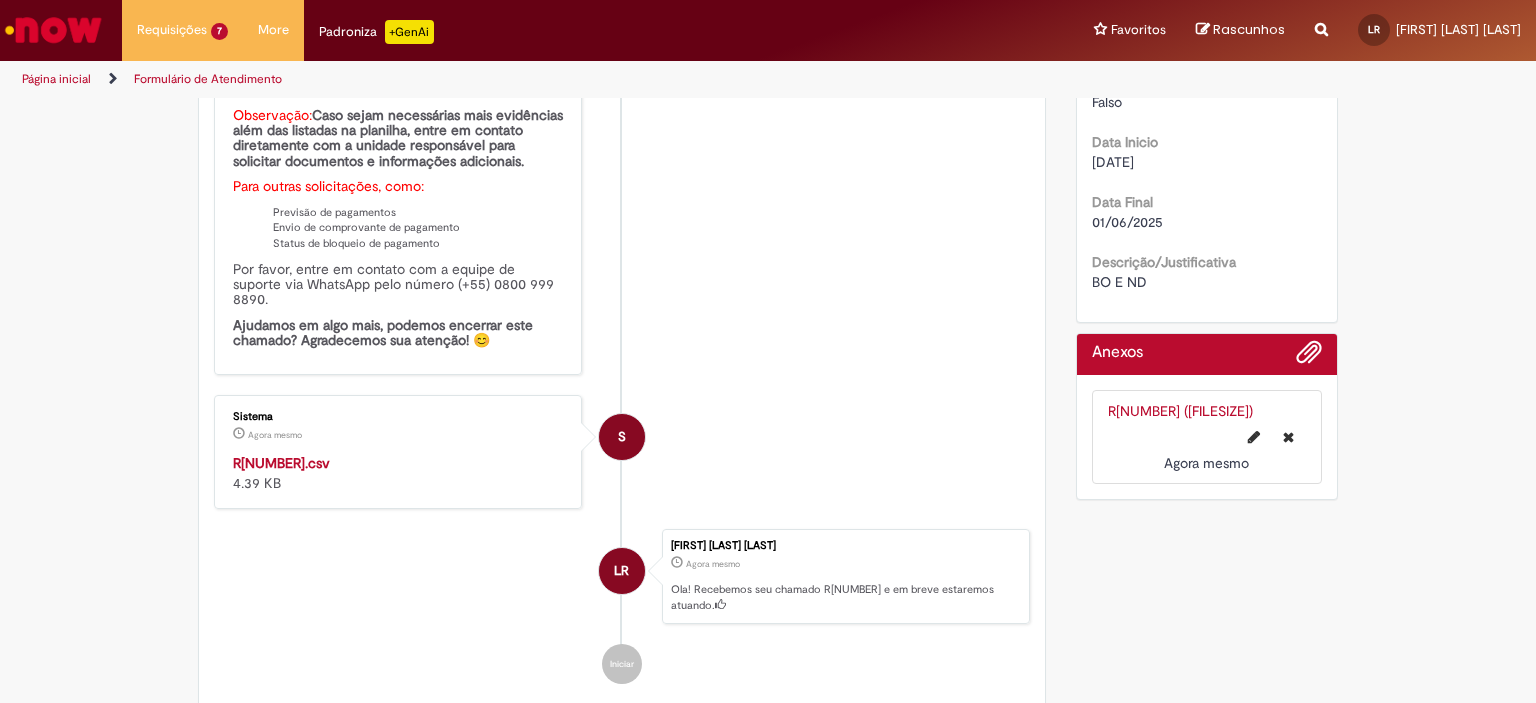 scroll, scrollTop: 1031, scrollLeft: 0, axis: vertical 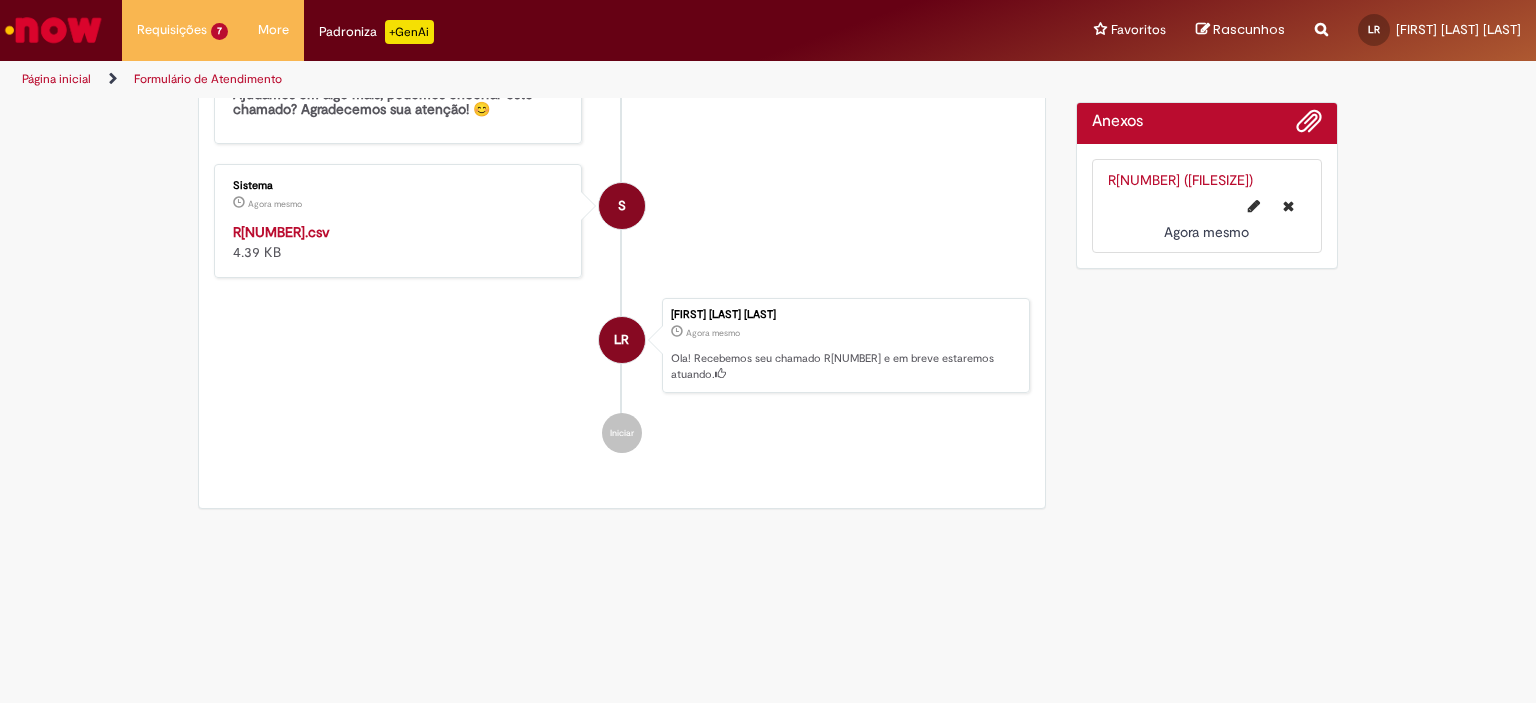 click on "R[NUMBER].csv" at bounding box center (281, 232) 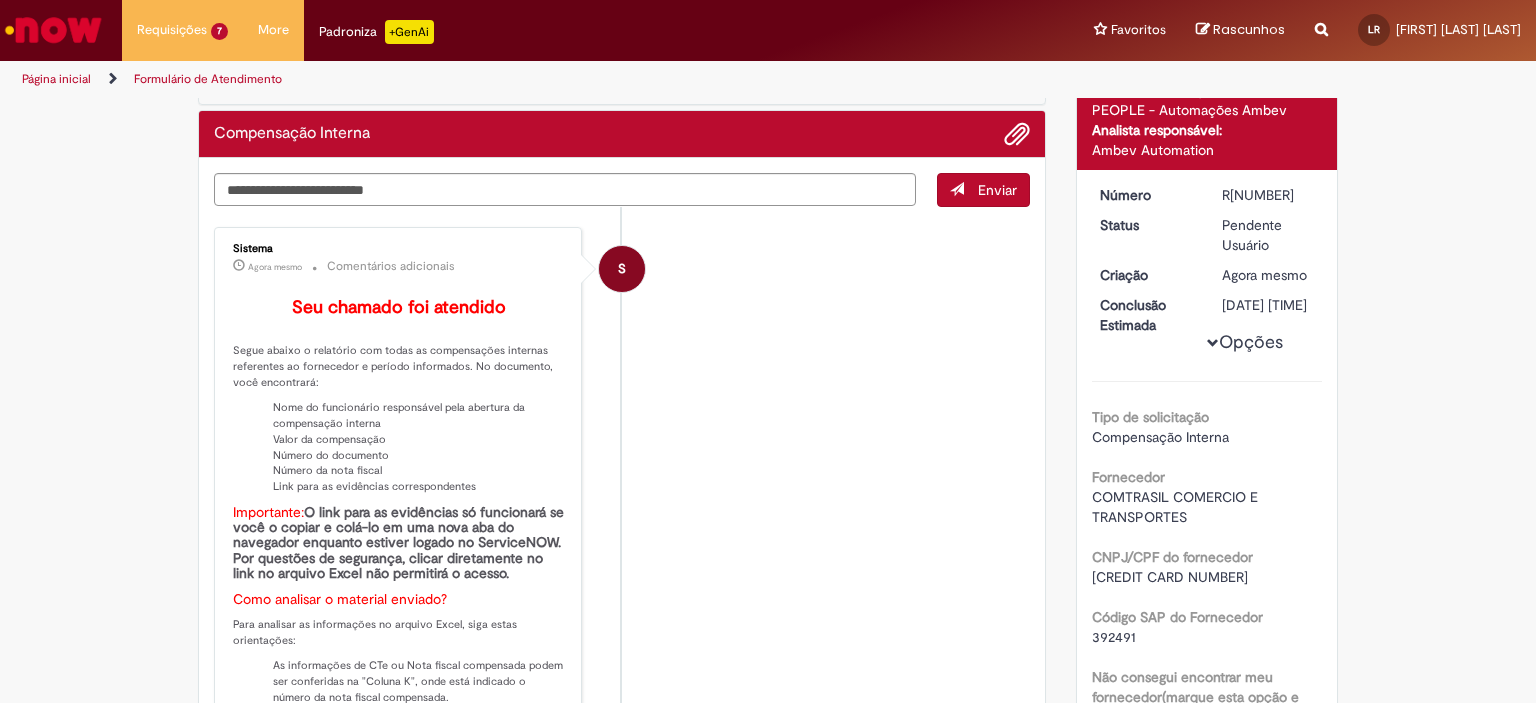 scroll, scrollTop: 0, scrollLeft: 0, axis: both 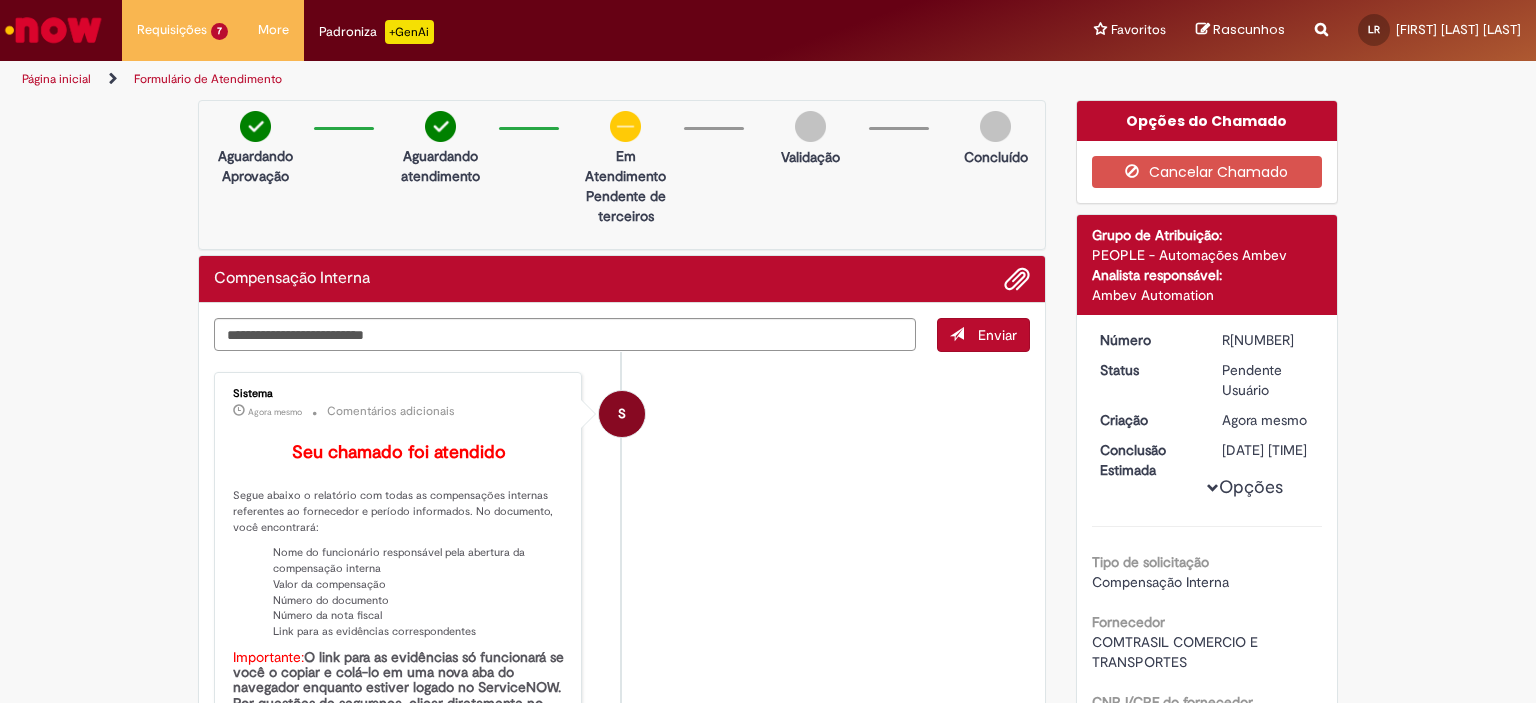 click on "Página inicial" at bounding box center [56, 79] 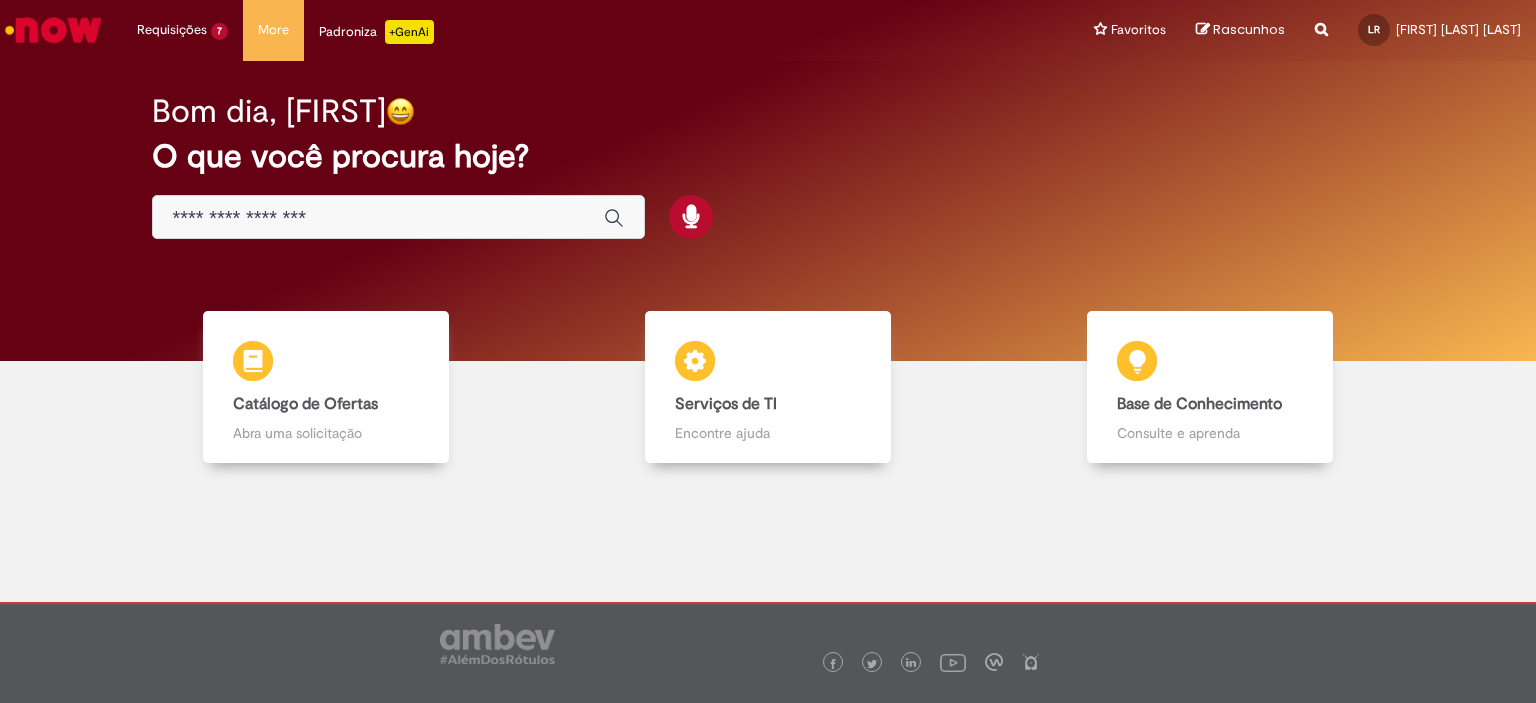 click at bounding box center [378, 218] 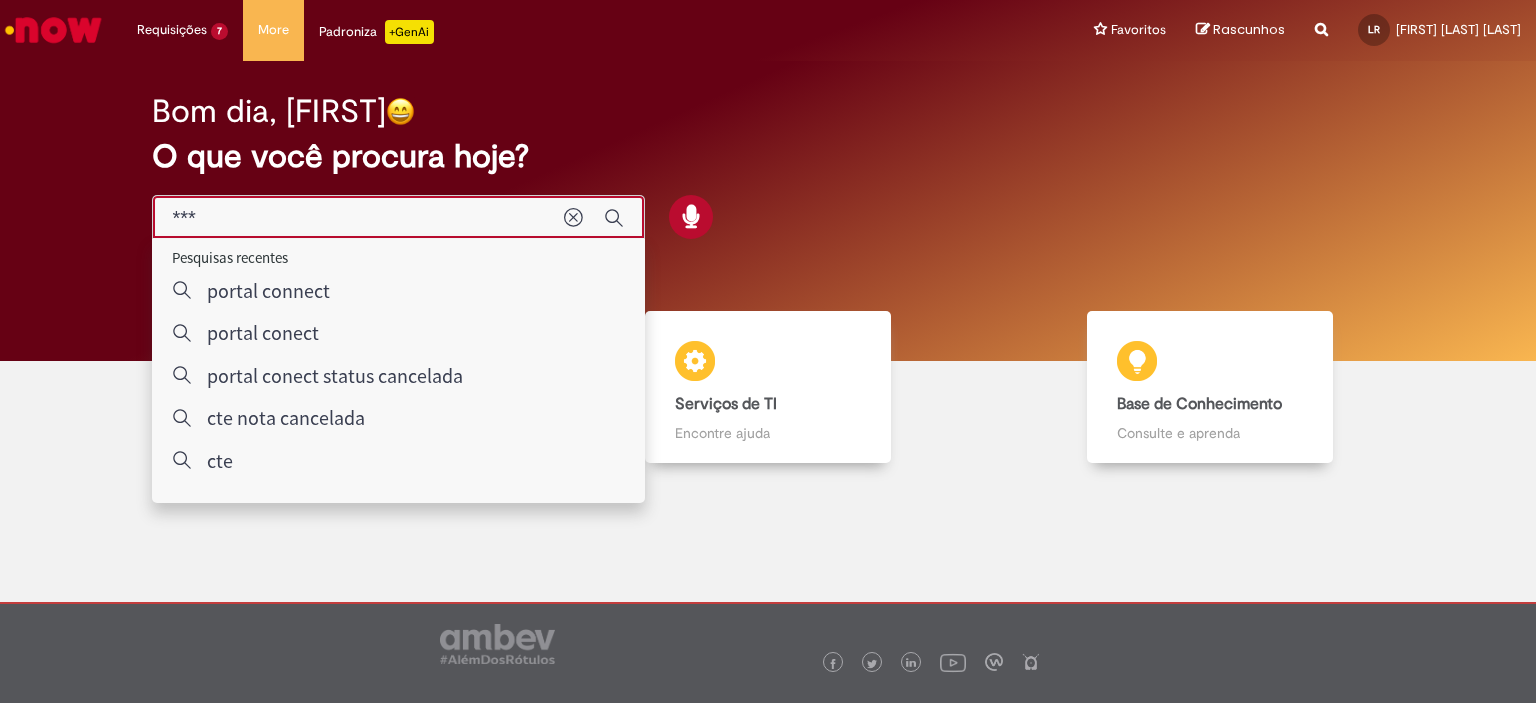 type on "****" 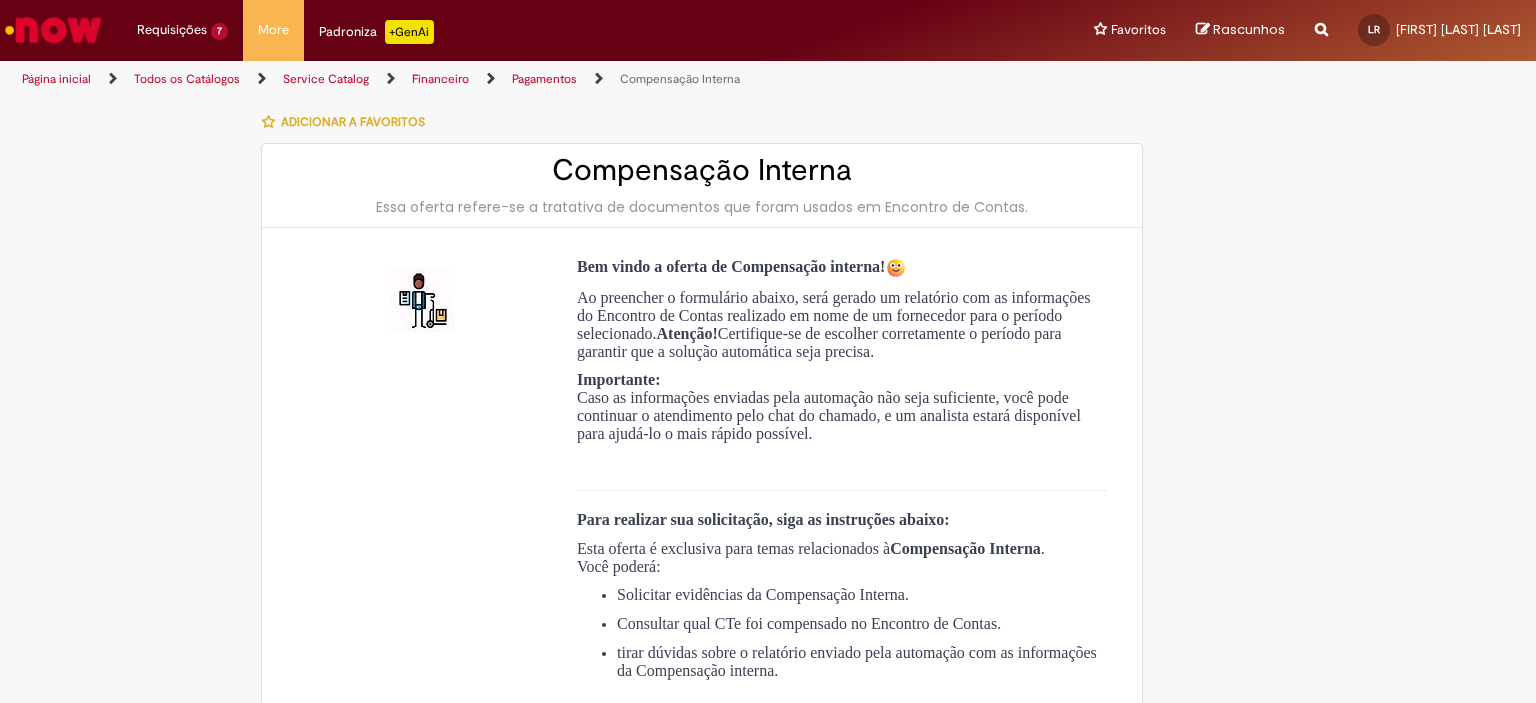 type on "**********" 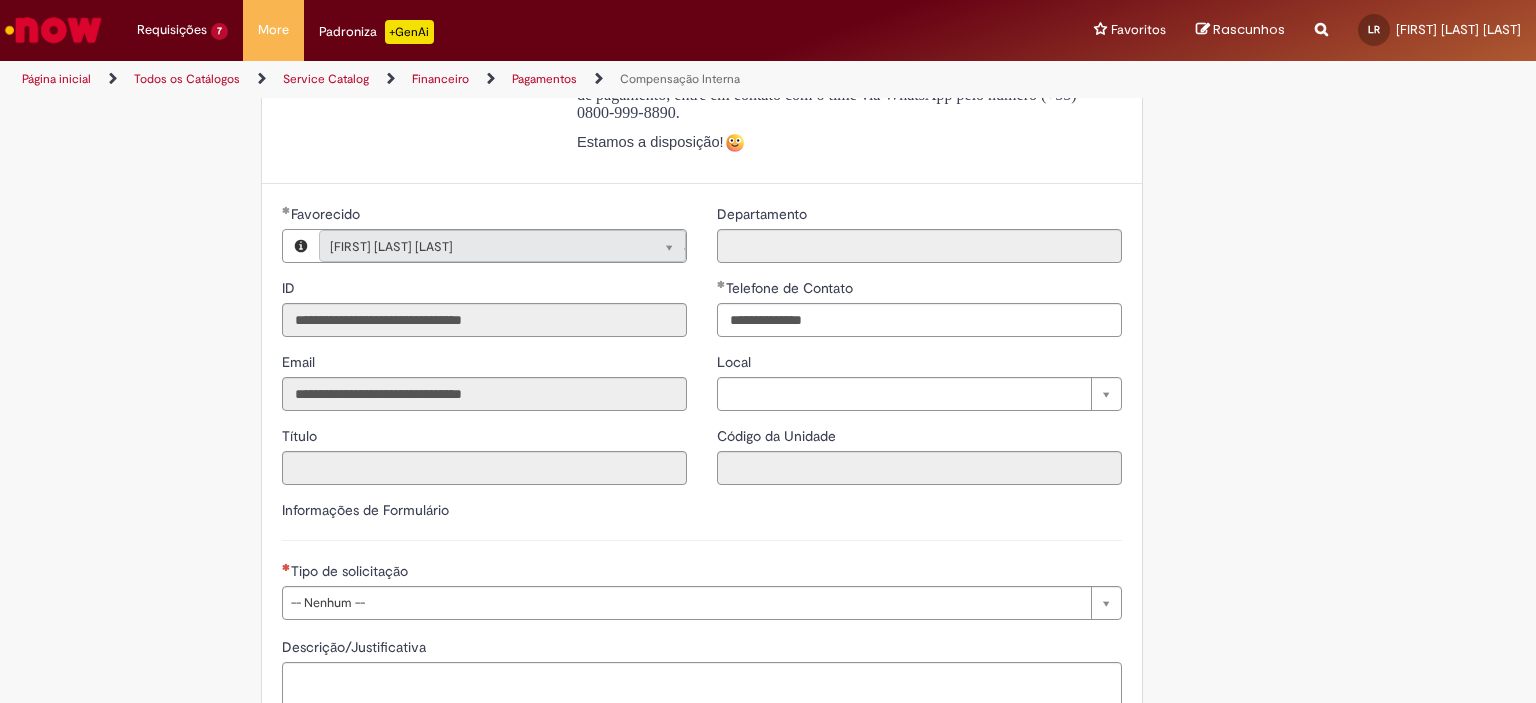 scroll, scrollTop: 971, scrollLeft: 0, axis: vertical 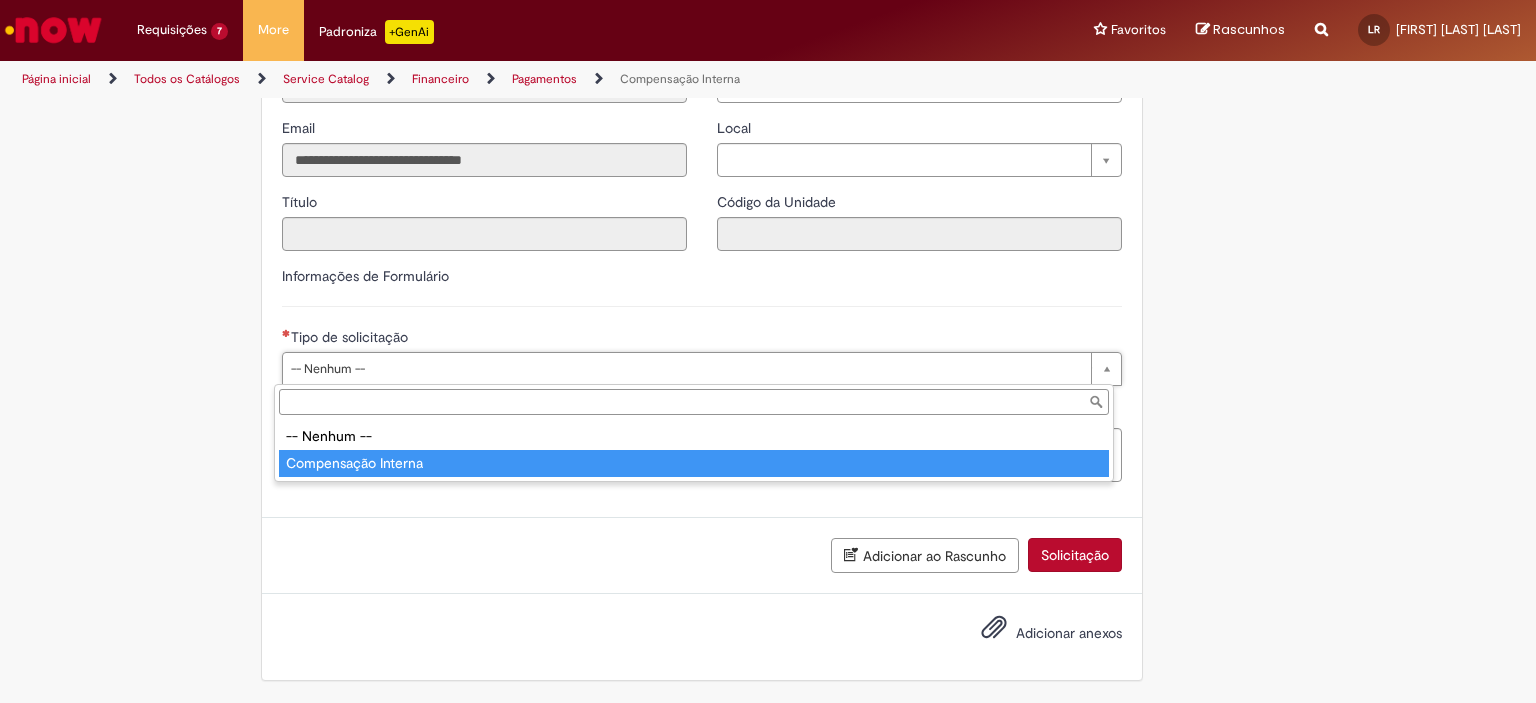 type on "**********" 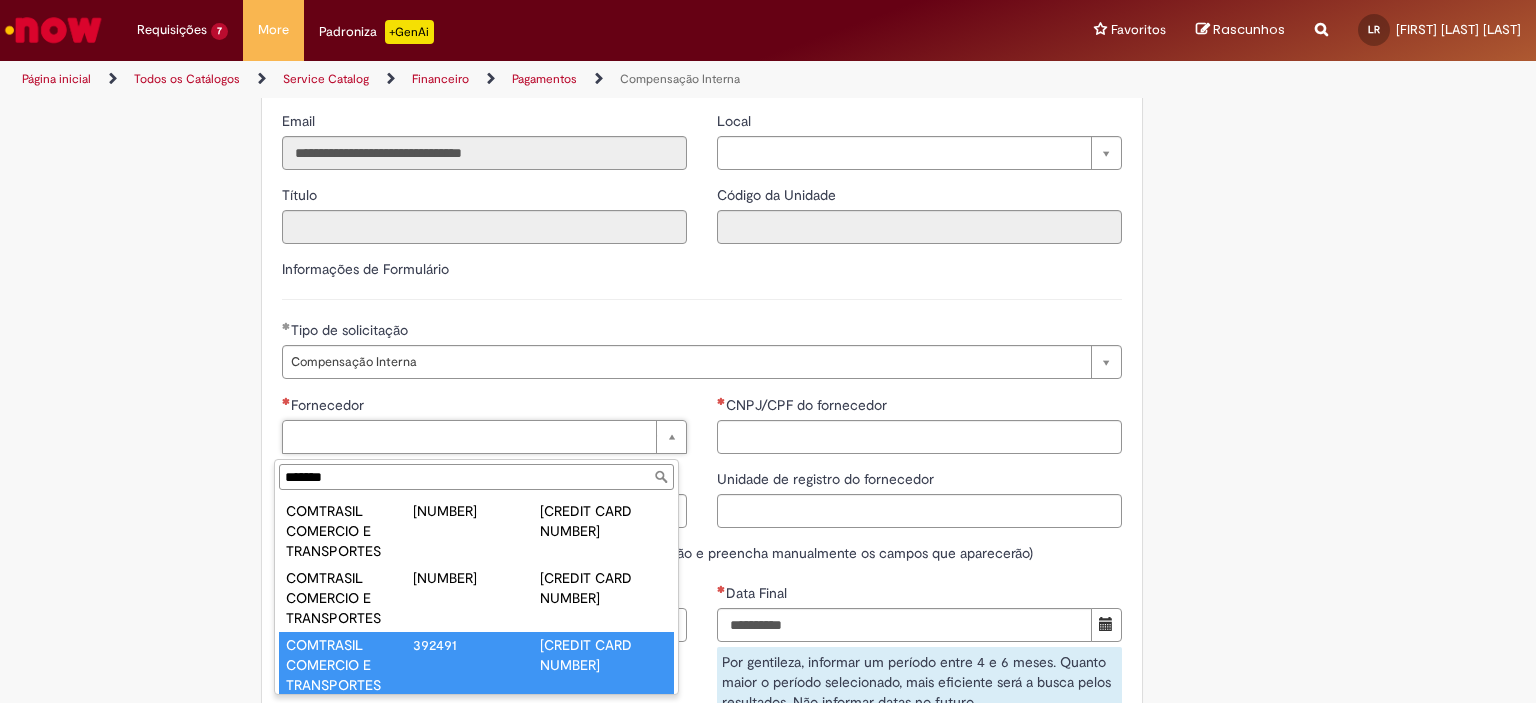 scroll, scrollTop: 0, scrollLeft: 0, axis: both 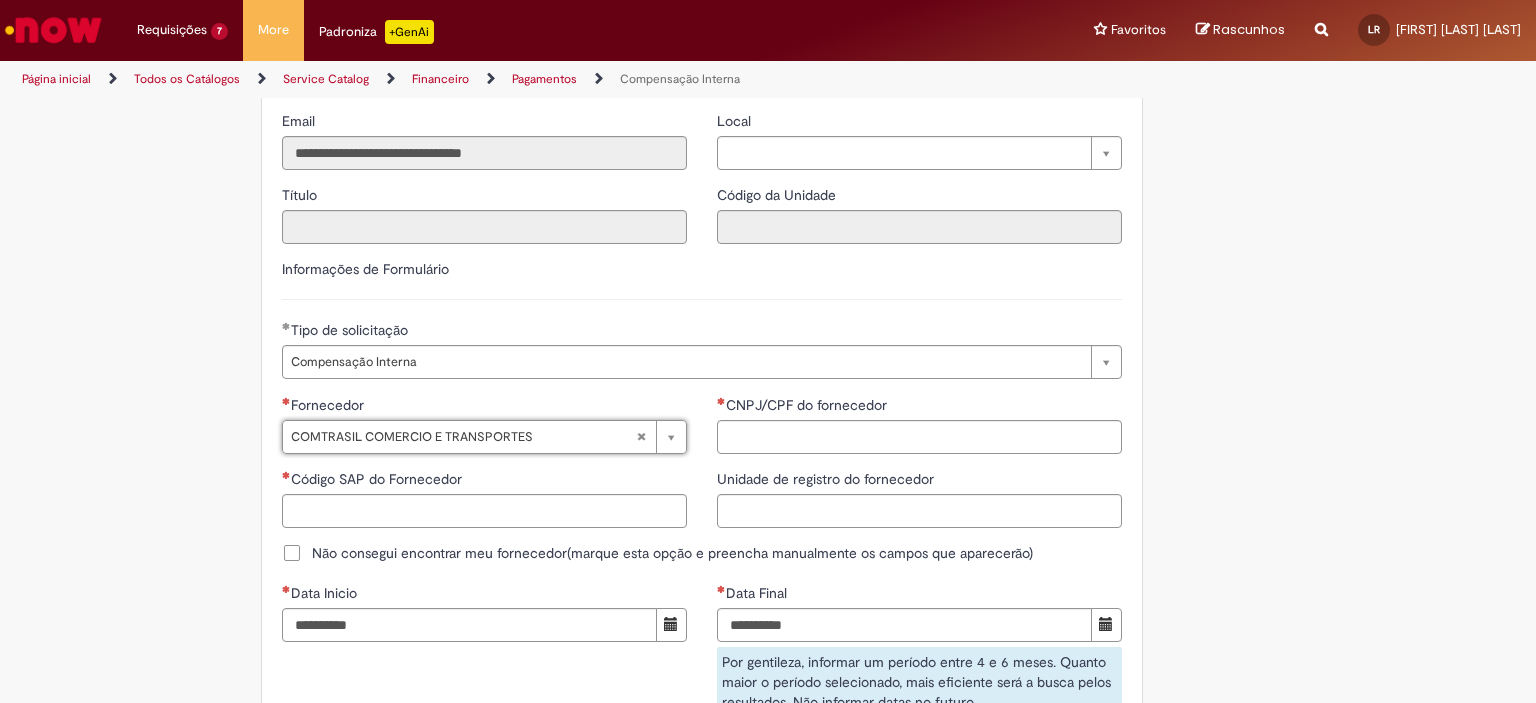 type on "******" 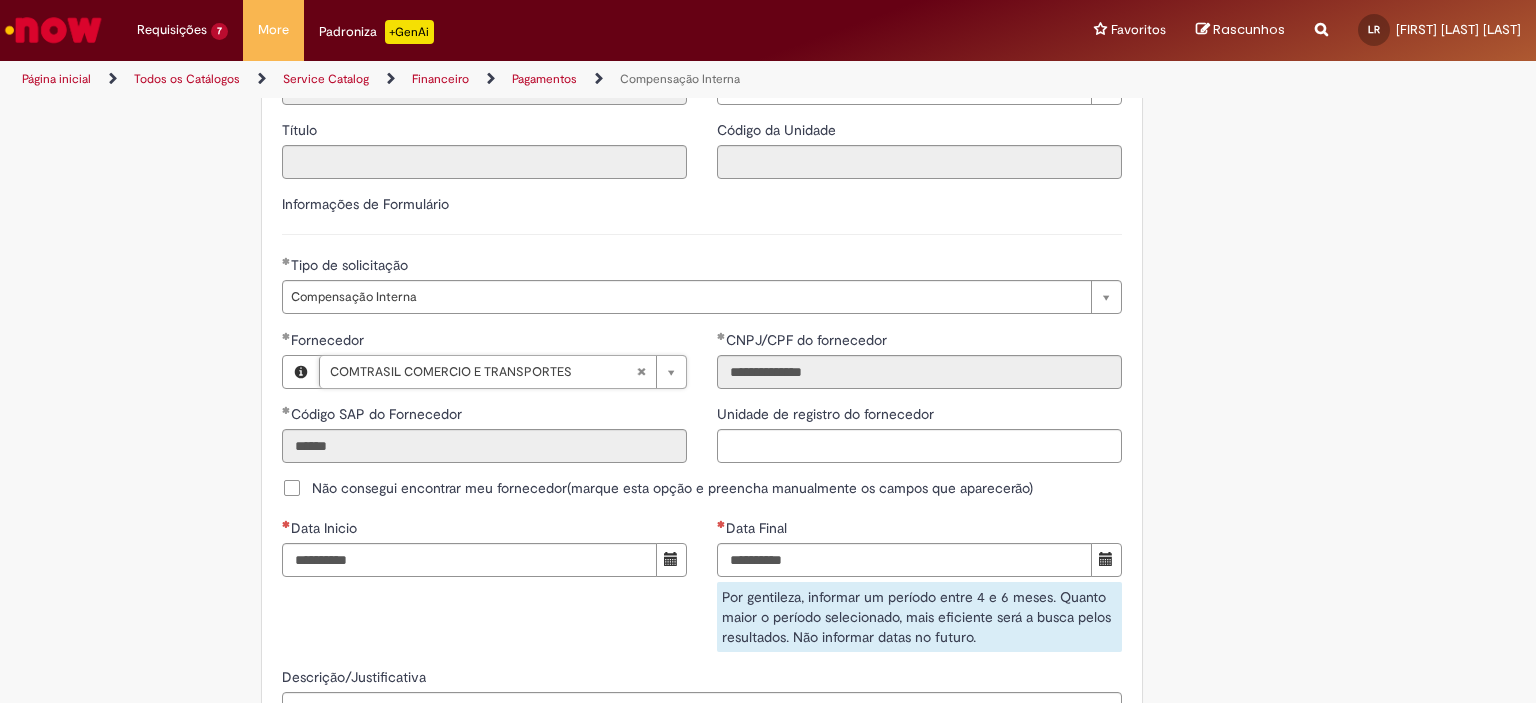 scroll, scrollTop: 1271, scrollLeft: 0, axis: vertical 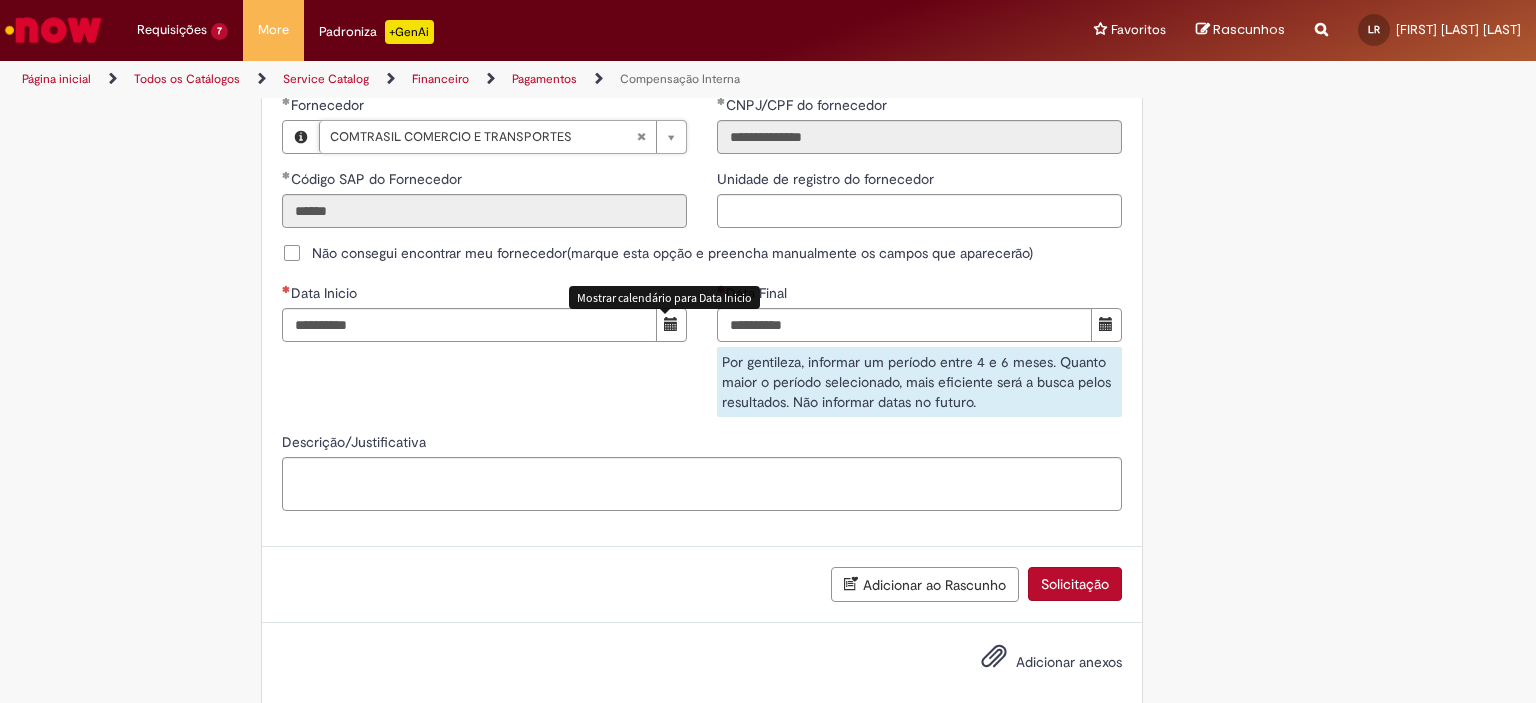 click at bounding box center [671, 324] 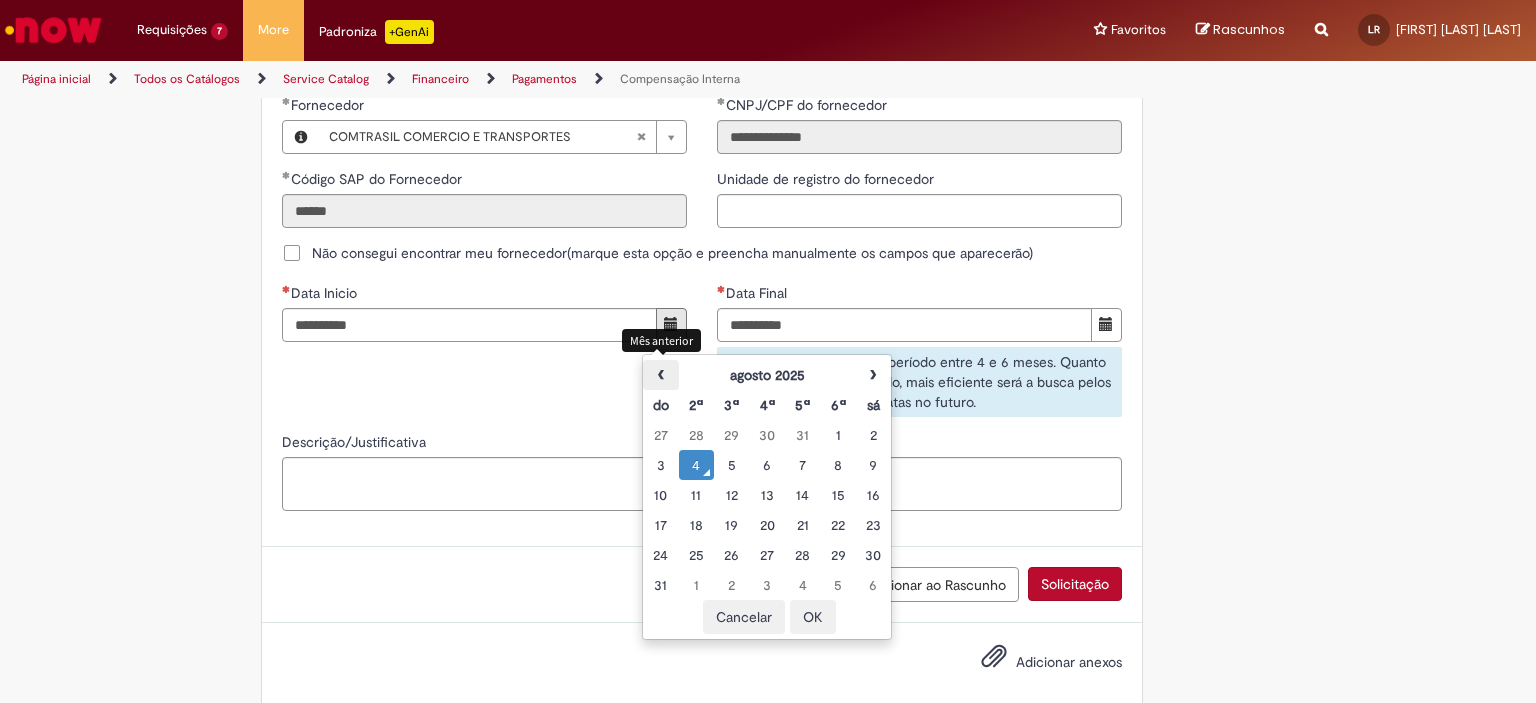 click on "‹" at bounding box center [660, 375] 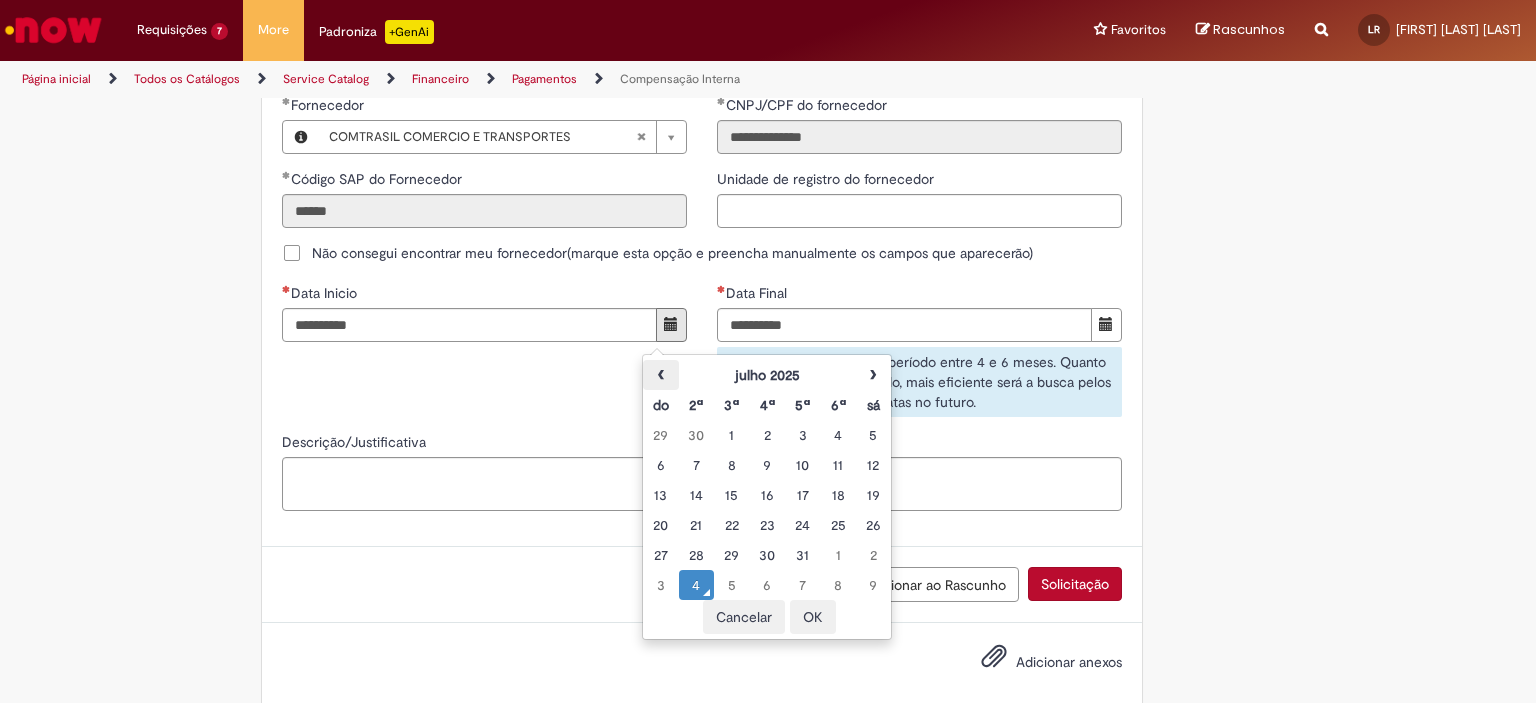 click on "‹" at bounding box center [660, 375] 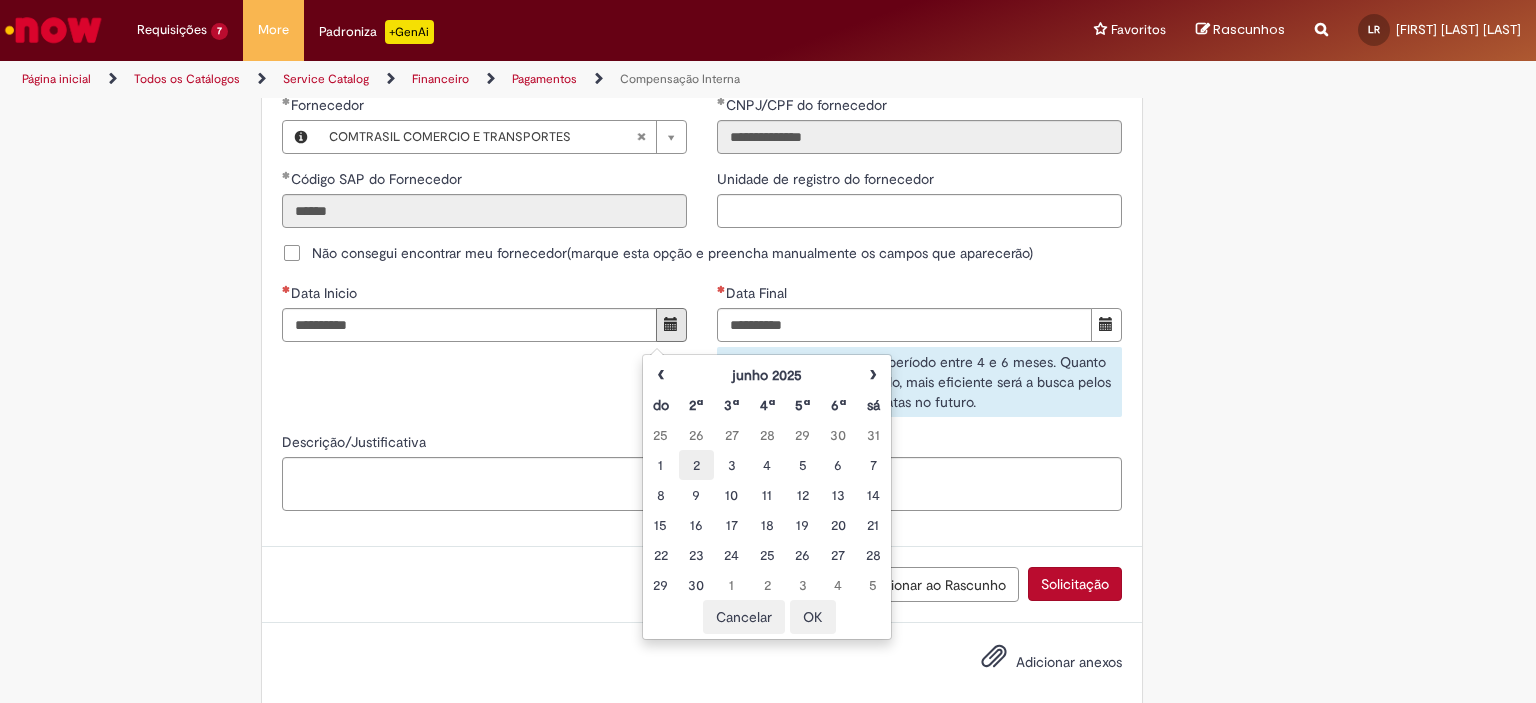 click on "2" at bounding box center [696, 465] 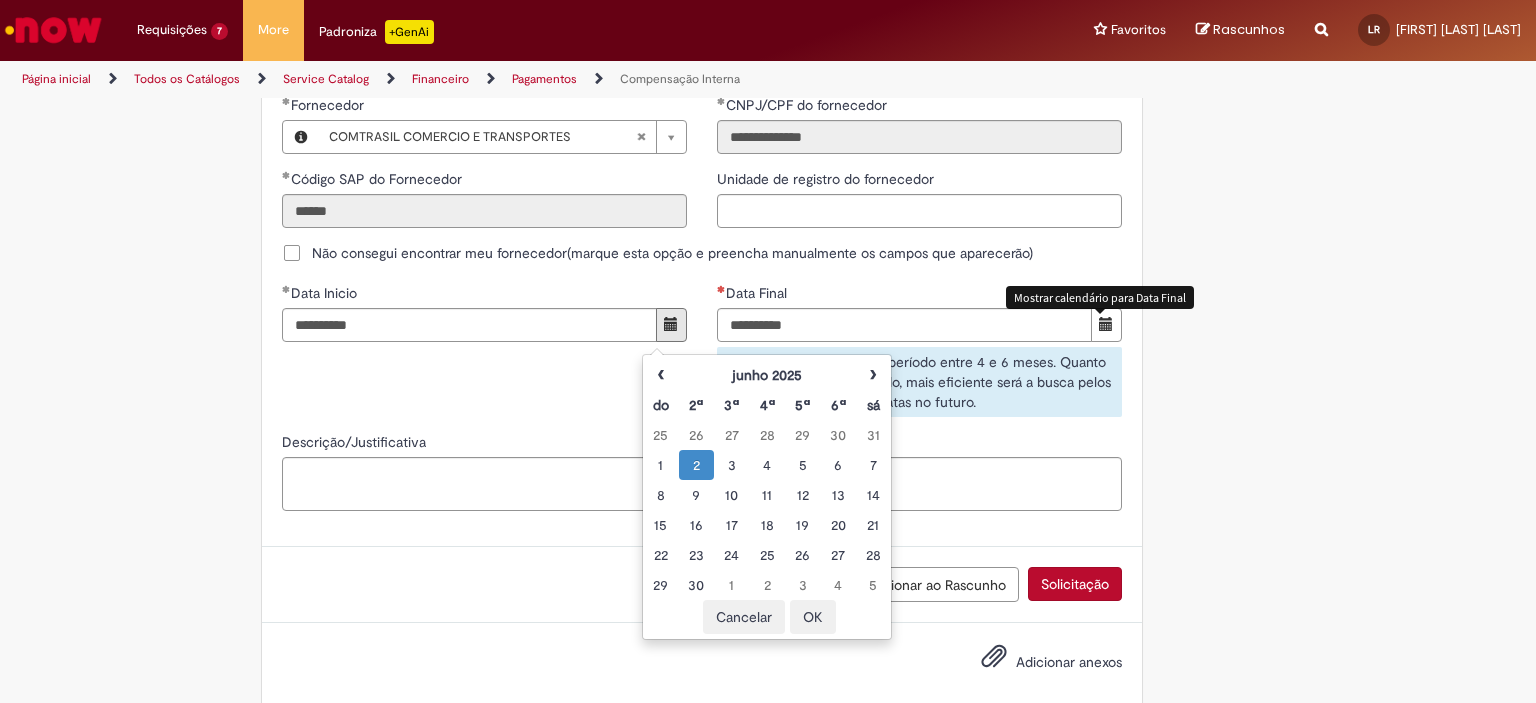 click at bounding box center [1106, 324] 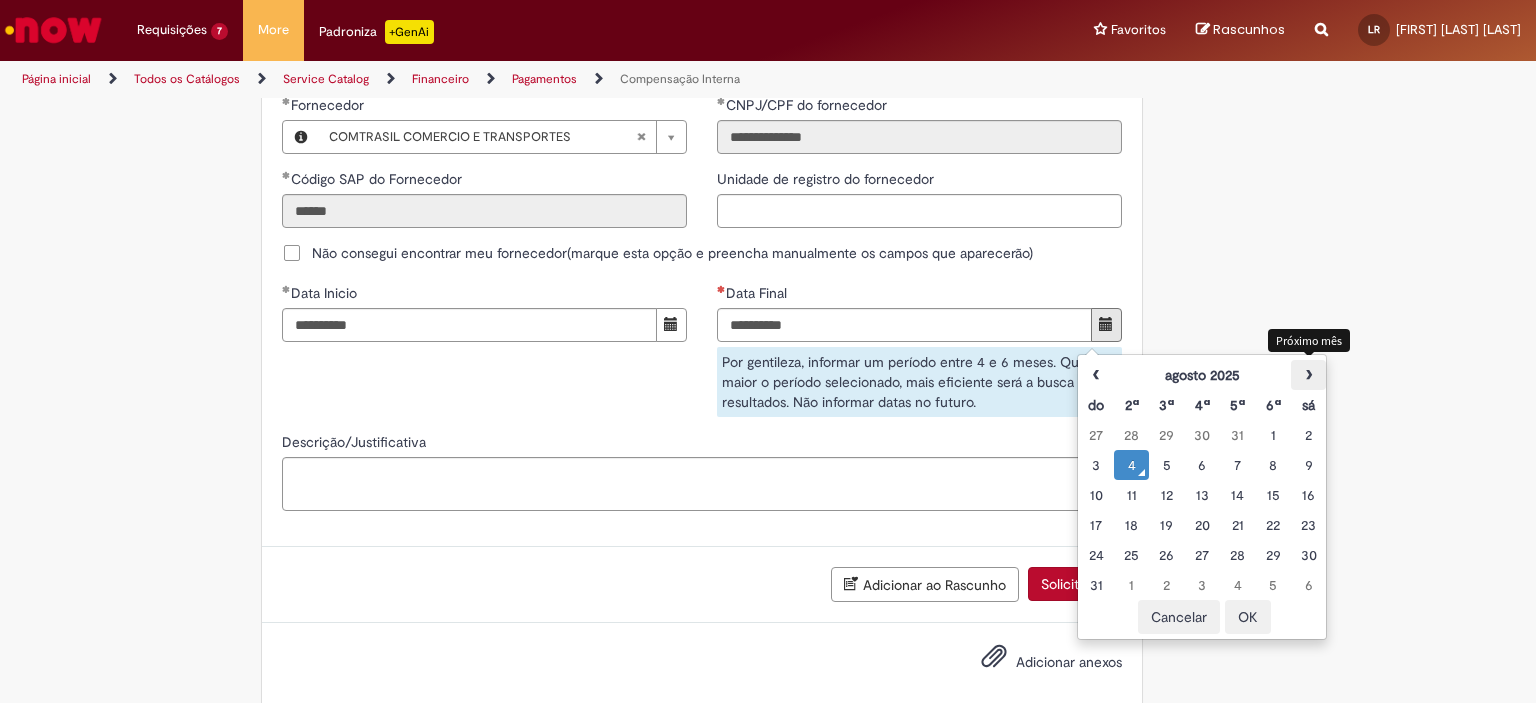 click on "›" at bounding box center [1308, 375] 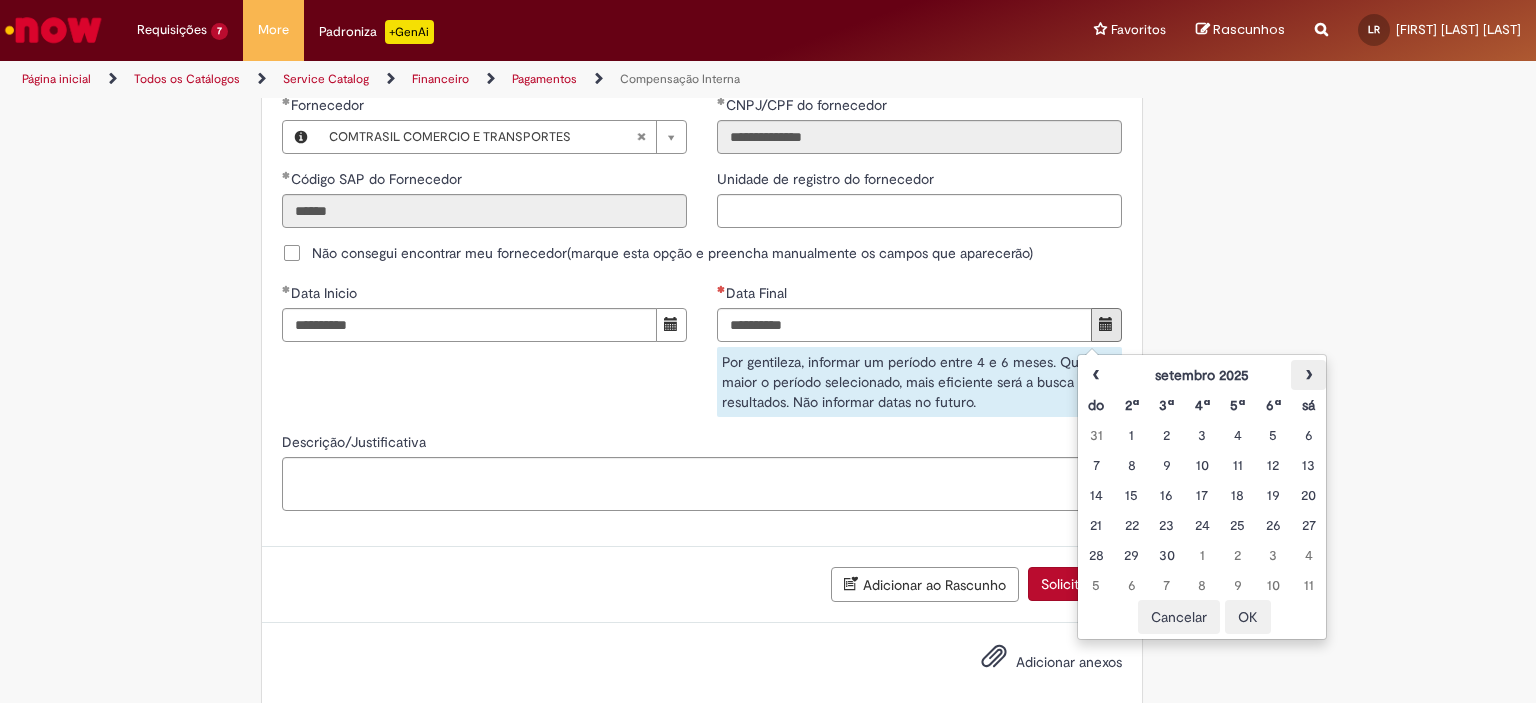 click on "›" at bounding box center (1308, 375) 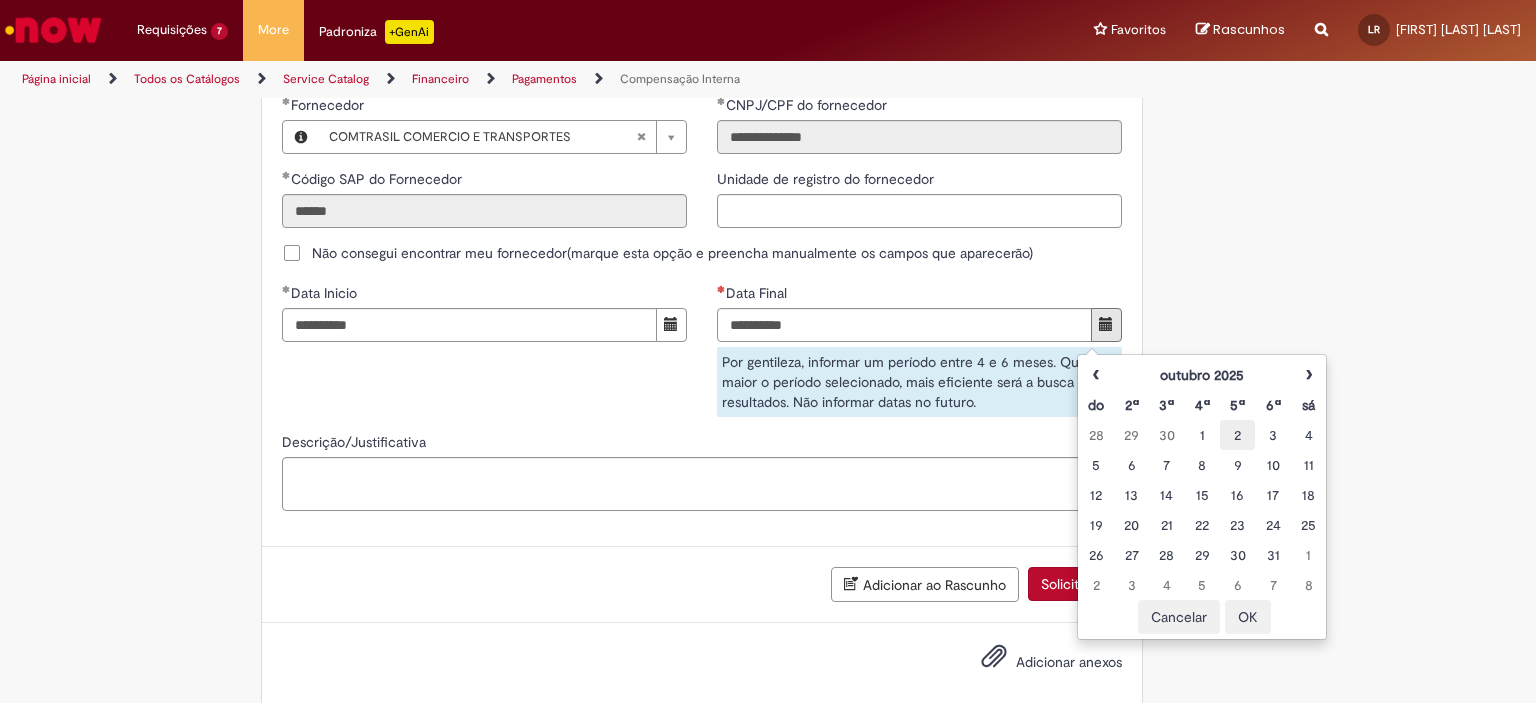 click on "2" at bounding box center [1237, 435] 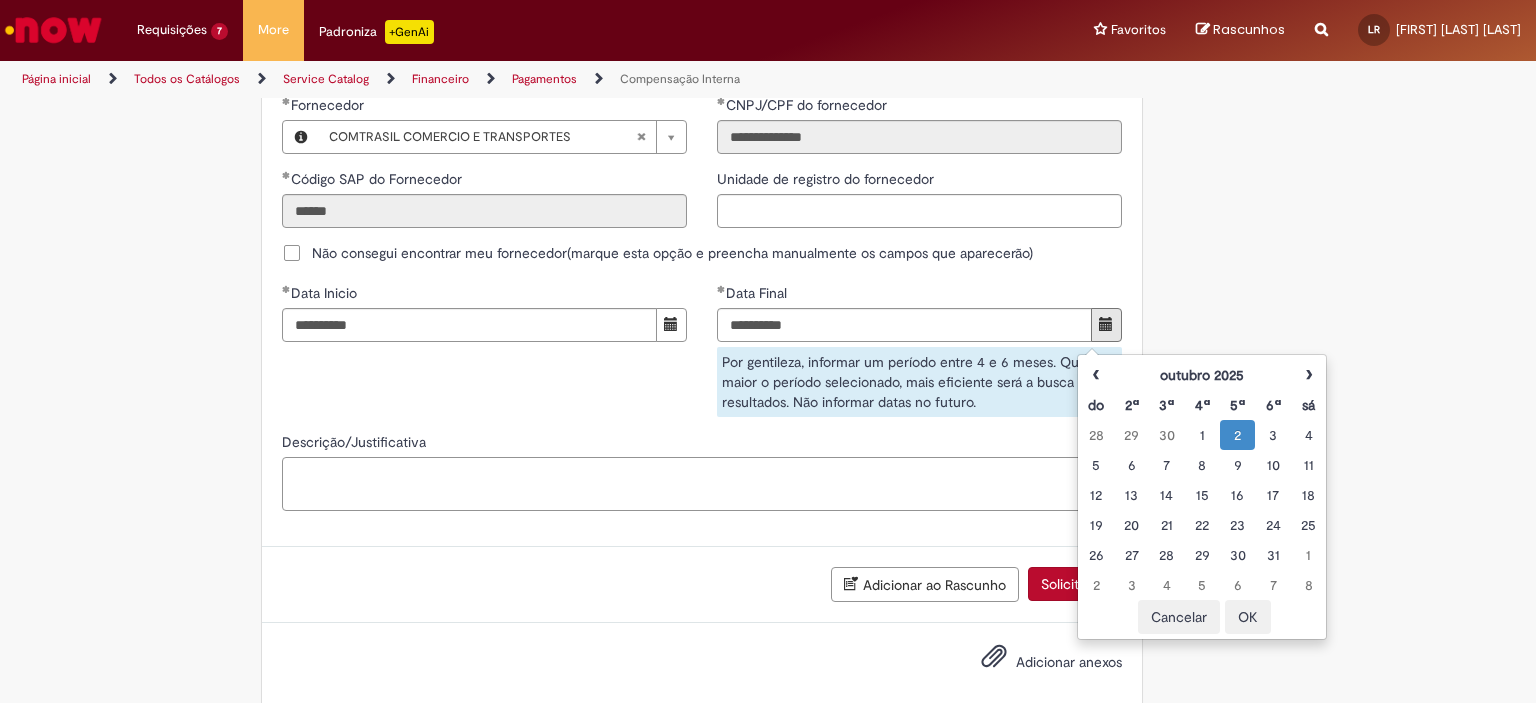 click on "**********" at bounding box center (702, 95) 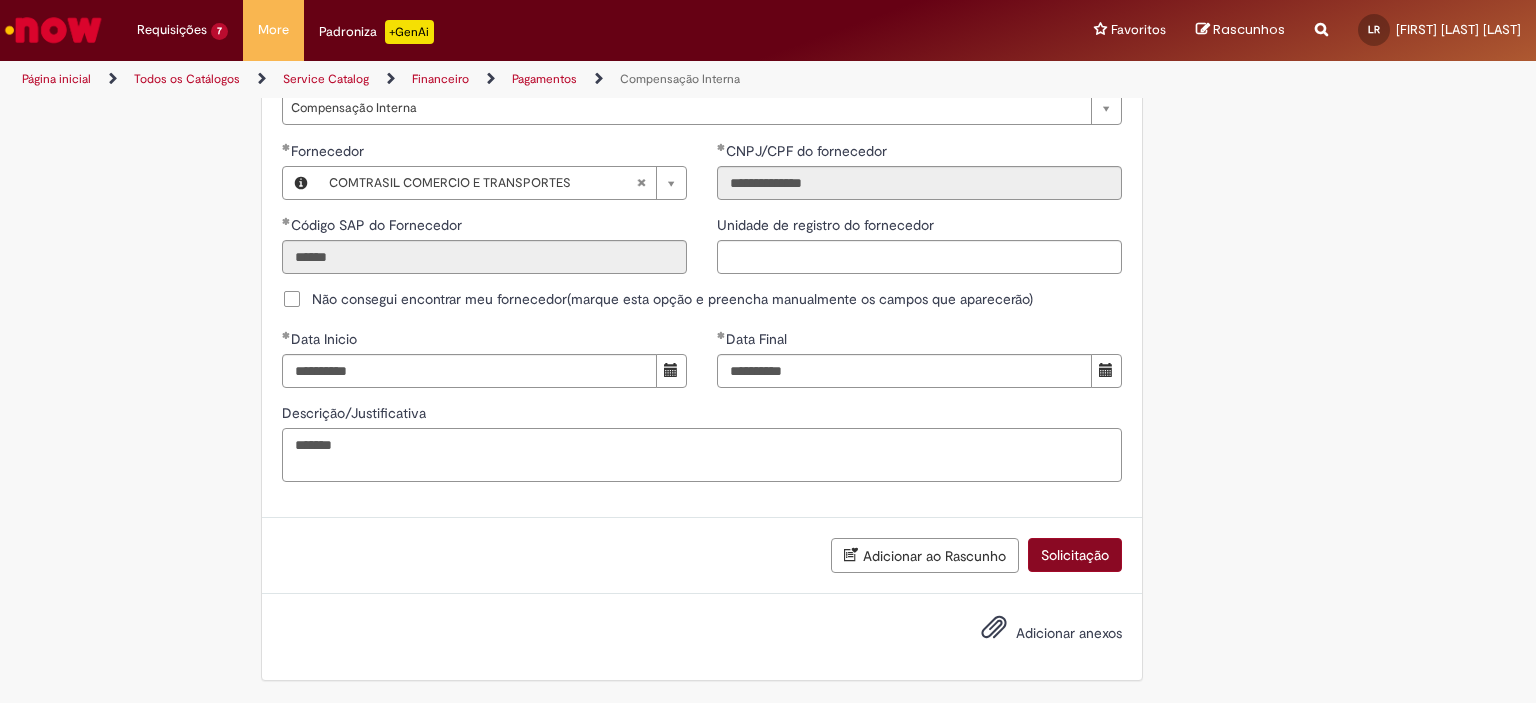 type on "*******" 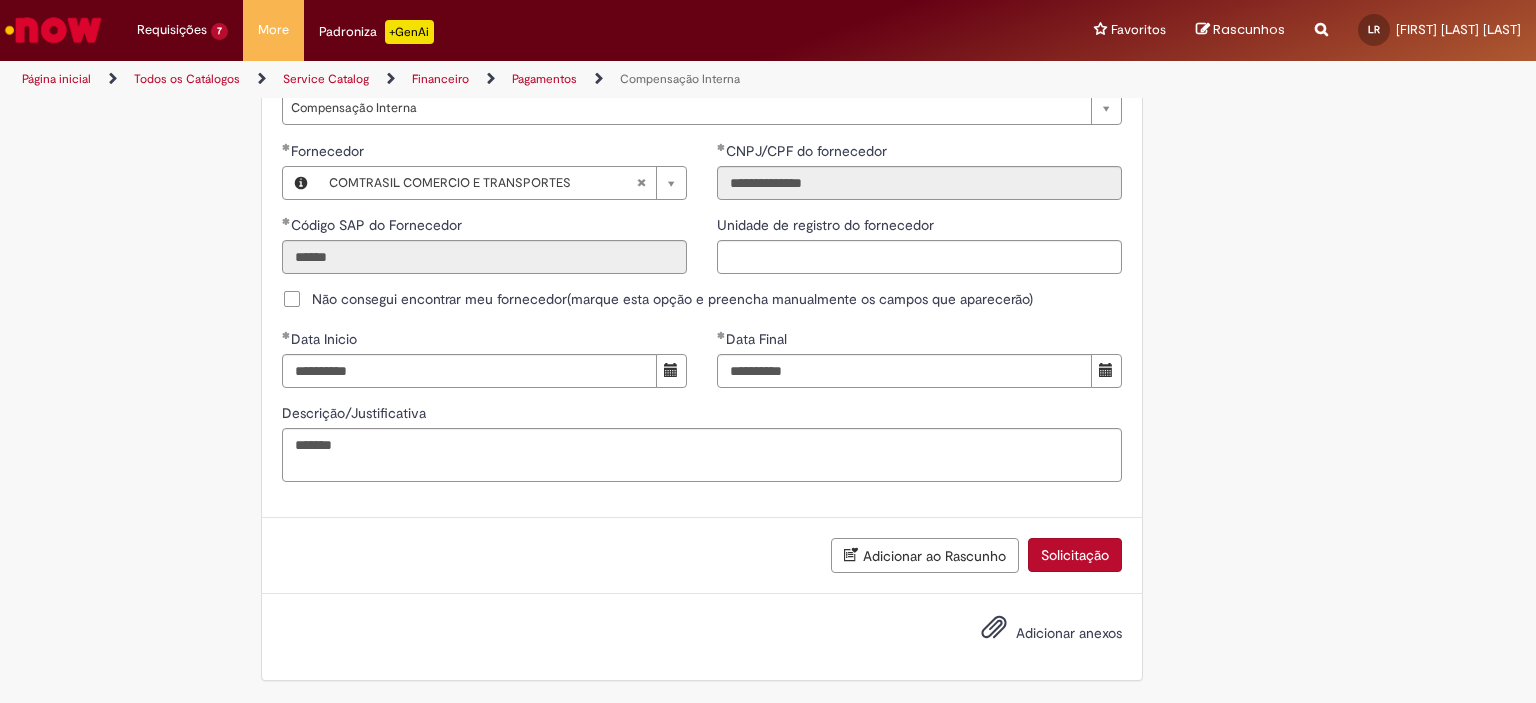 click on "Solicitação" at bounding box center (1075, 555) 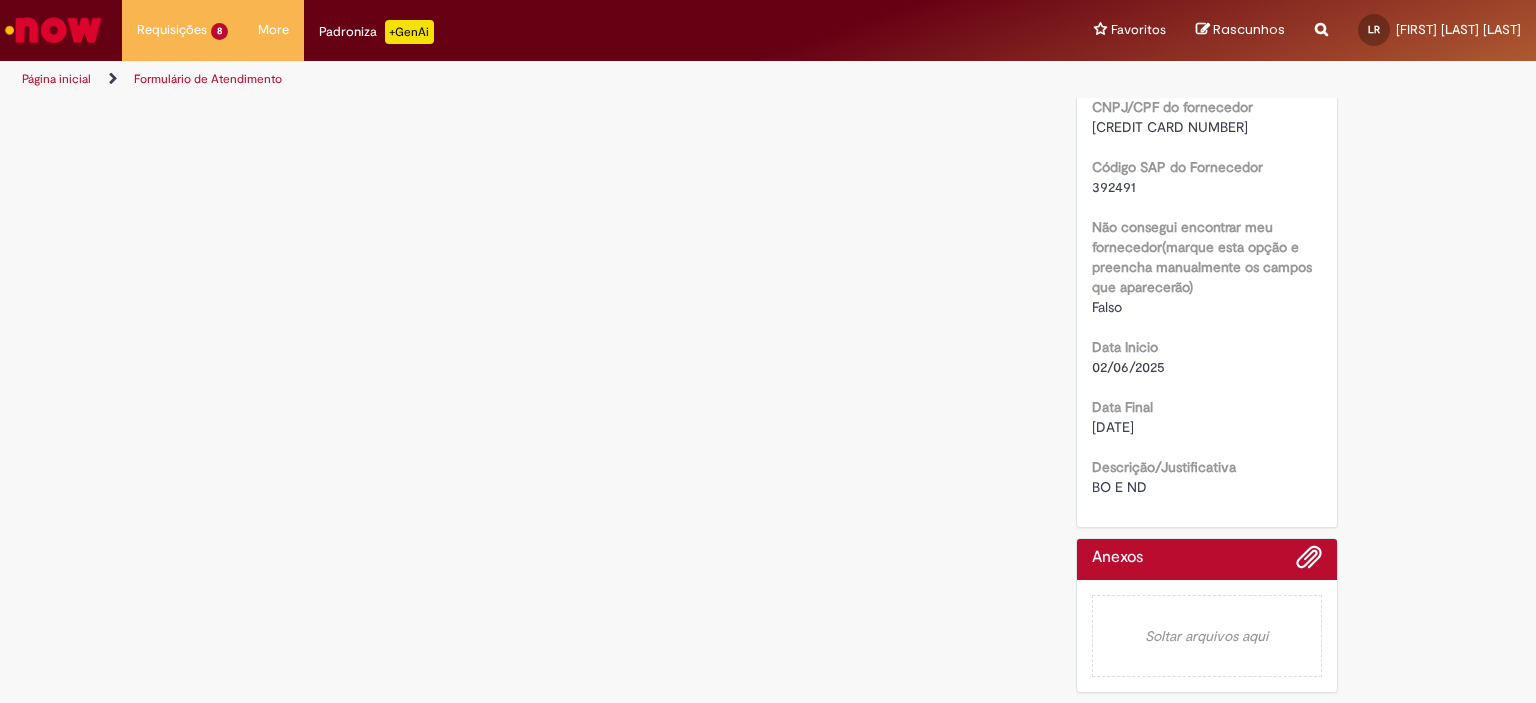 scroll, scrollTop: 0, scrollLeft: 0, axis: both 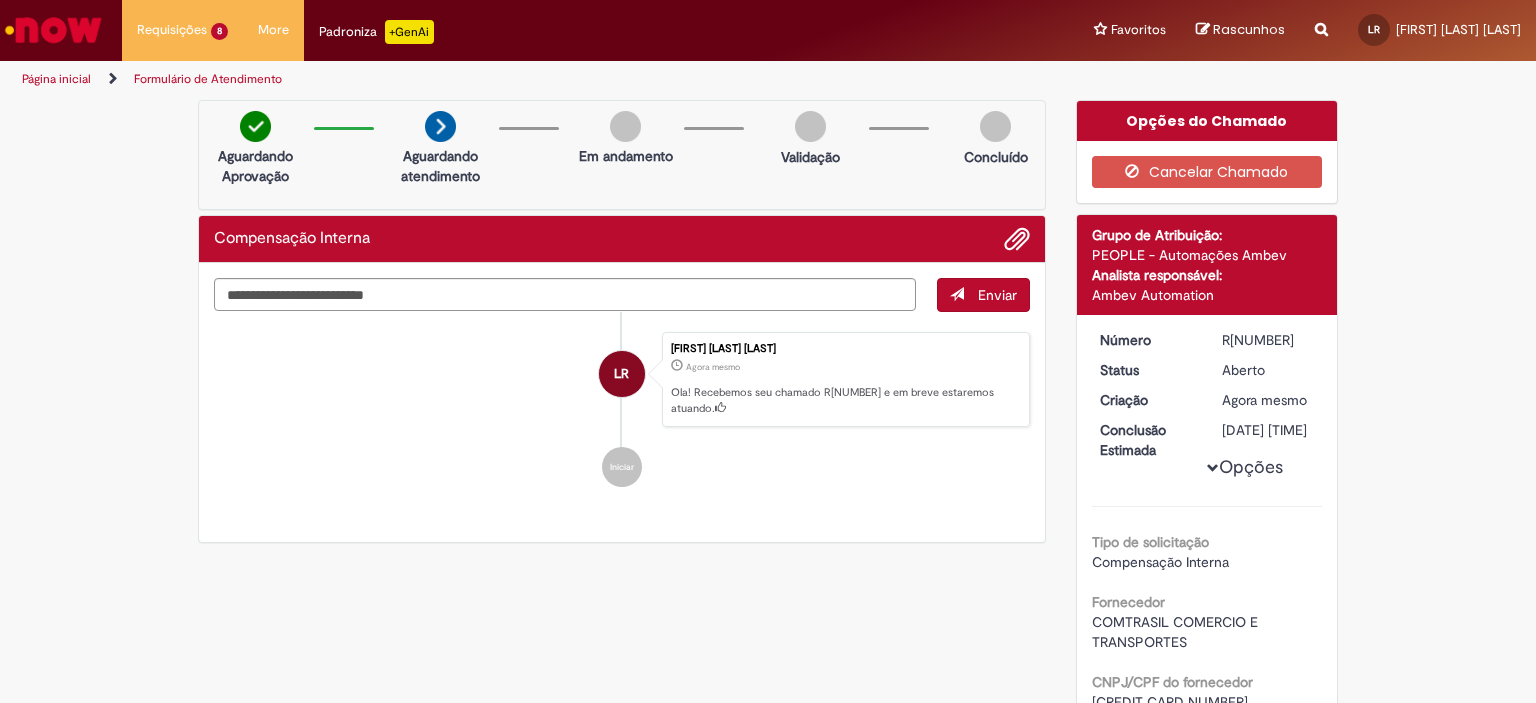 click on "Página inicial" at bounding box center (56, 79) 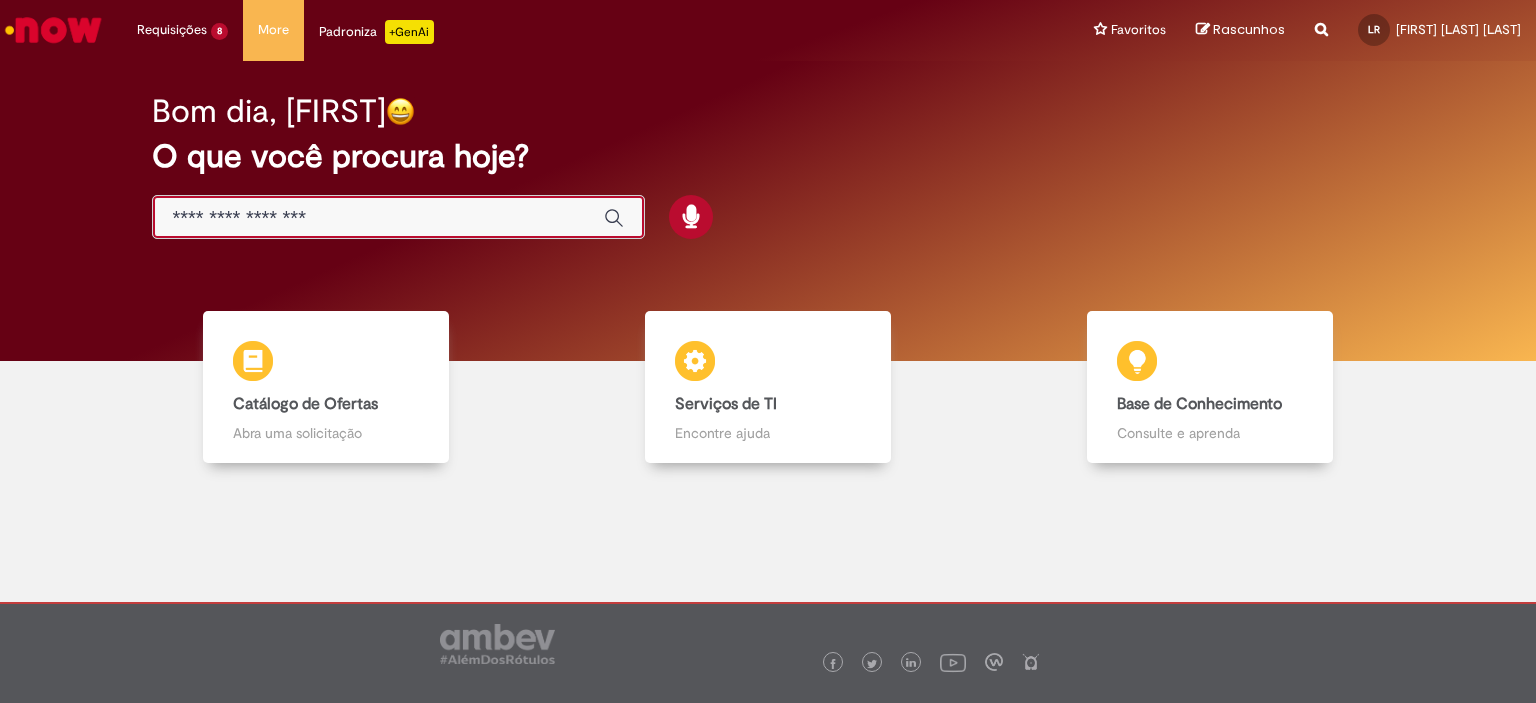 click at bounding box center (378, 218) 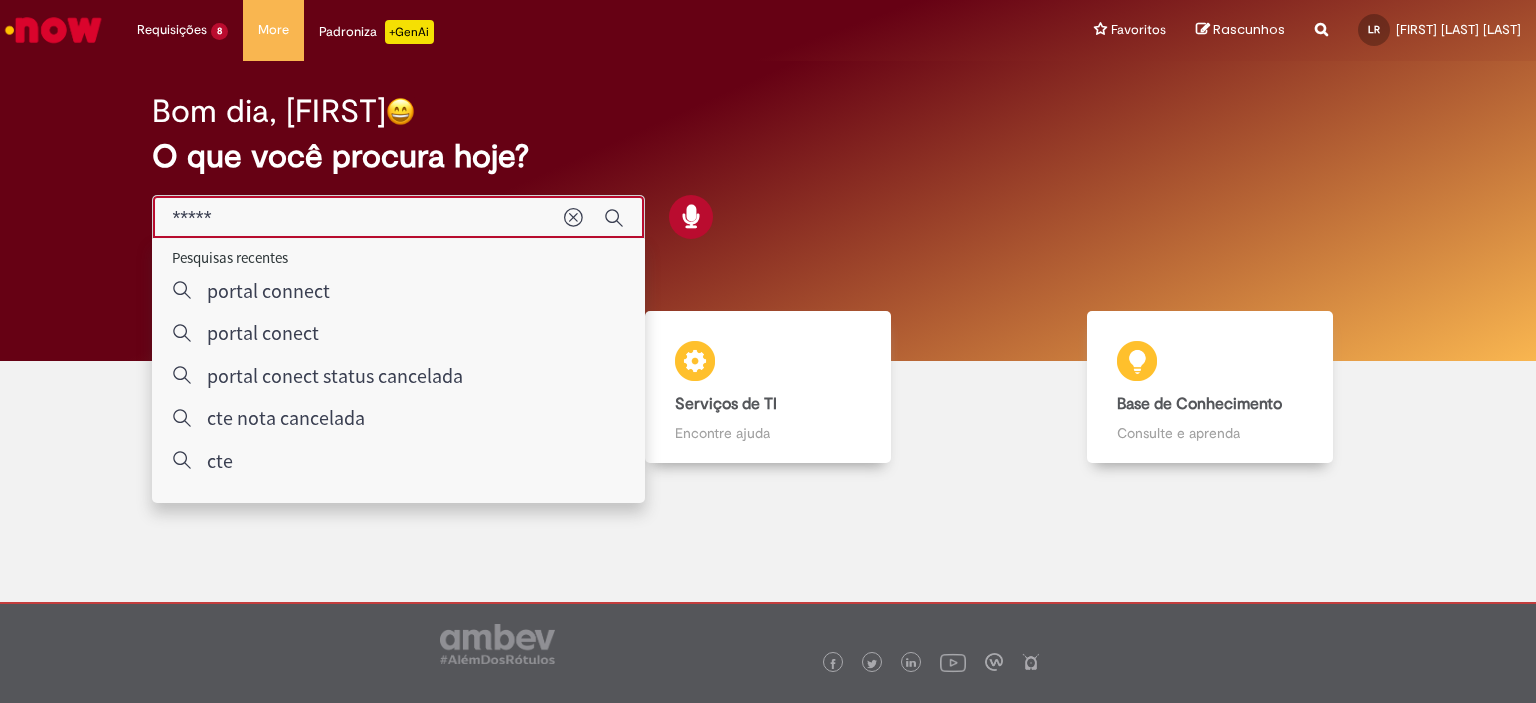 type on "******" 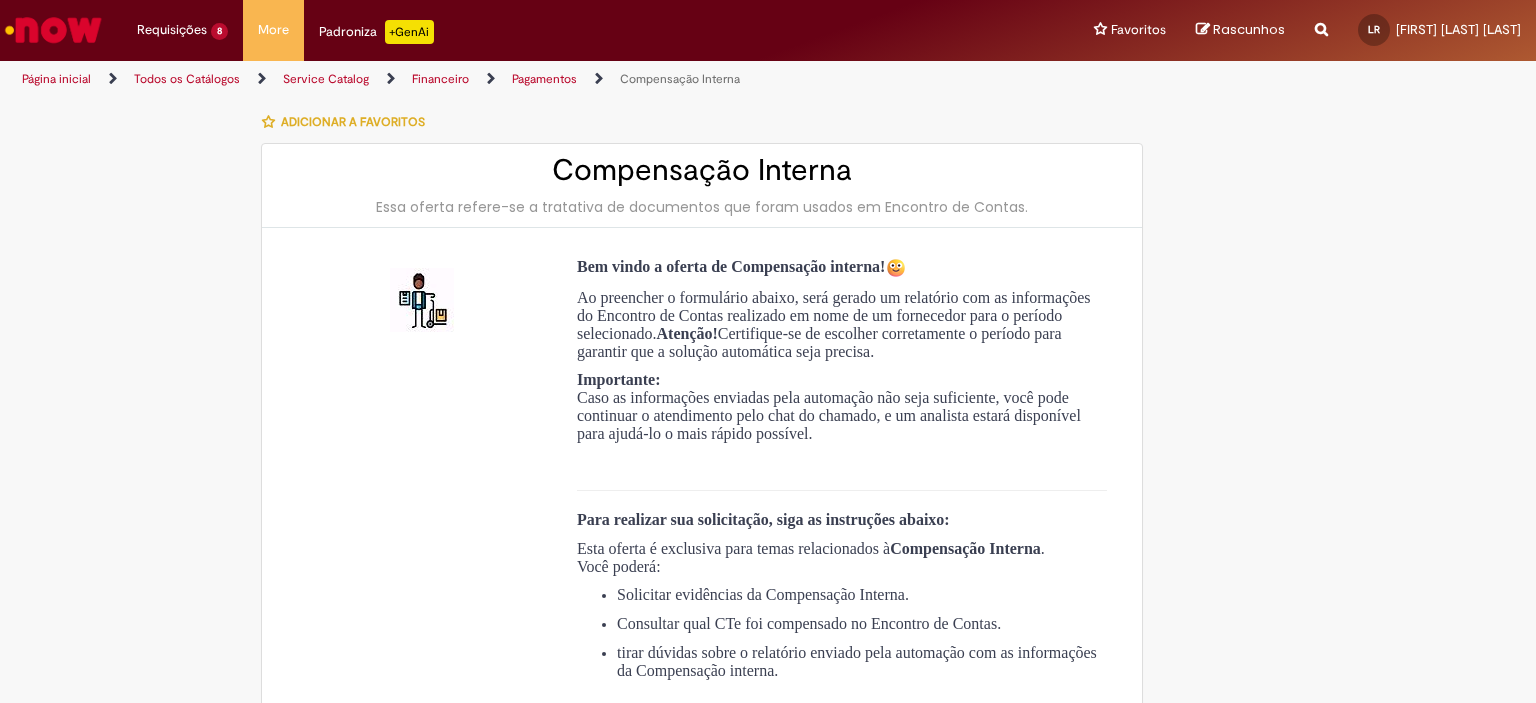 type on "**********" 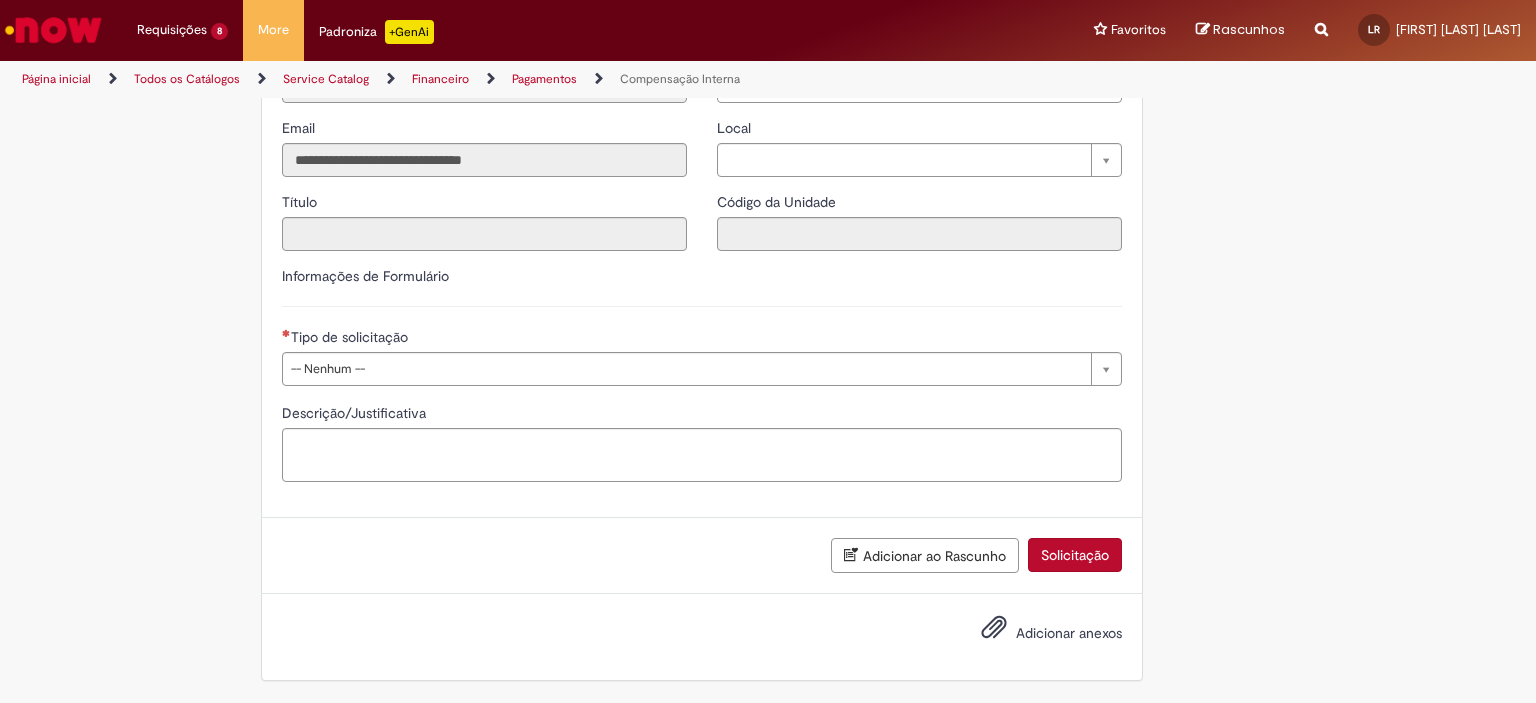 scroll, scrollTop: 971, scrollLeft: 0, axis: vertical 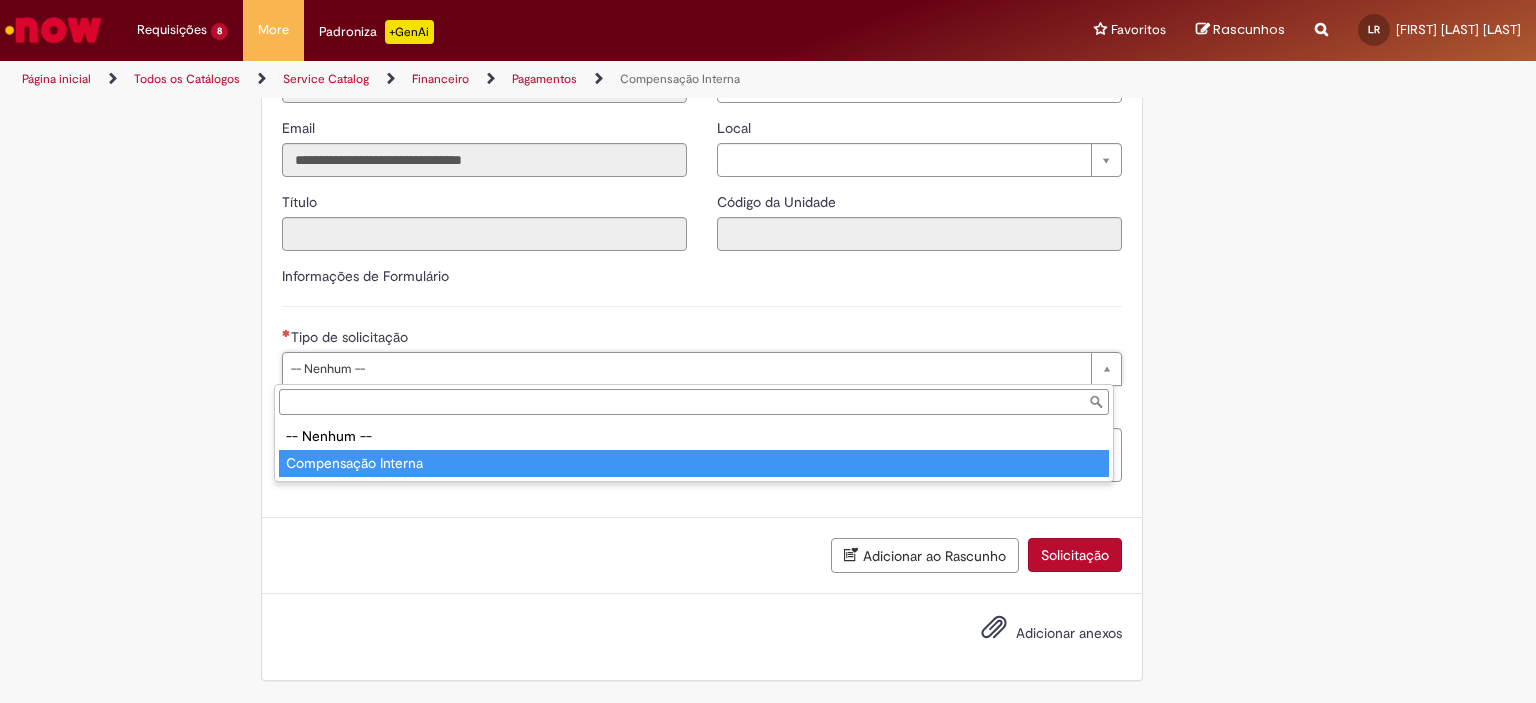 type on "**********" 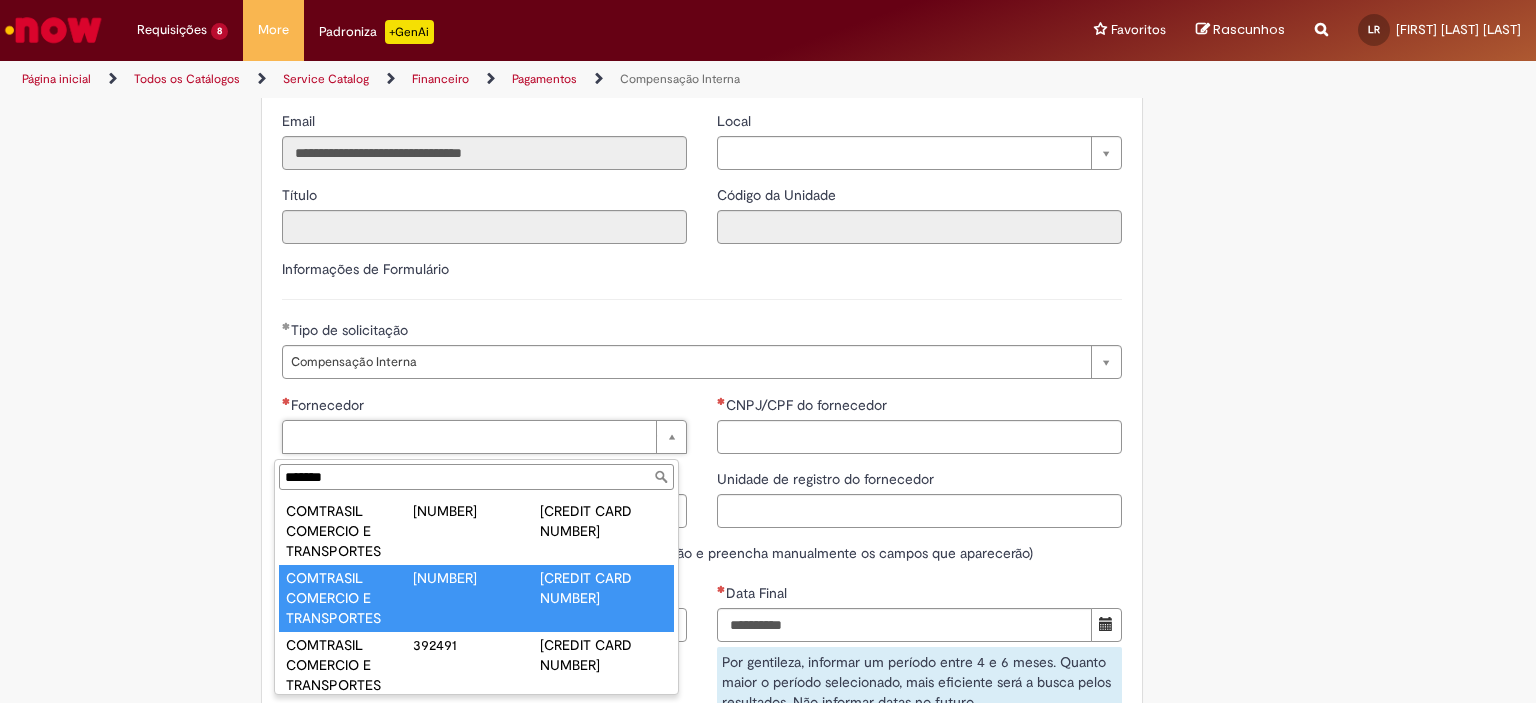 scroll, scrollTop: 0, scrollLeft: 0, axis: both 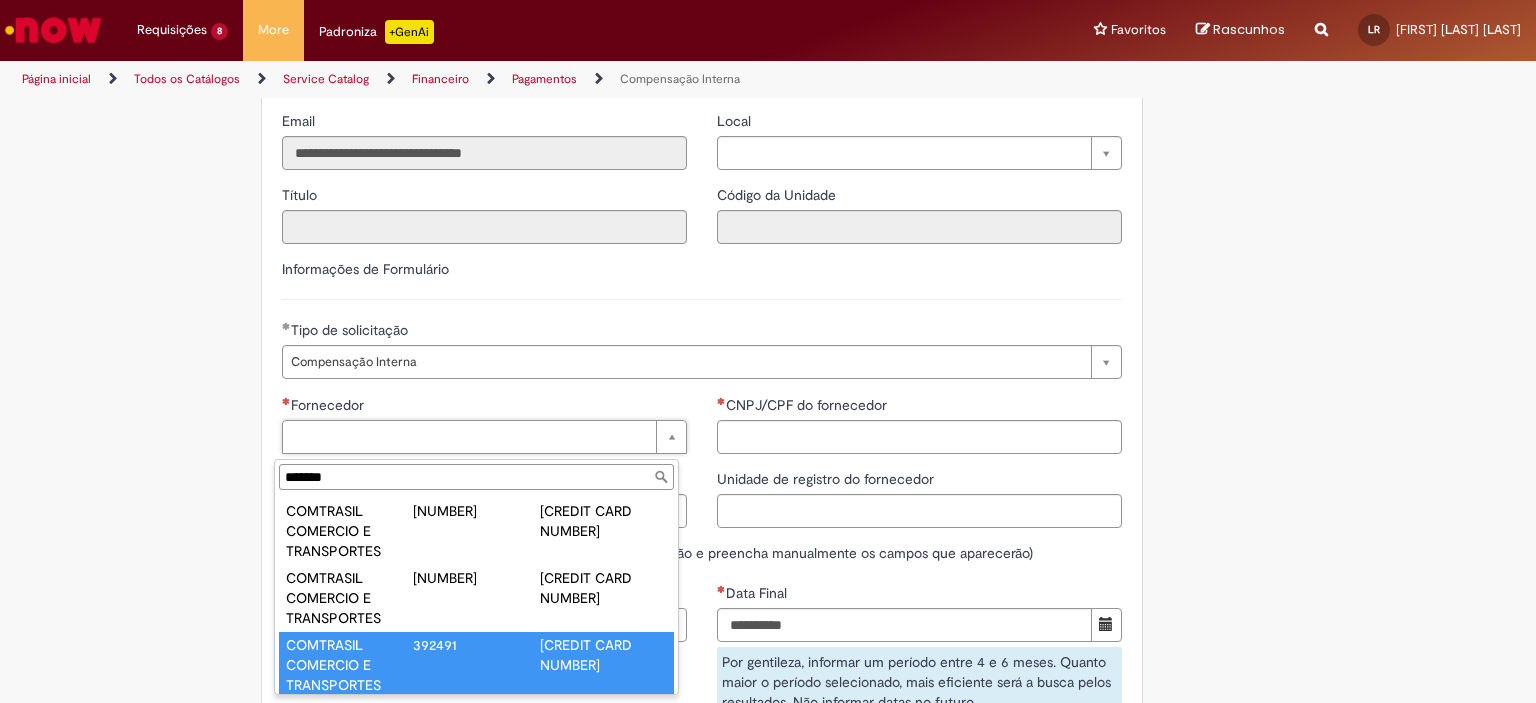 type on "*******" 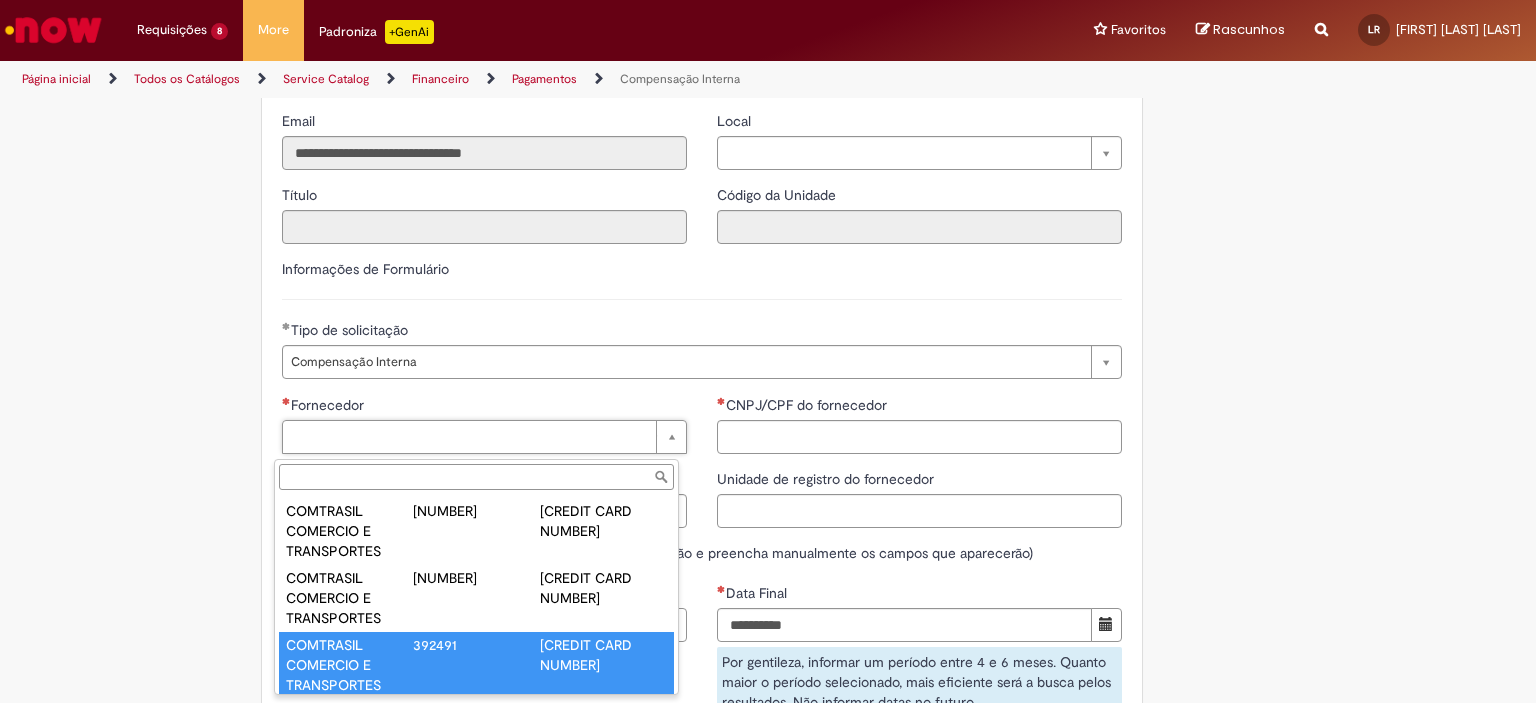 type on "******" 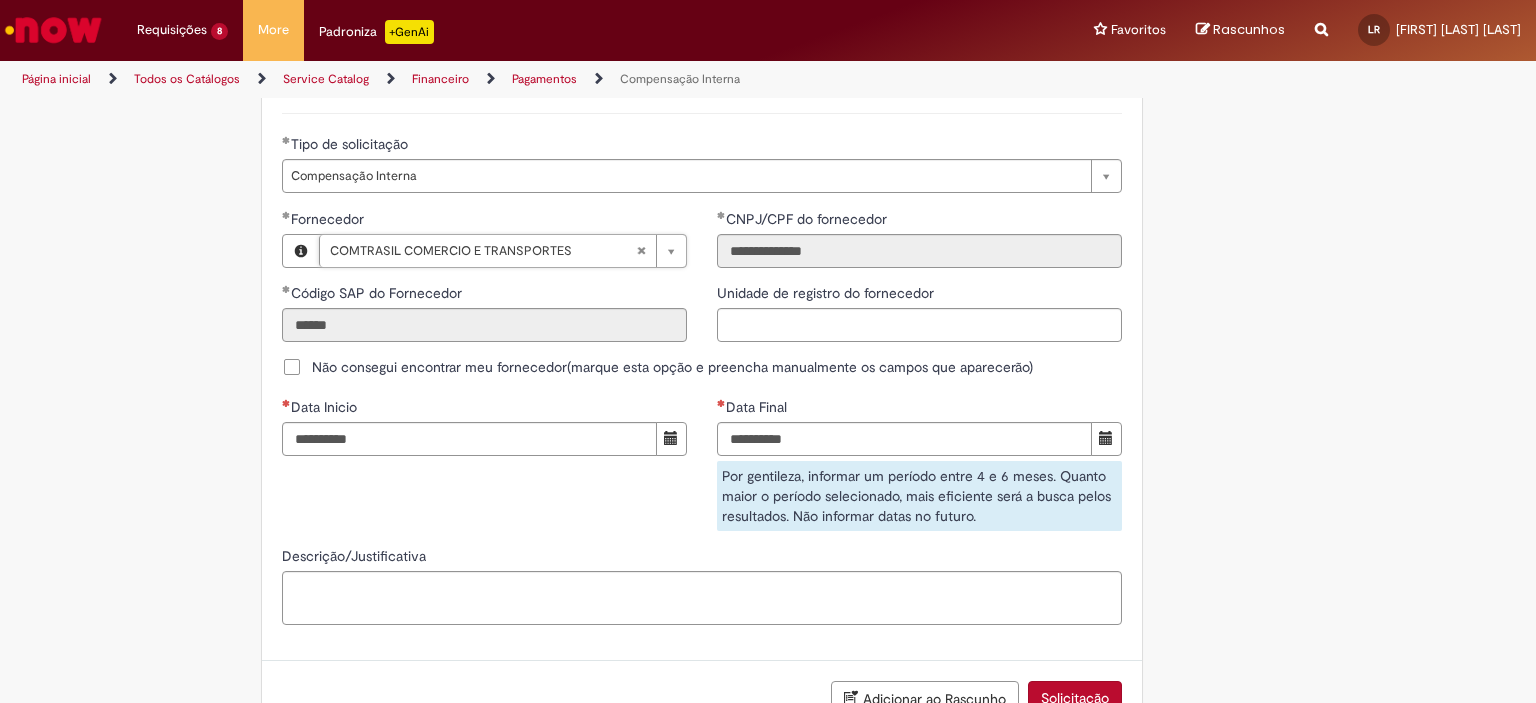 scroll, scrollTop: 1171, scrollLeft: 0, axis: vertical 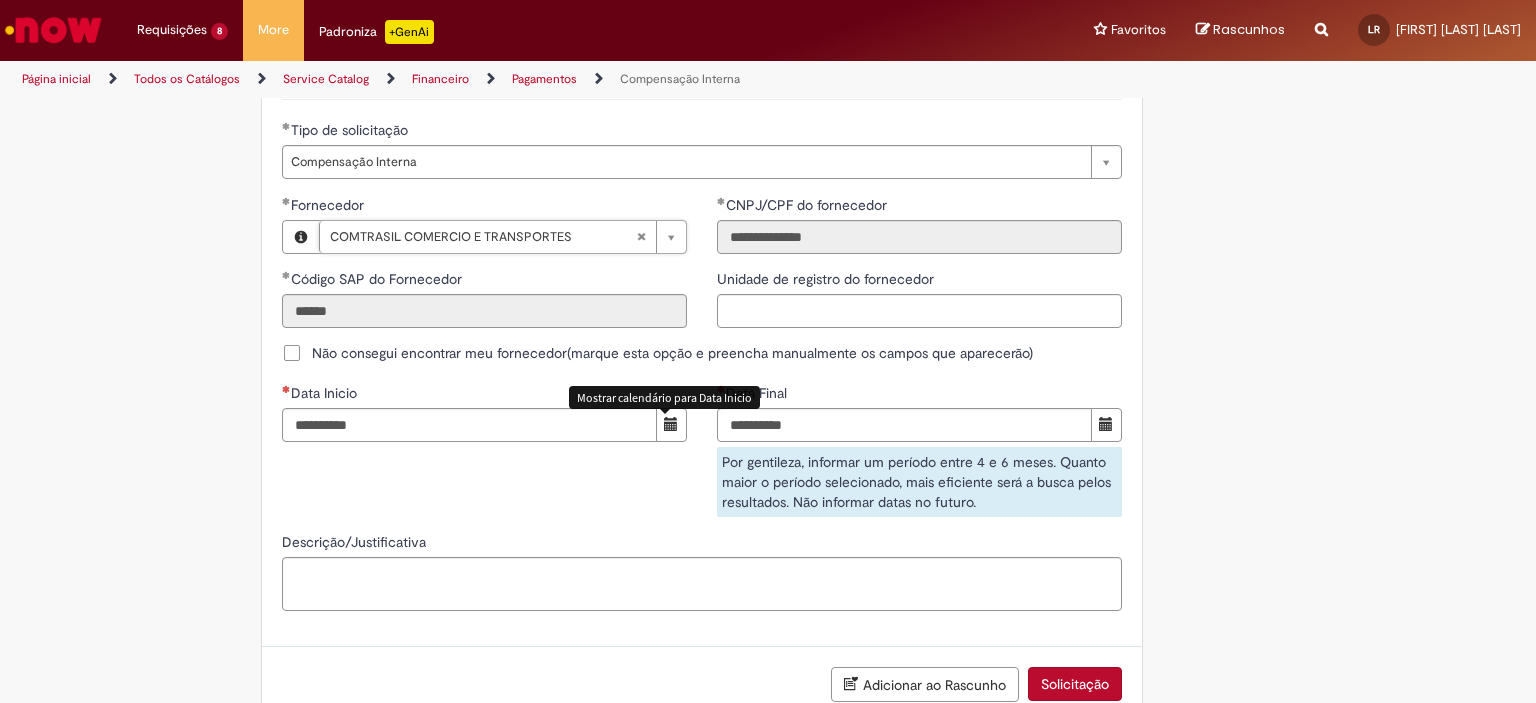 click at bounding box center [671, 424] 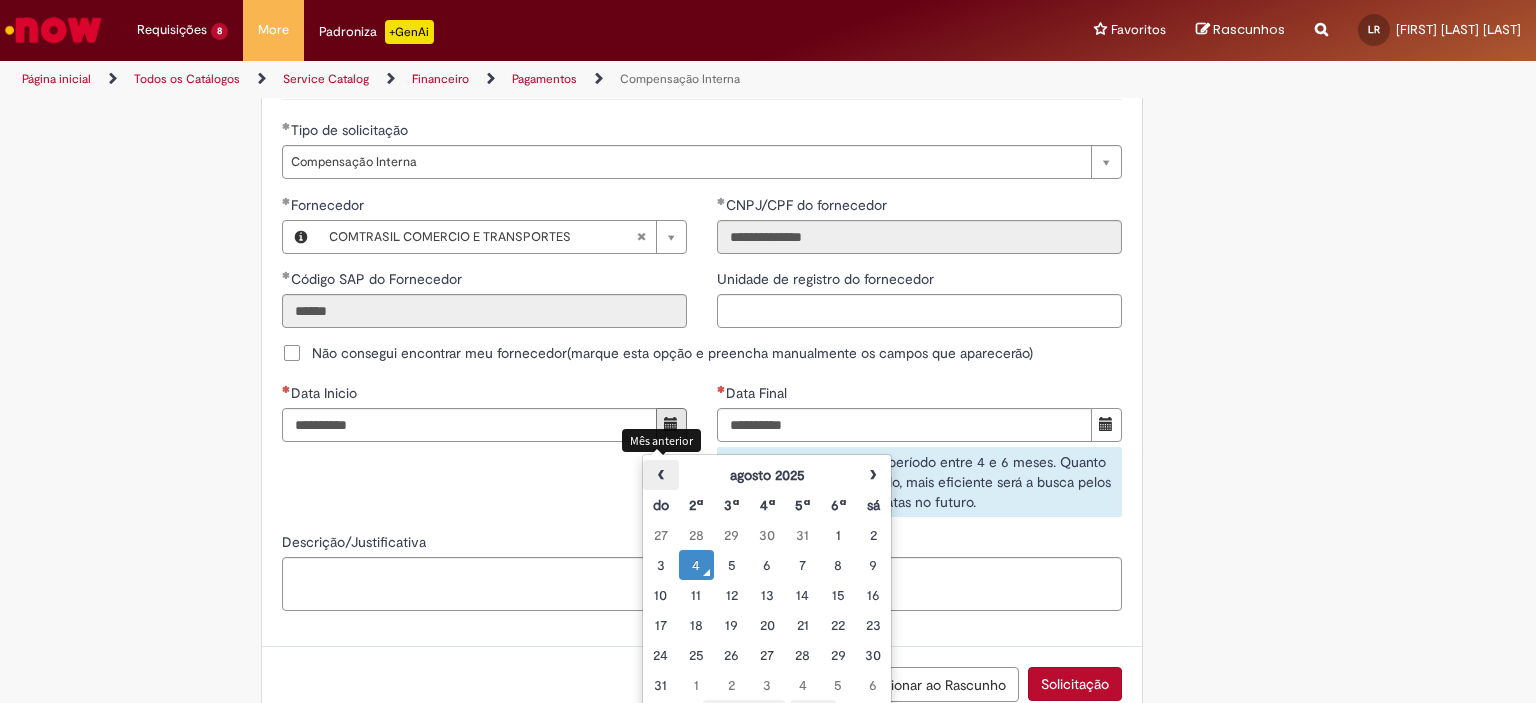 click on "‹" at bounding box center (660, 475) 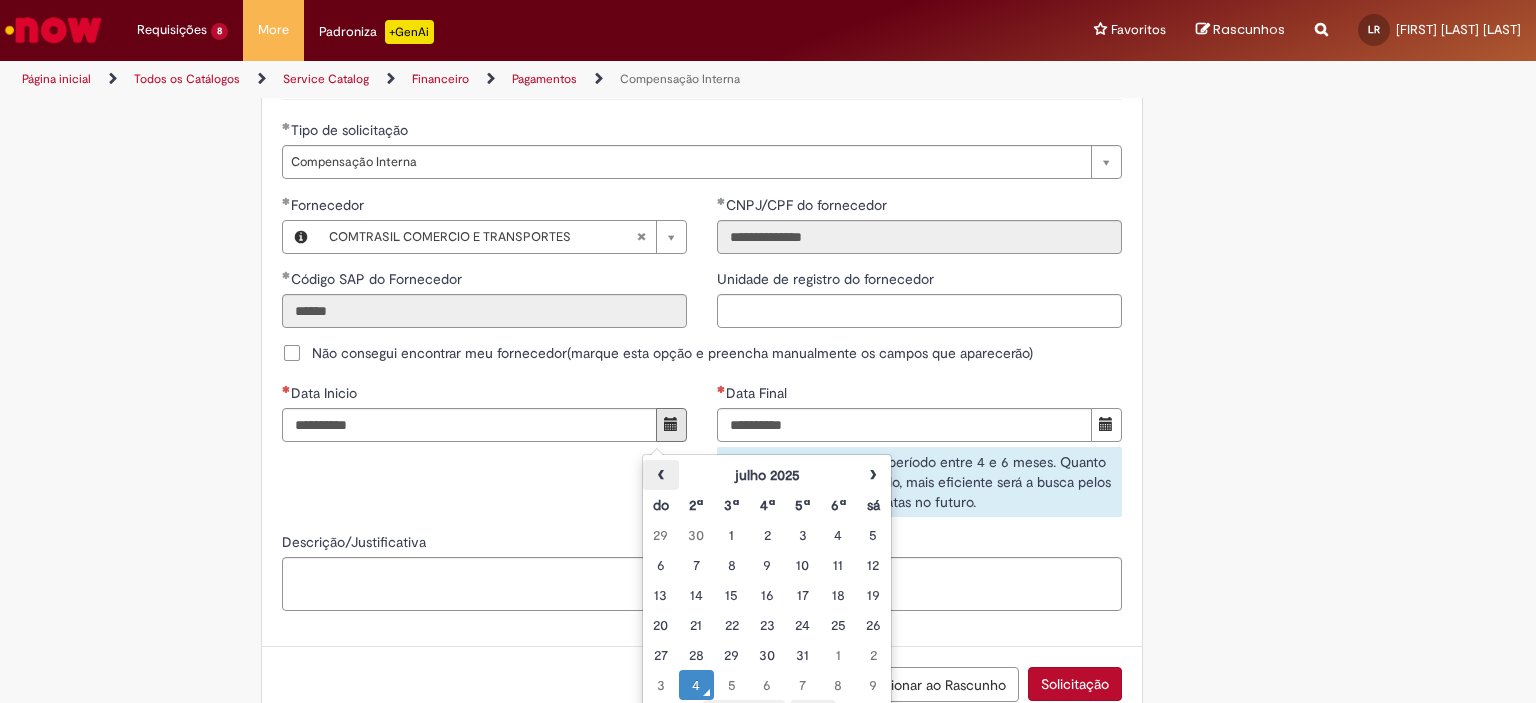 click on "‹" at bounding box center (660, 475) 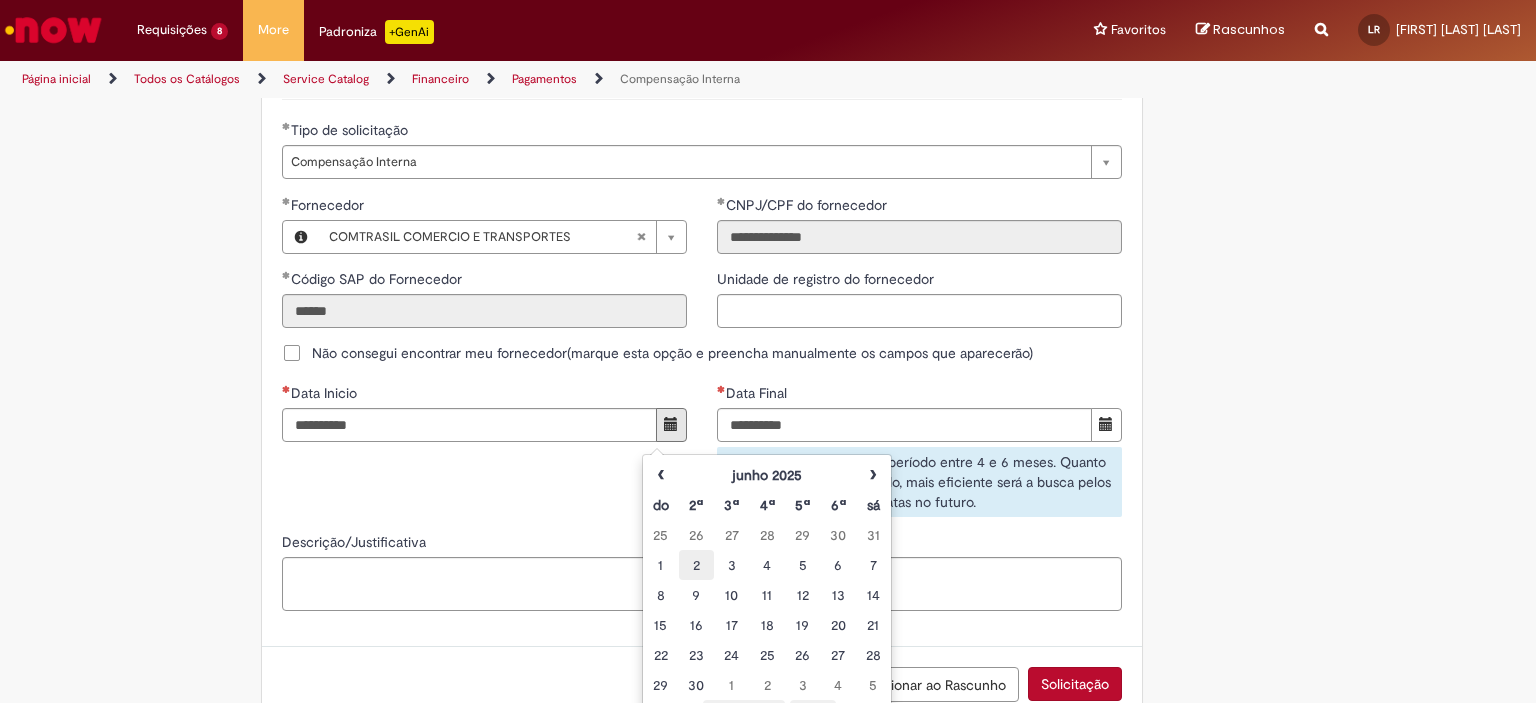click on "2" at bounding box center (696, 565) 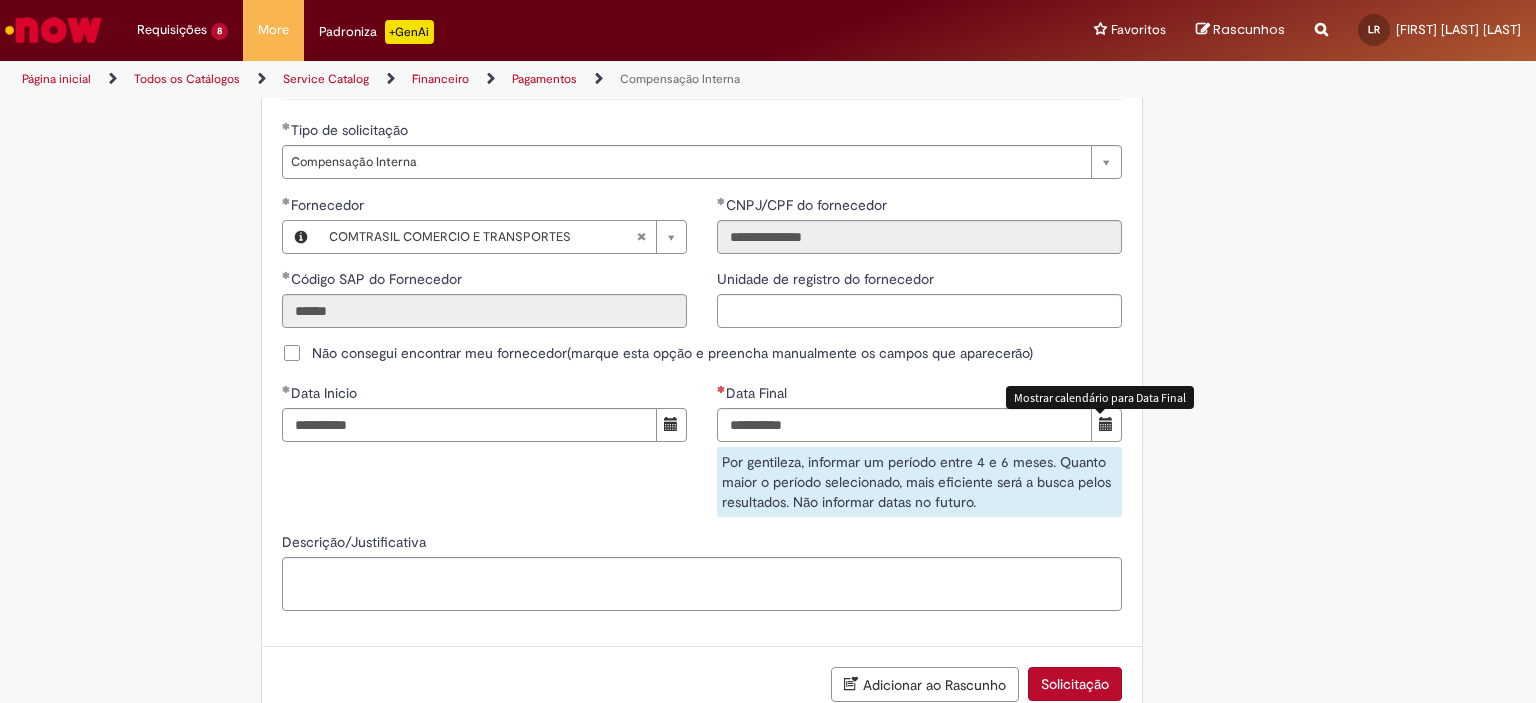 click at bounding box center [1106, 425] 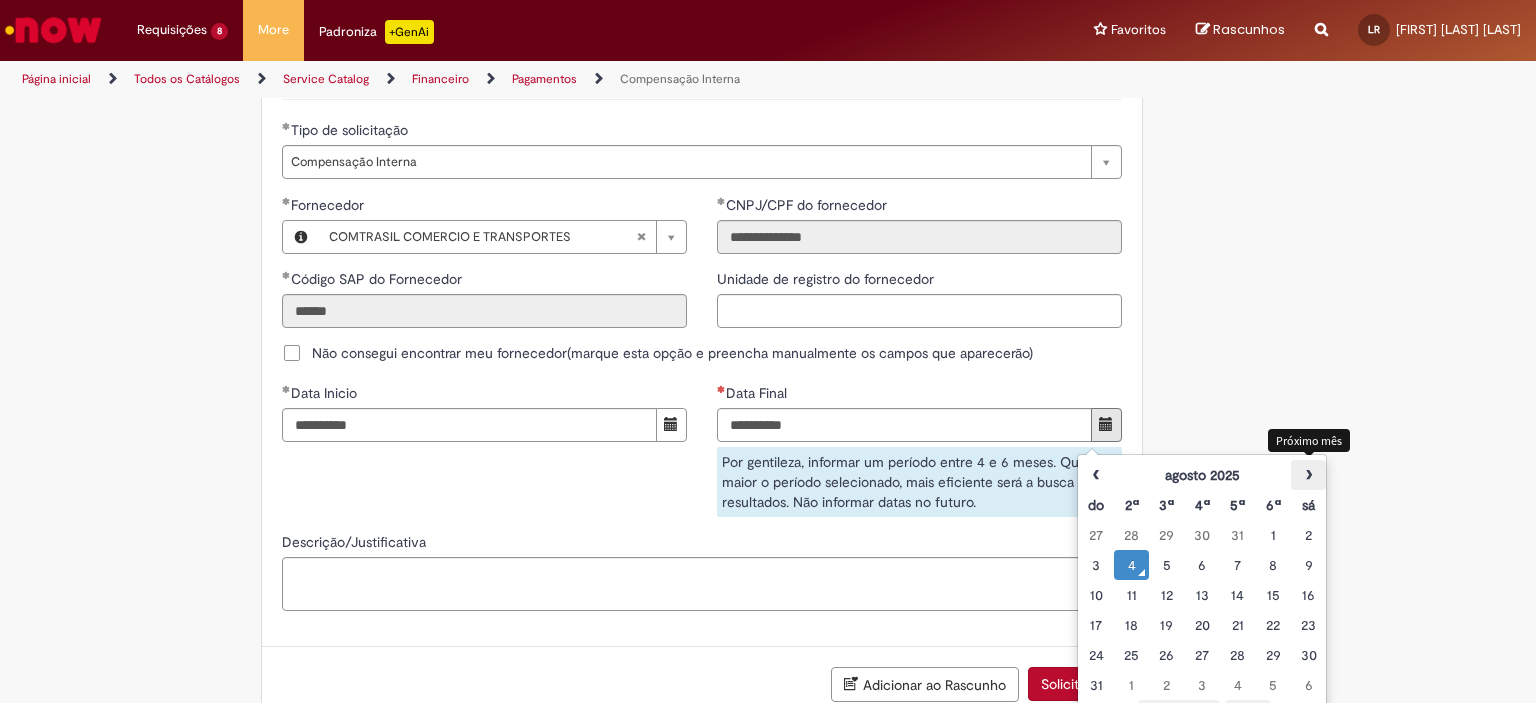 click on "›" at bounding box center (1308, 475) 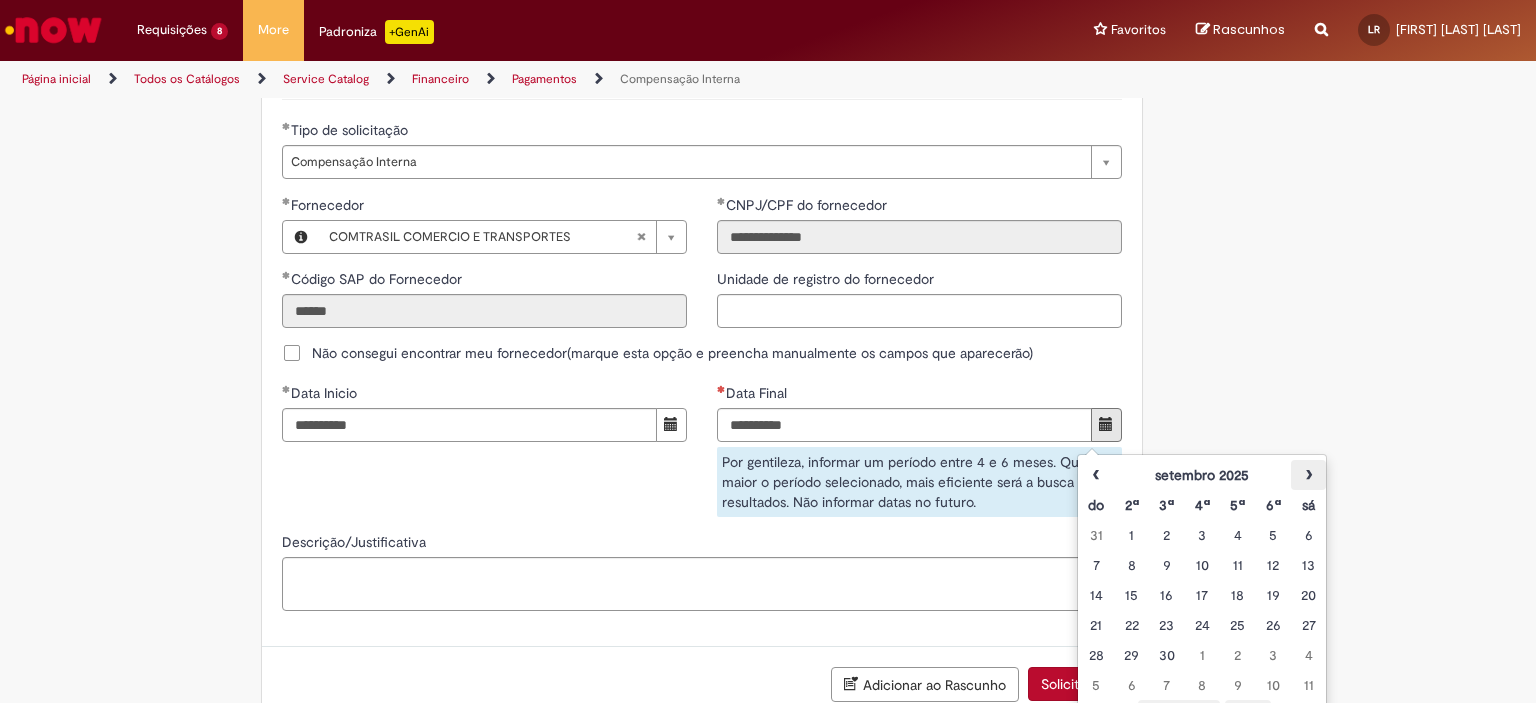 click on "›" at bounding box center [1308, 475] 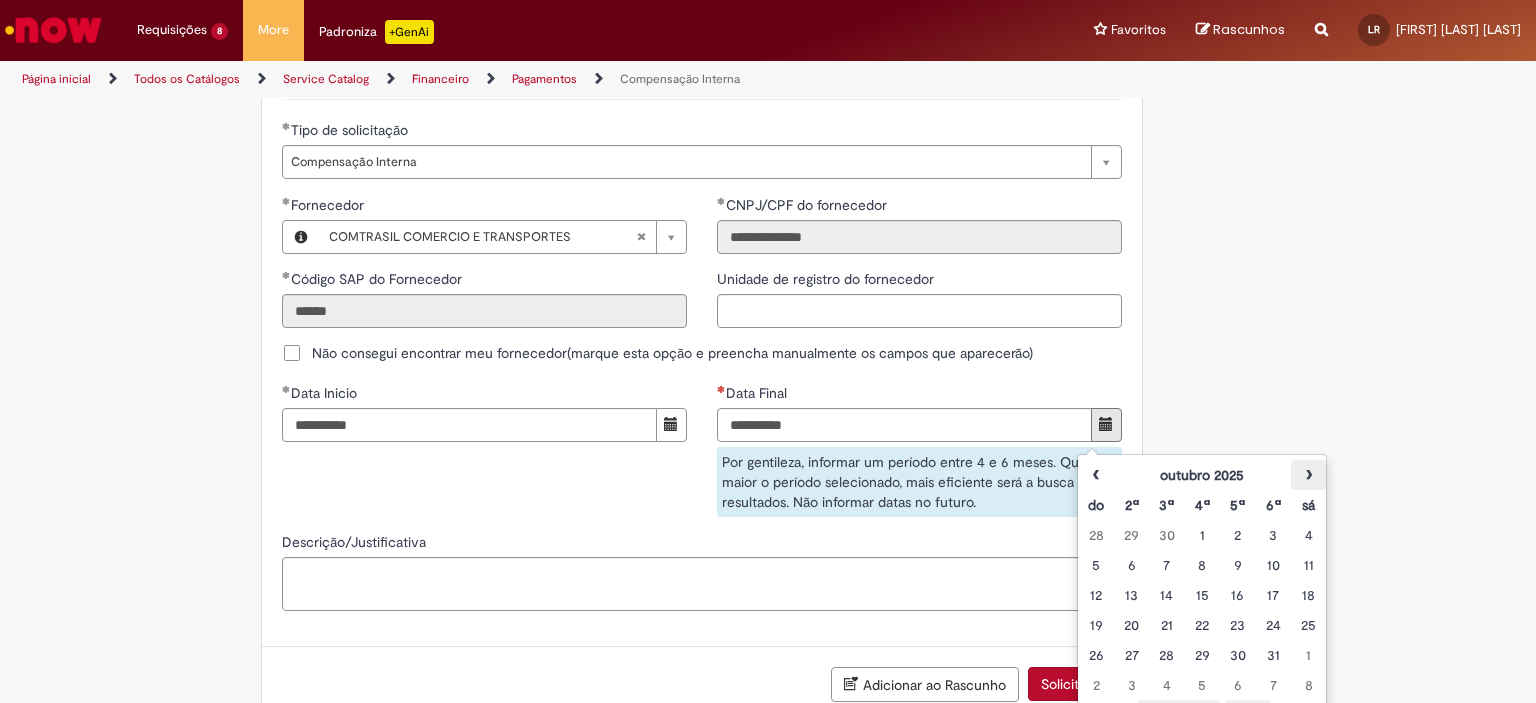 click on "›" at bounding box center [1308, 475] 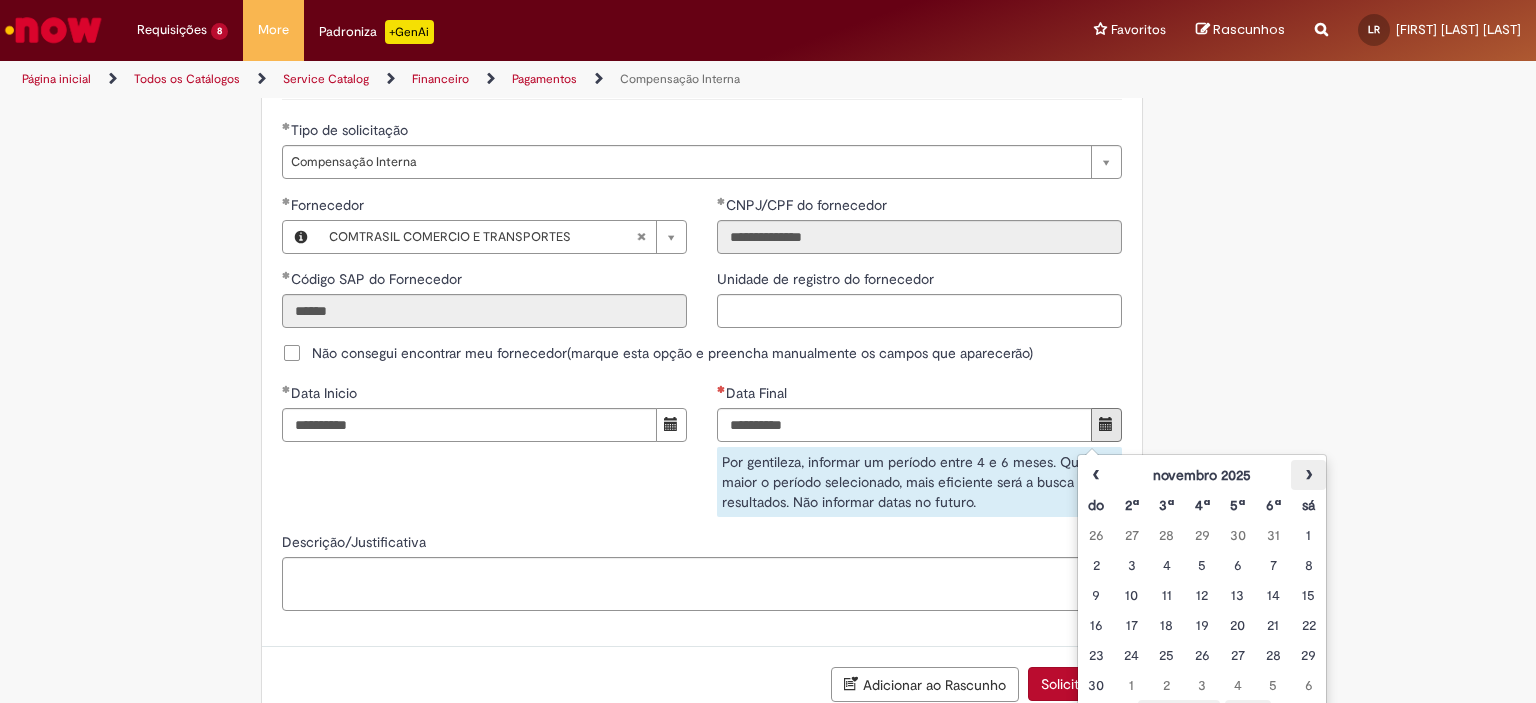 click on "›" at bounding box center [1308, 475] 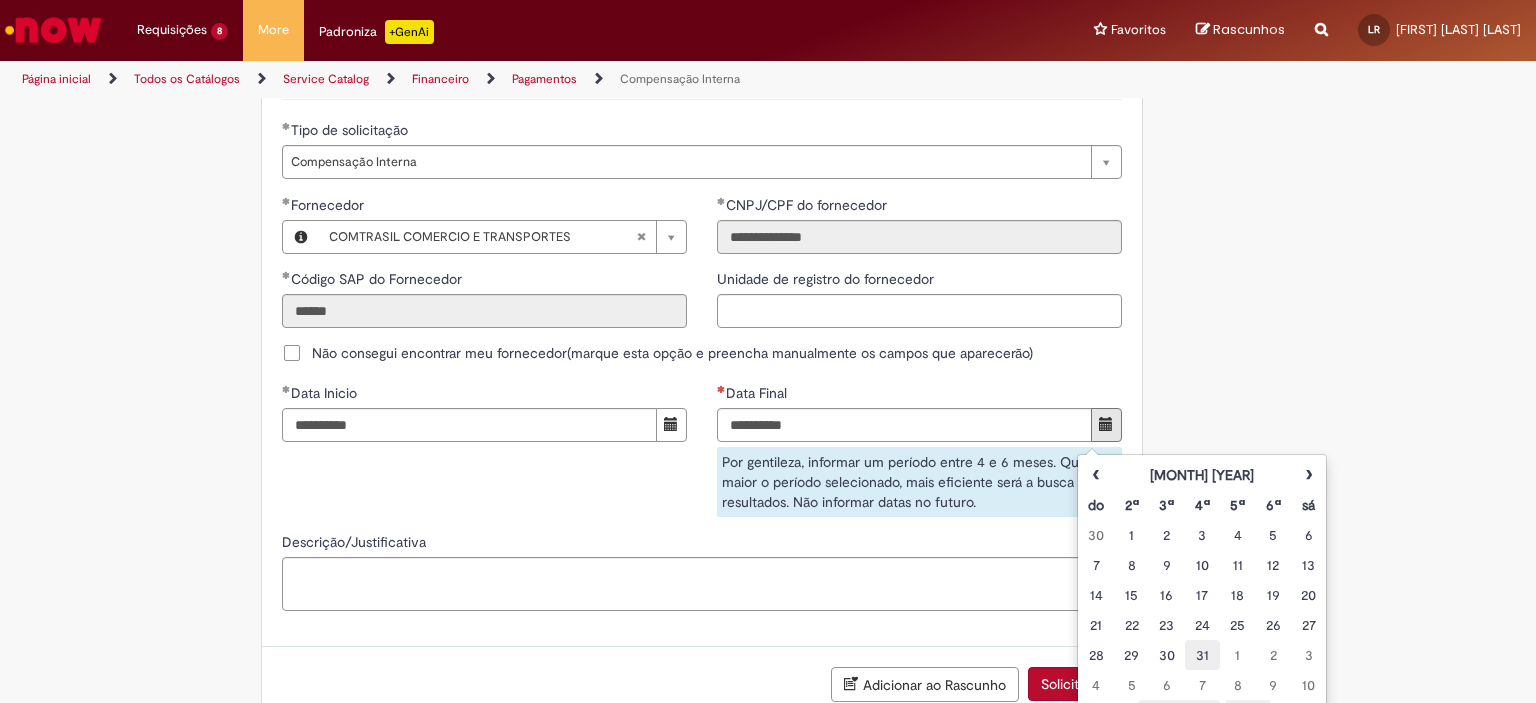 click on "31" at bounding box center [1202, 655] 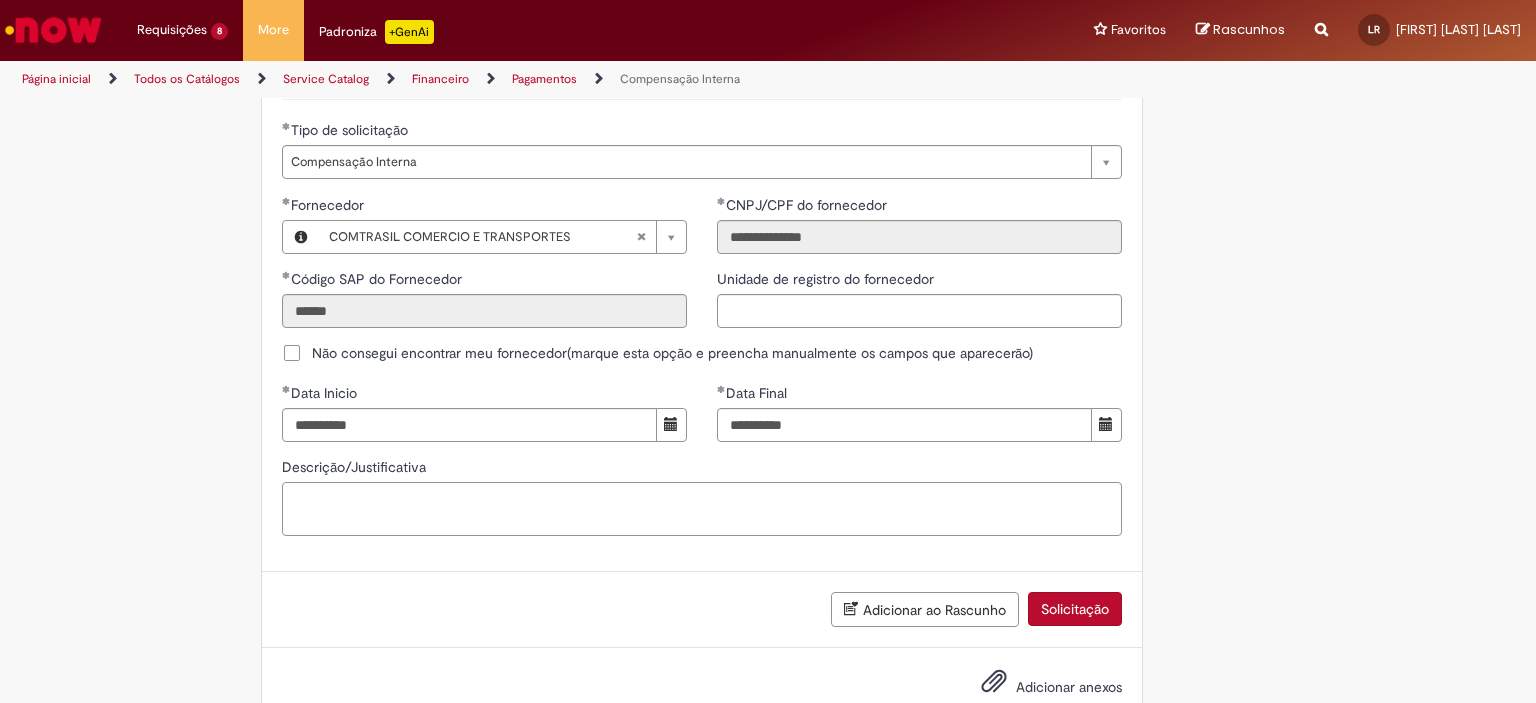 click on "Bem vindo a oferta de Compensação interna!
Ao preencher o formulário abaixo, será gerado um relatório com as informações do Encontro de Contas realizado em nome de um fornecedor para o período selecionado.  Atenção!  Certifique-se de escolher corretamente o período para garantir que a solução automática seja precisa.
Importante: Caso as informações enviadas pela automação não seja suficiente, você pode continuar o atendimento pelo chat do chamado, e um analista estará disponível para ajudá-lo o mais rápido possível.
Para realizar sua solicitação, siga as instruções abaixo:
Esta oferta é exclusiva para temas relacionados à  Compensação Interna . Você poderá:
Solicitar evidências da Compensação Interna." at bounding box center (702, -147) 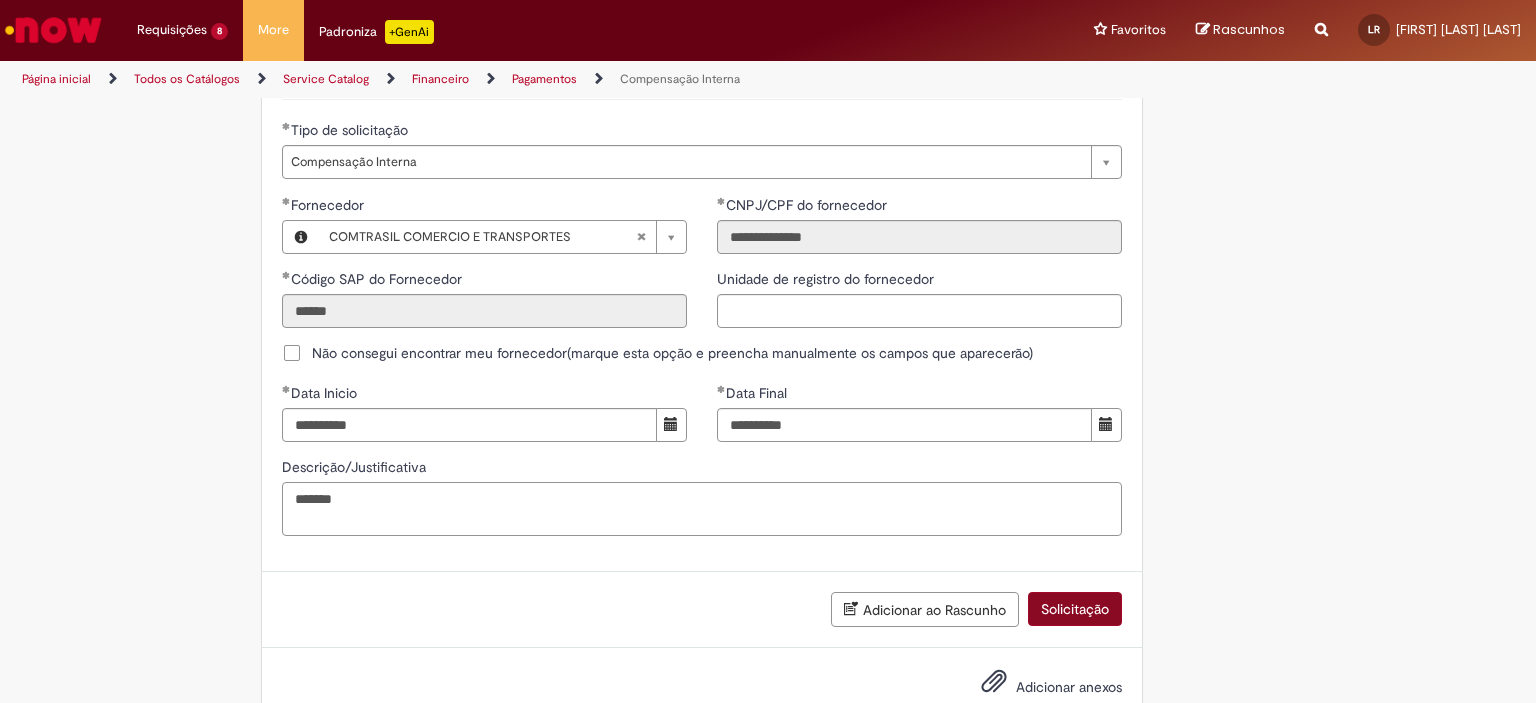 type on "*******" 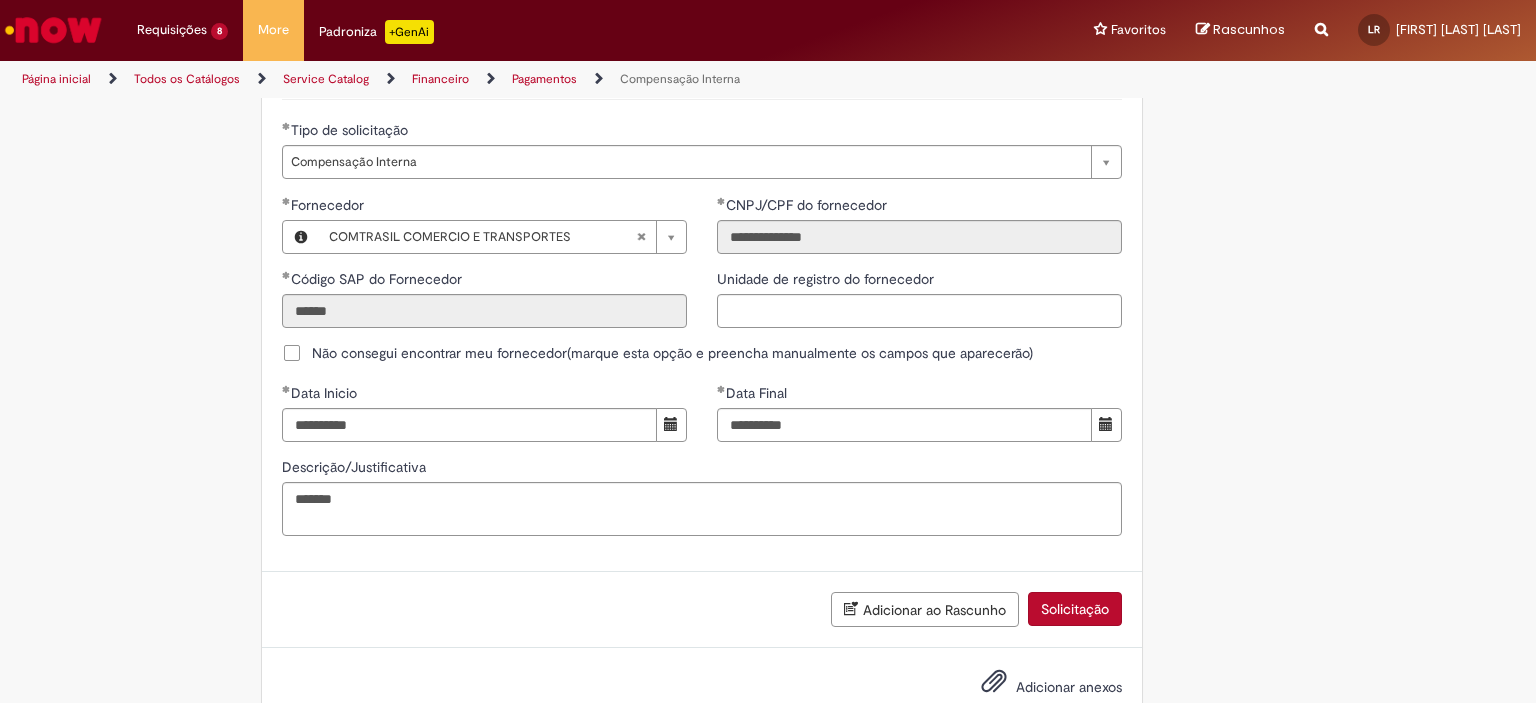 click on "Solicitação" at bounding box center (1075, 609) 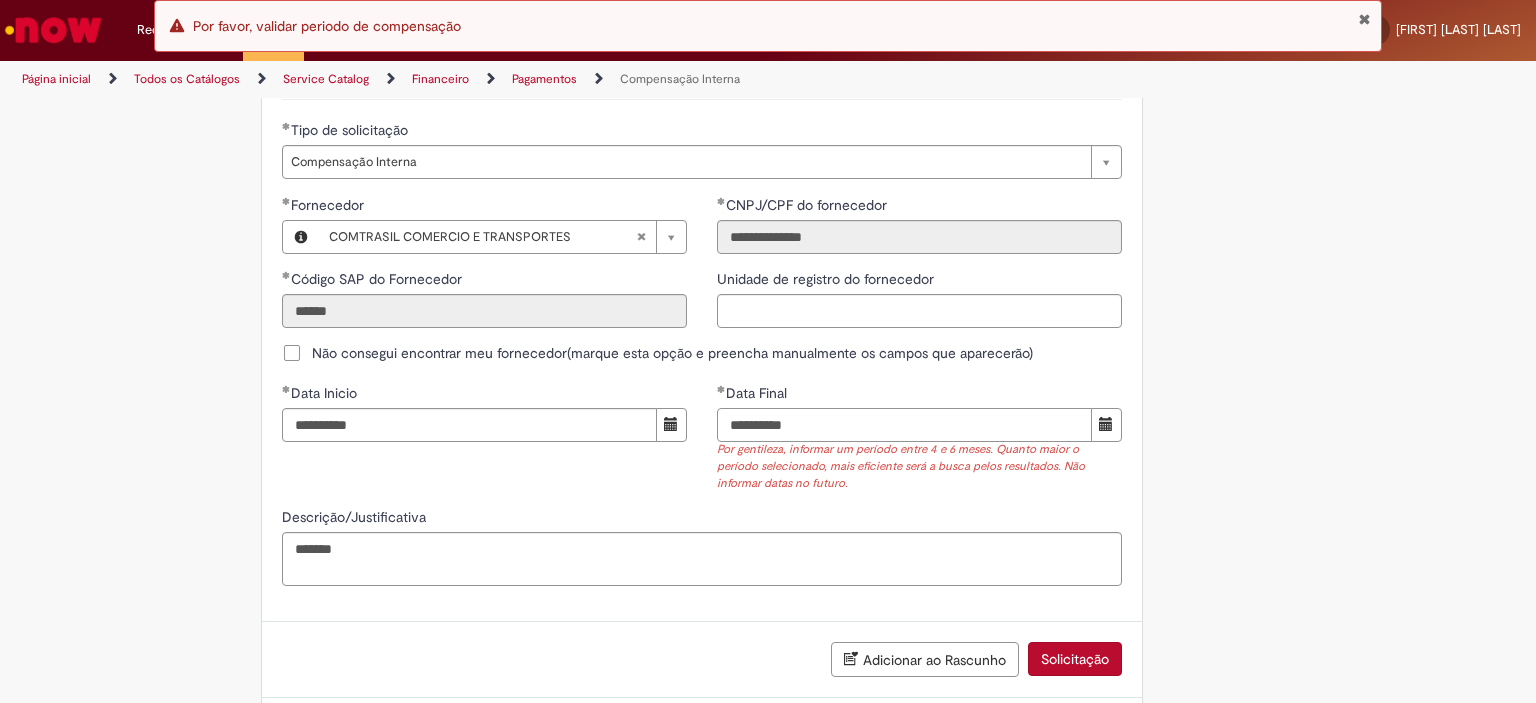 drag, startPoint x: 797, startPoint y: 438, endPoint x: 720, endPoint y: 433, distance: 77.16217 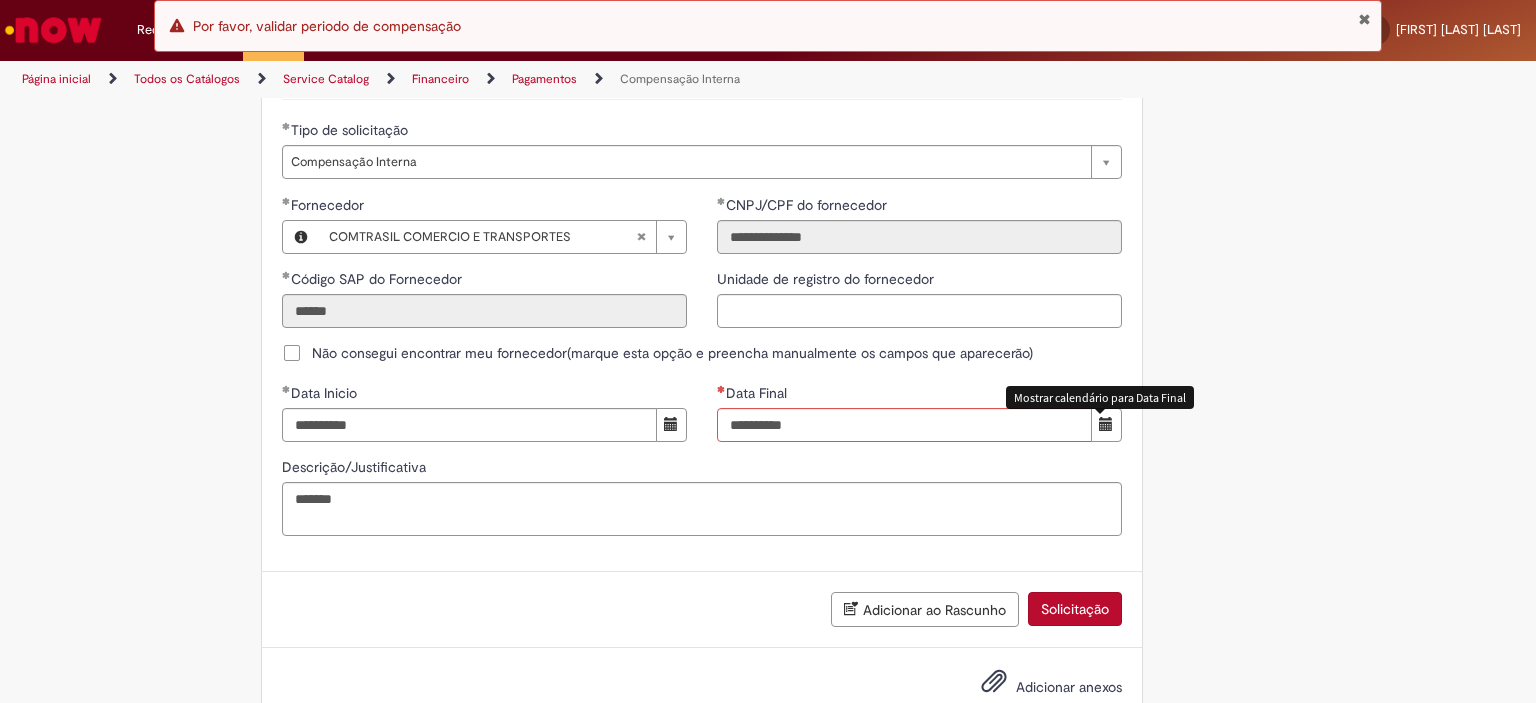 click at bounding box center (1106, 425) 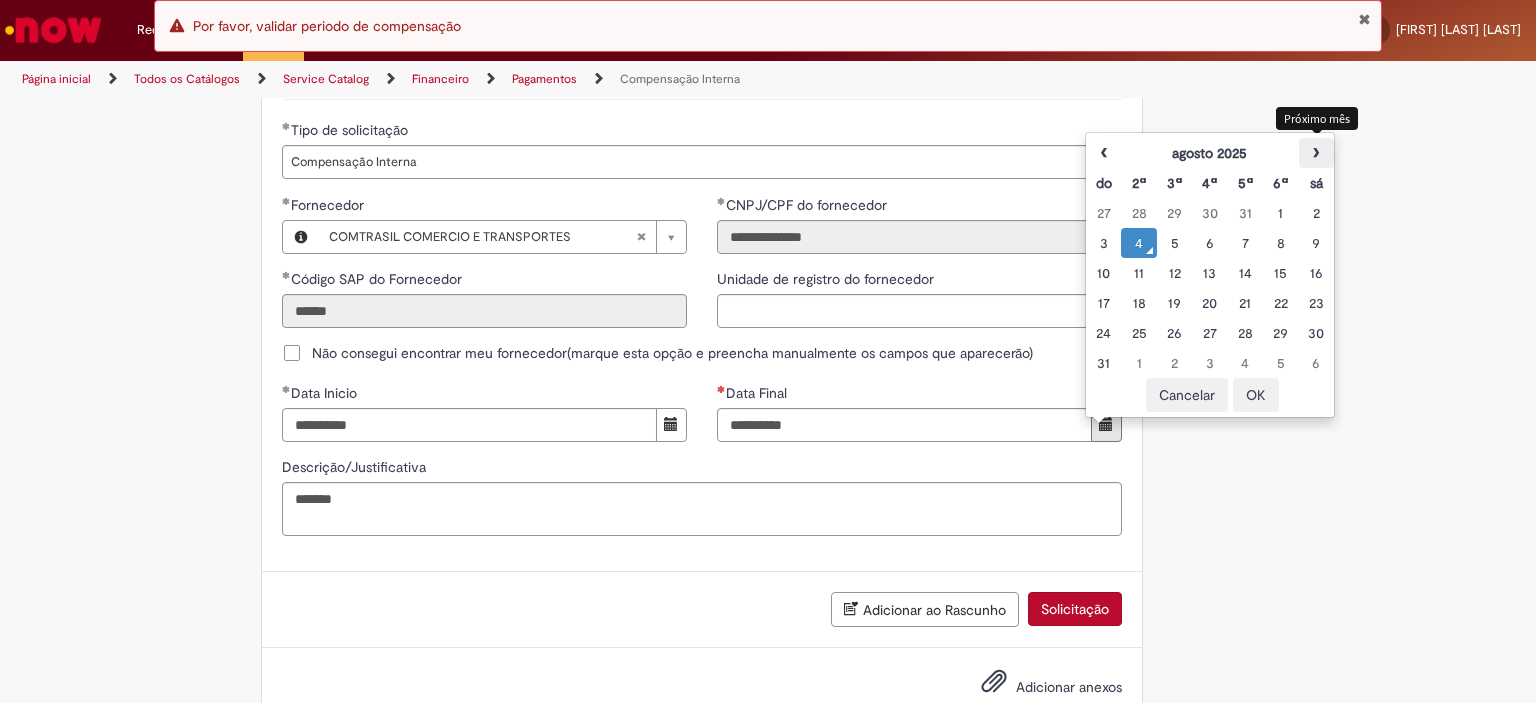 click on "›" at bounding box center [1316, 153] 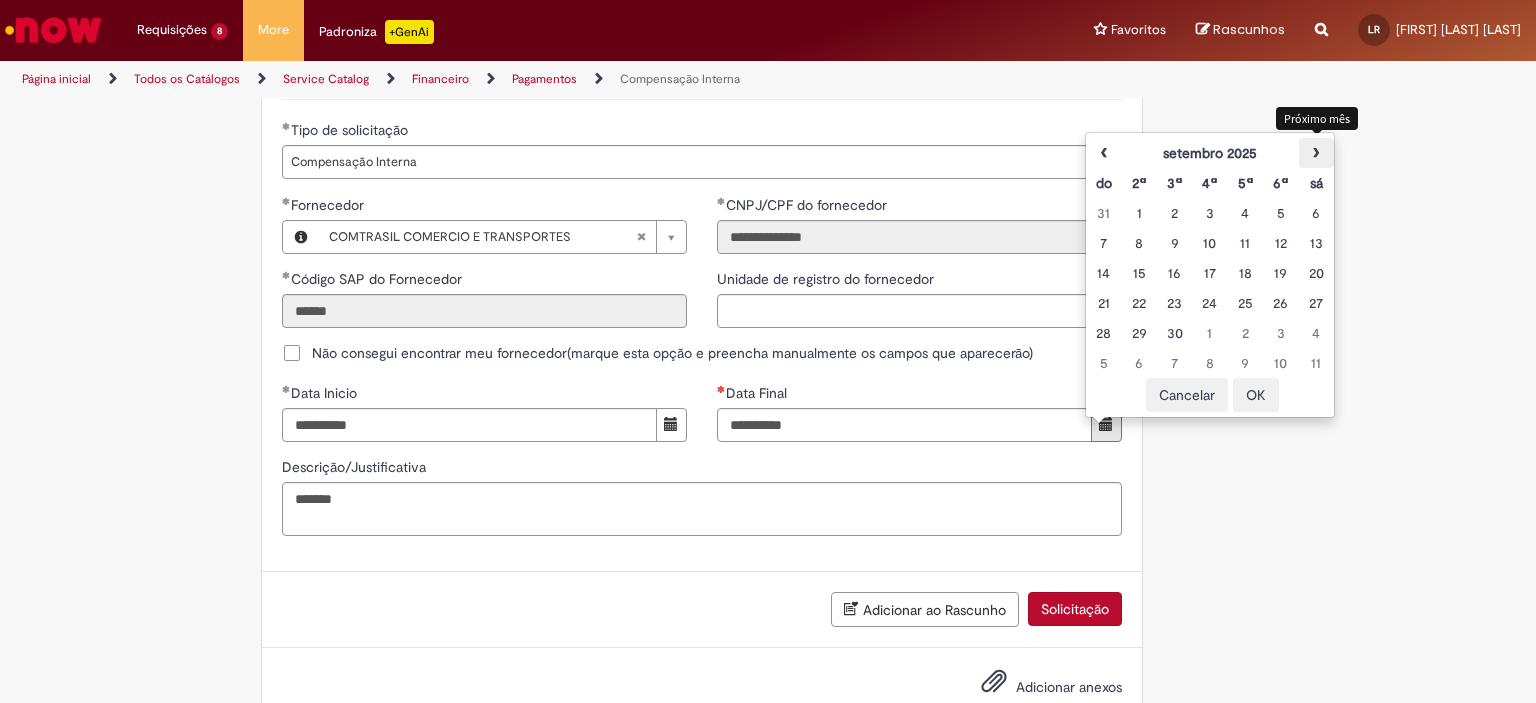 click on "›" at bounding box center (1316, 153) 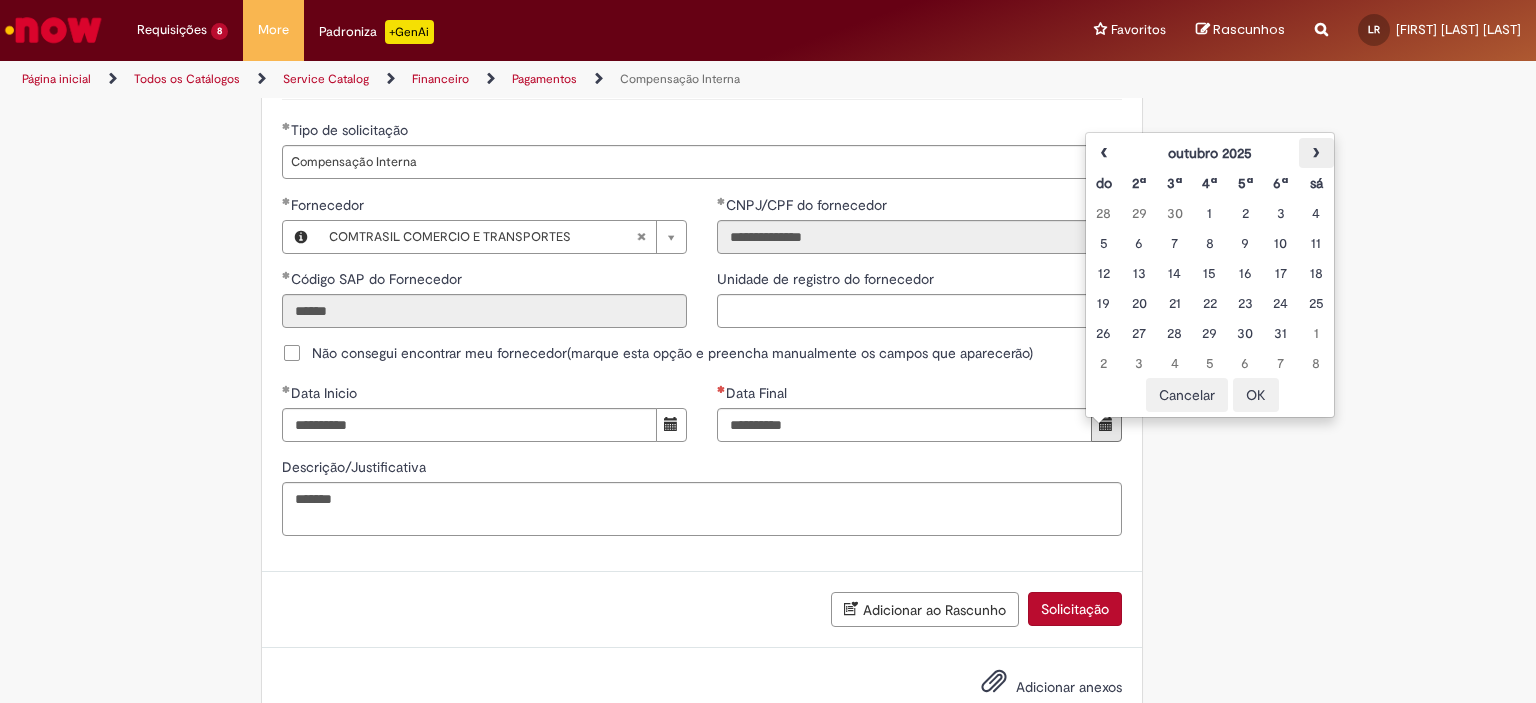 click on "›" at bounding box center [1316, 153] 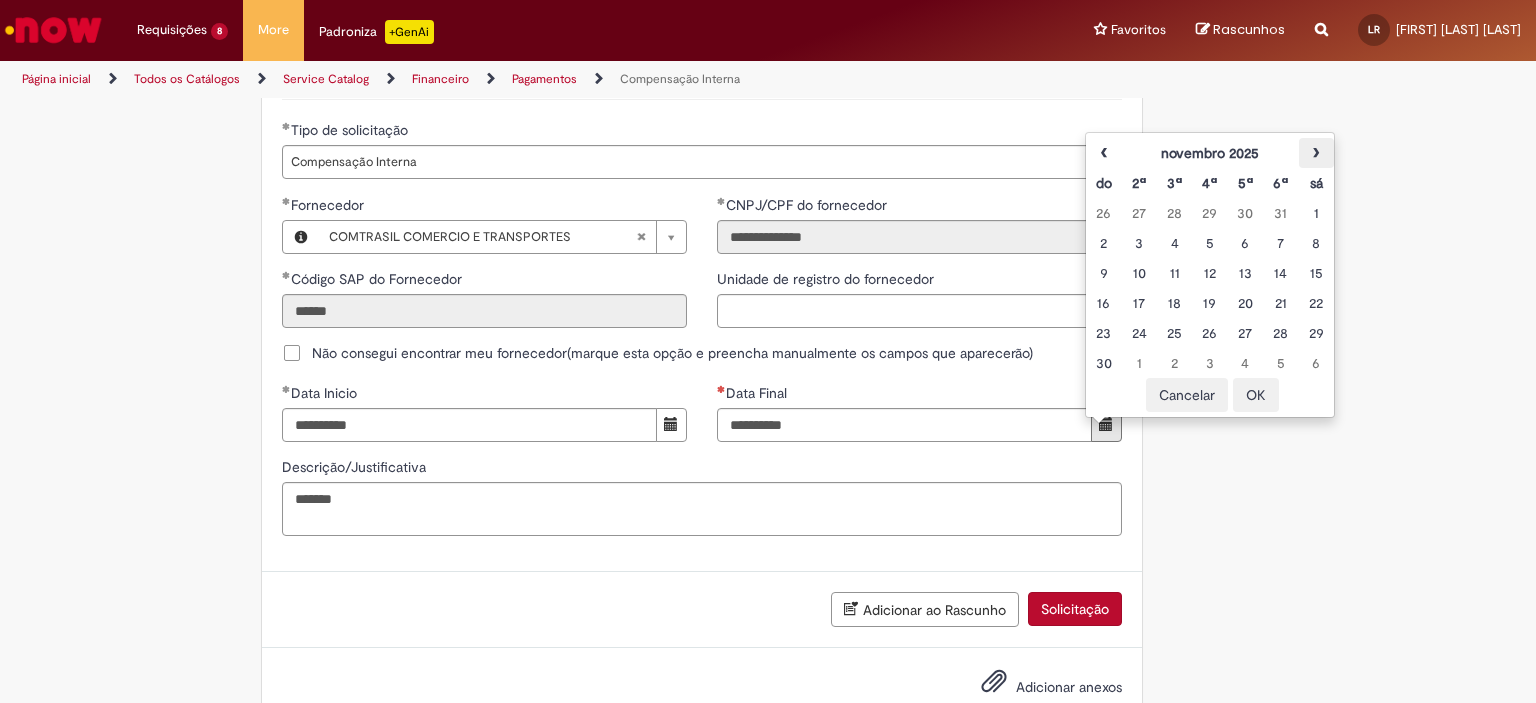 click on "›" at bounding box center (1316, 153) 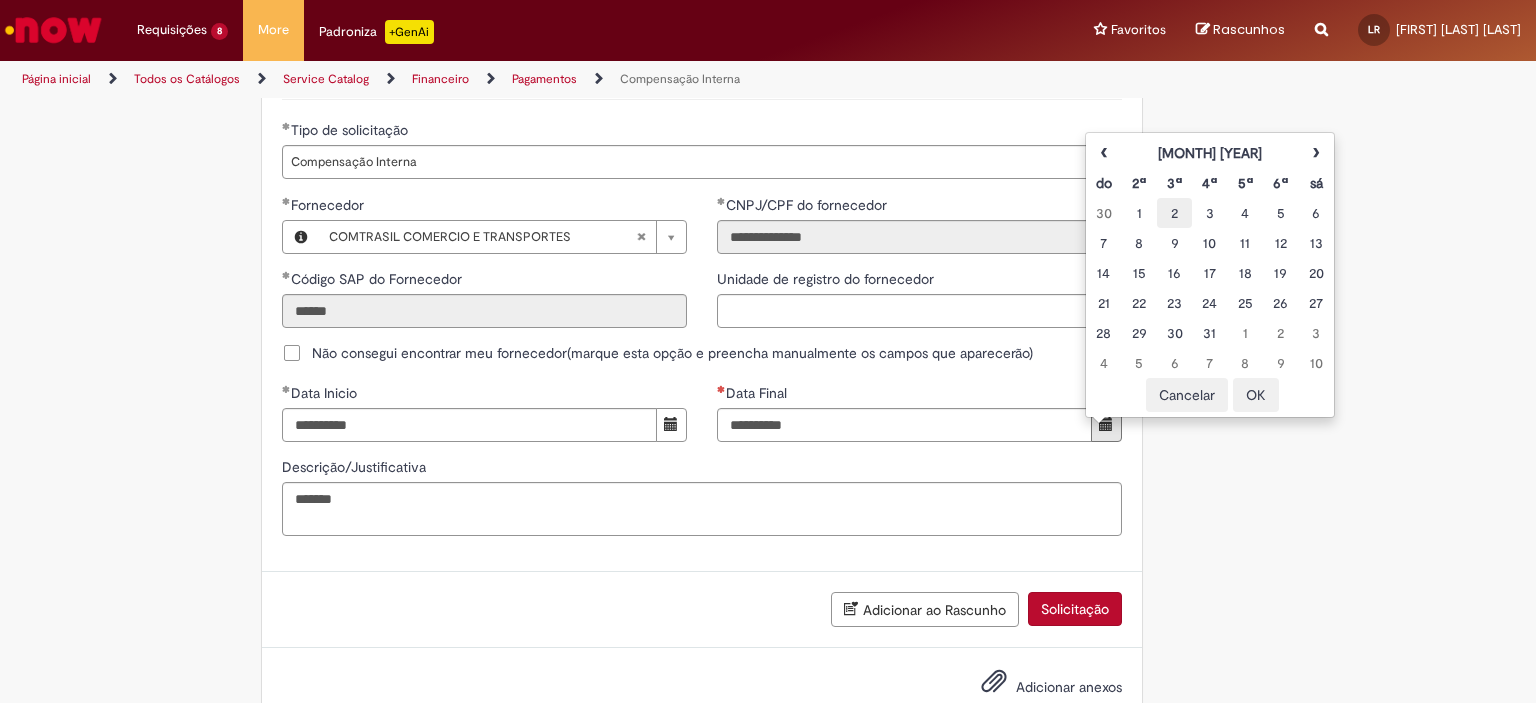 click on "2" at bounding box center [1174, 213] 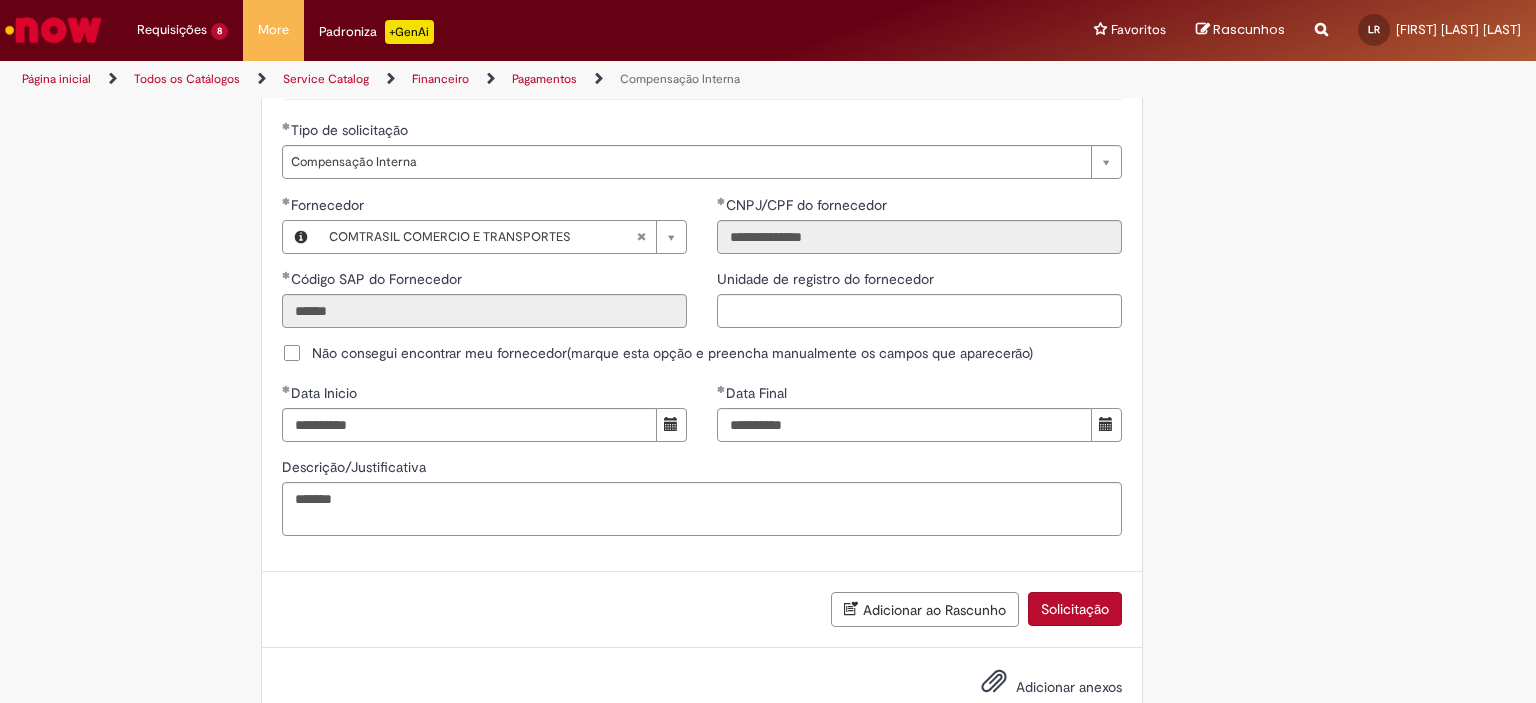 click on "Solicitação" at bounding box center [1075, 609] 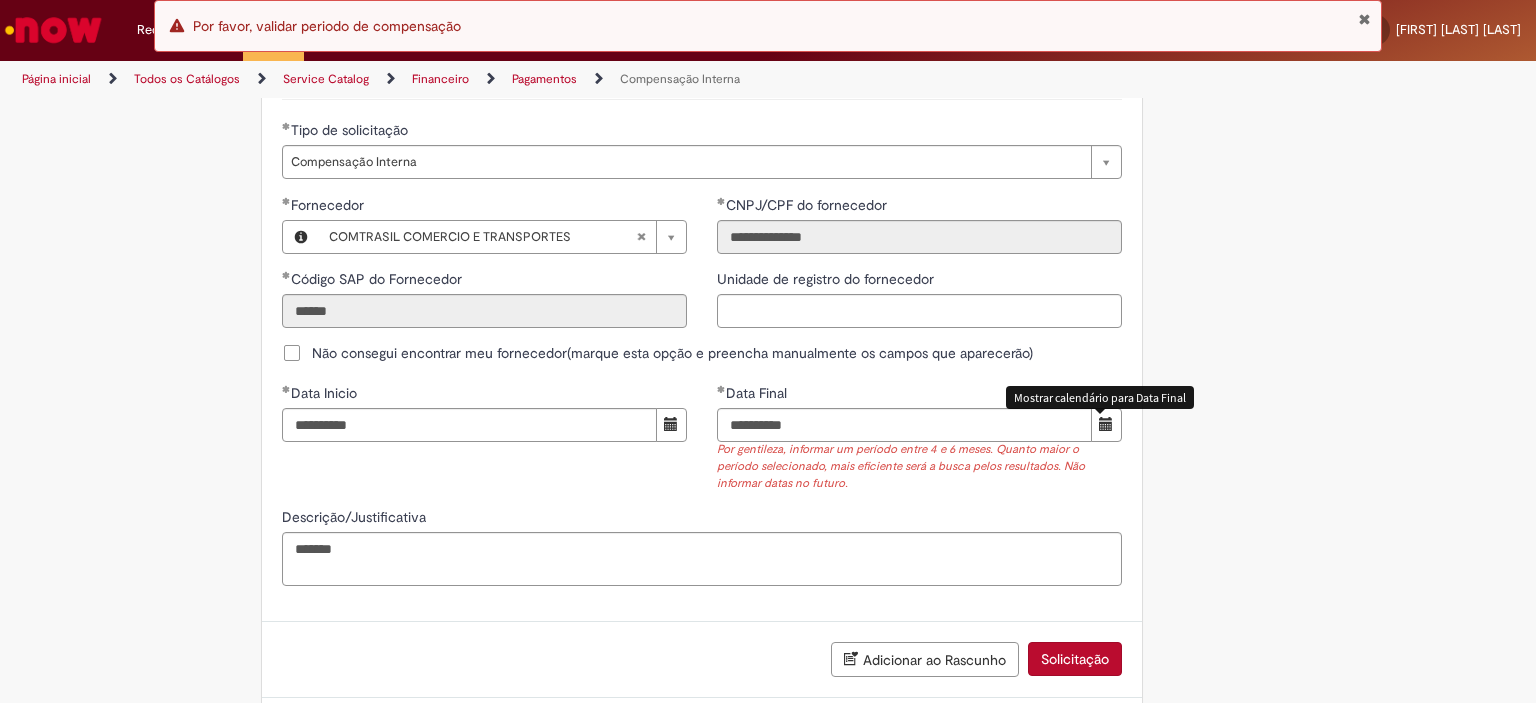 drag, startPoint x: 1097, startPoint y: 424, endPoint x: 1112, endPoint y: 397, distance: 30.88689 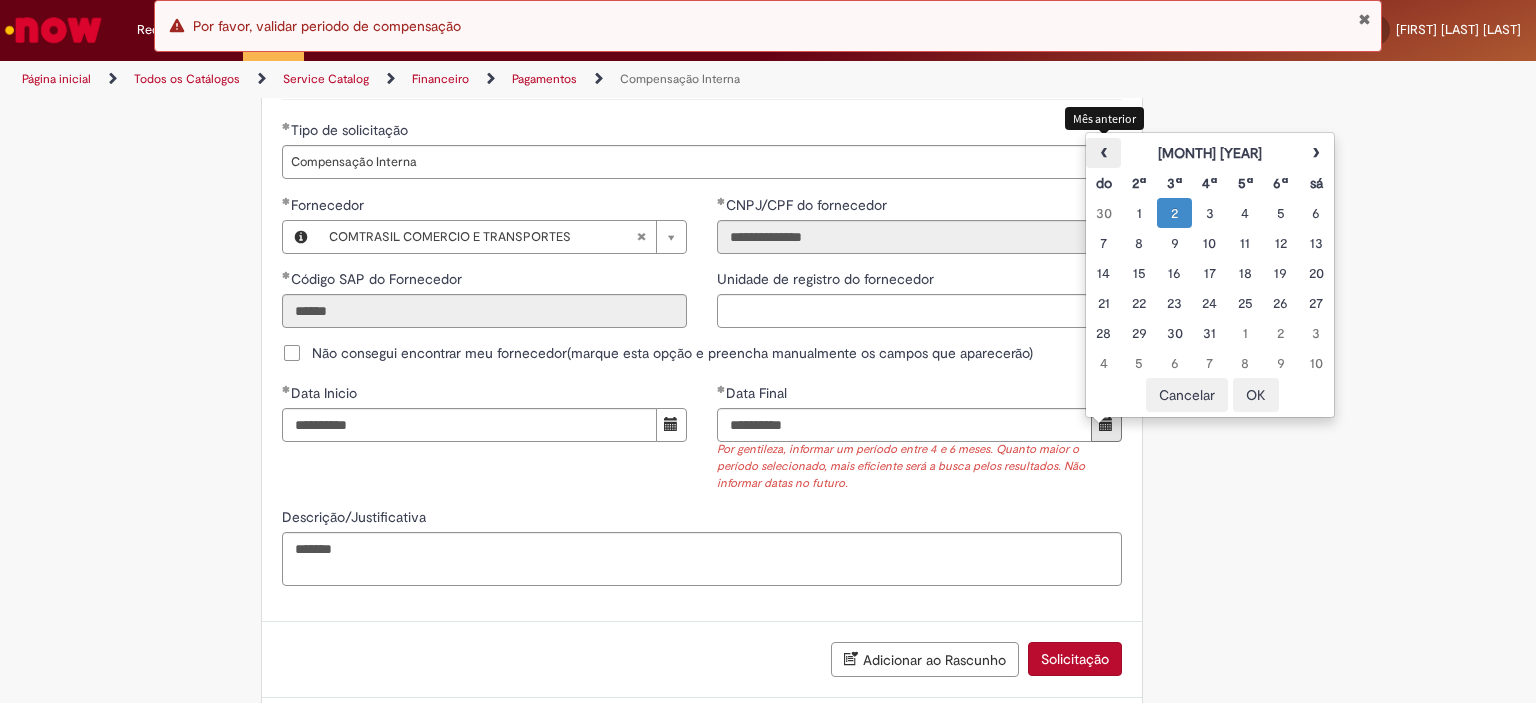 click on "‹" at bounding box center [1103, 153] 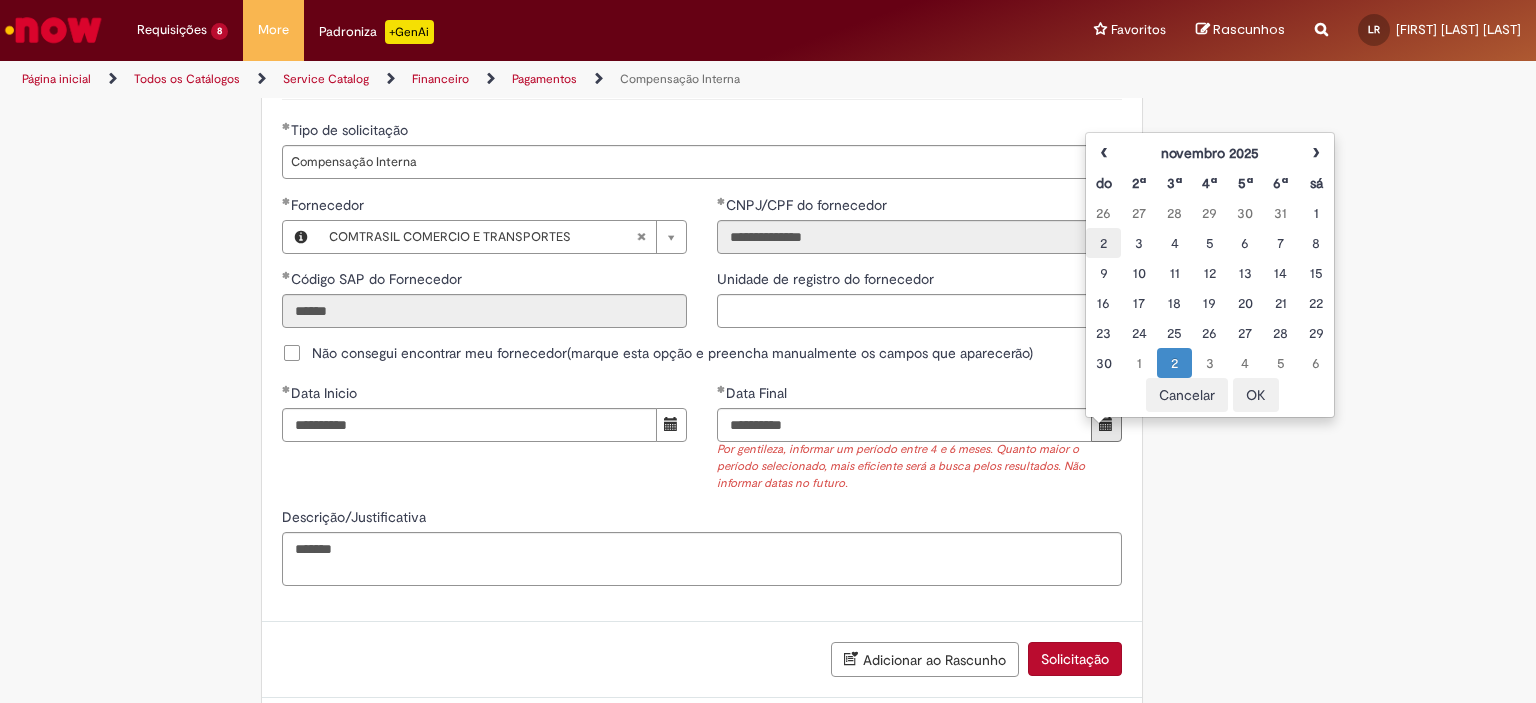 click on "2" at bounding box center [1103, 243] 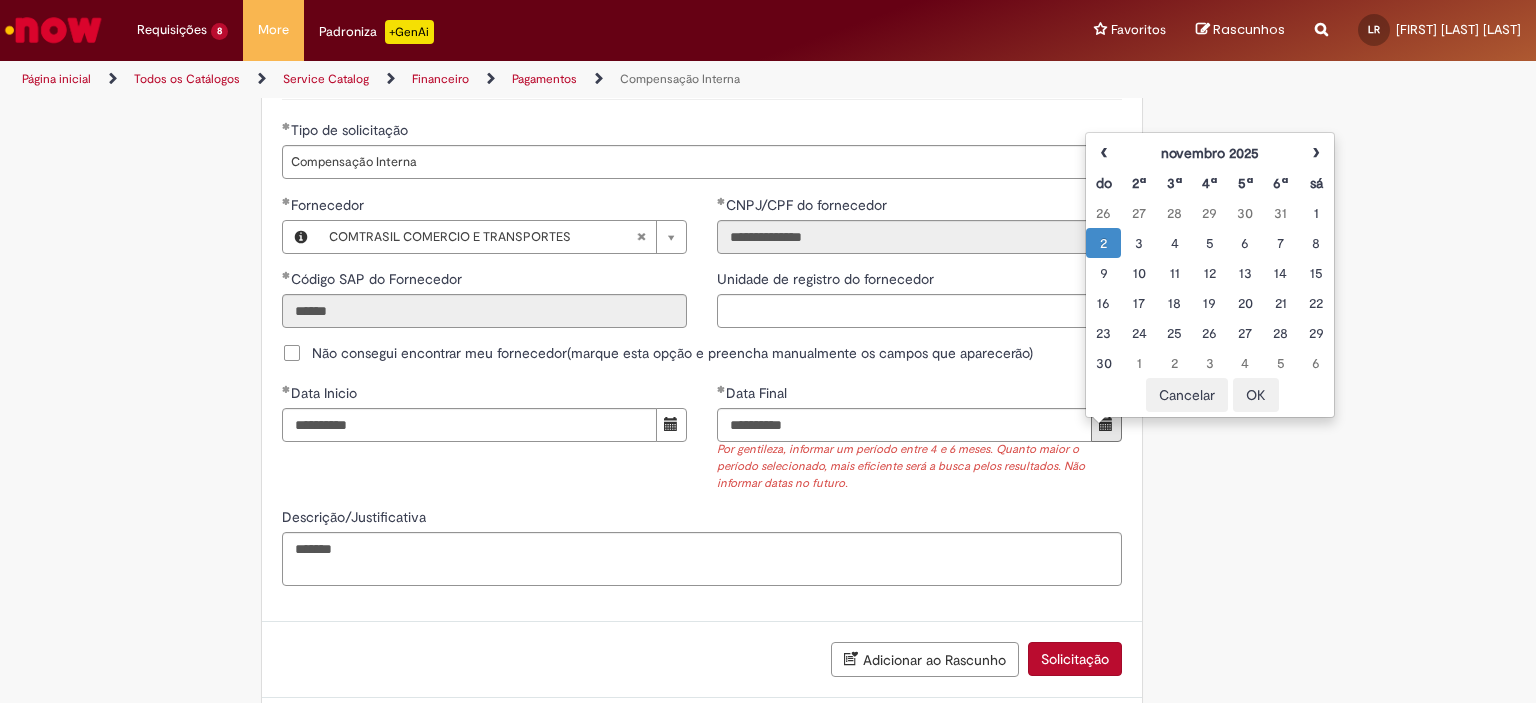 click on "Bem vindo a oferta de Compensação interna!
Ao preencher o formulário abaixo, será gerado um relatório com as informações do Encontro de Contas realizado em nome de um fornecedor para o período selecionado.  Atenção!  Certifique-se de escolher corretamente o período para garantir que a solução automática seja precisa.
Importante: Caso as informações enviadas pela automação não seja suficiente, você pode continuar o atendimento pelo chat do chamado, e um analista estará disponível para ajudá-lo o mais rápido possível.
Para realizar sua solicitação, siga as instruções abaixo:
Esta oferta é exclusiva para temas relacionados à  Compensação Interna . Você poderá:
Solicitar evidências da Compensação Interna." at bounding box center [702, -122] 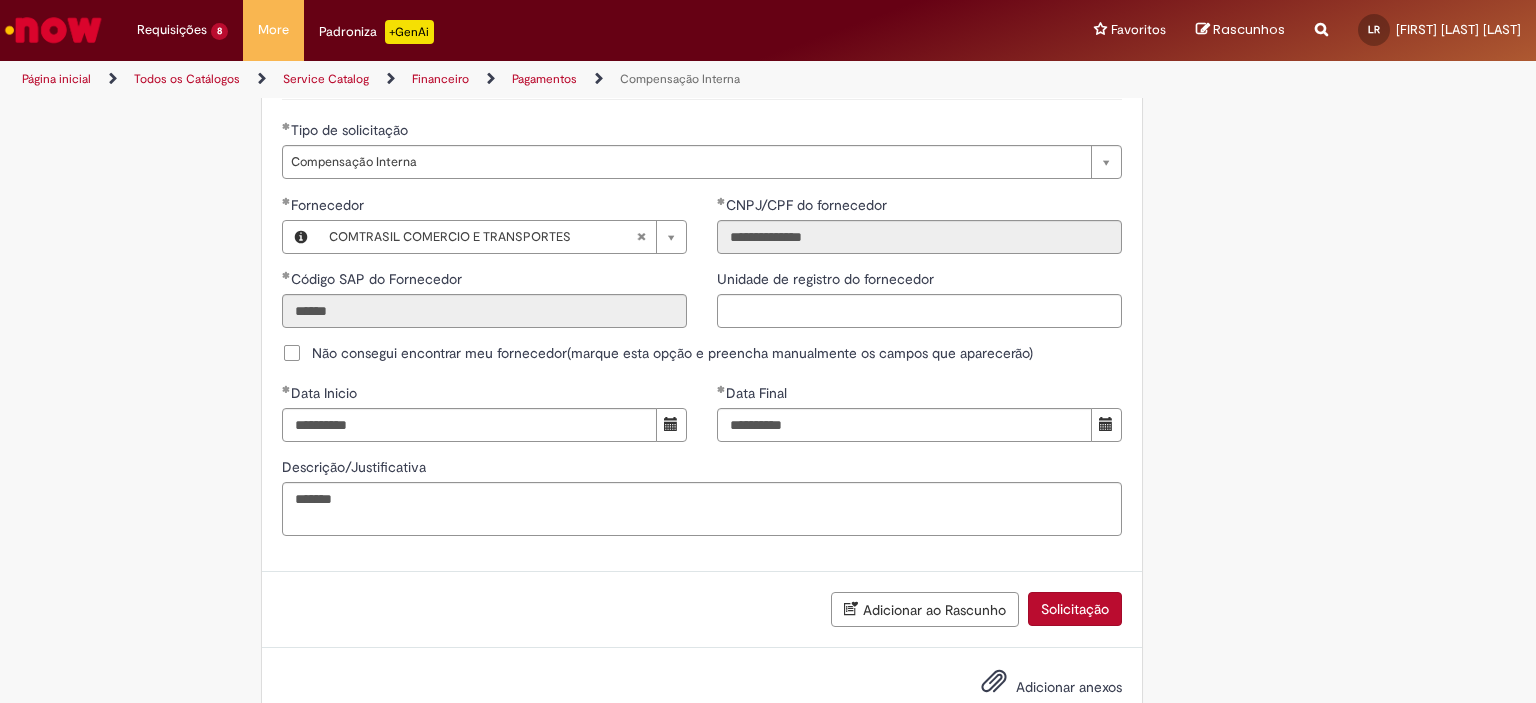 click on "Solicitação" at bounding box center (1075, 609) 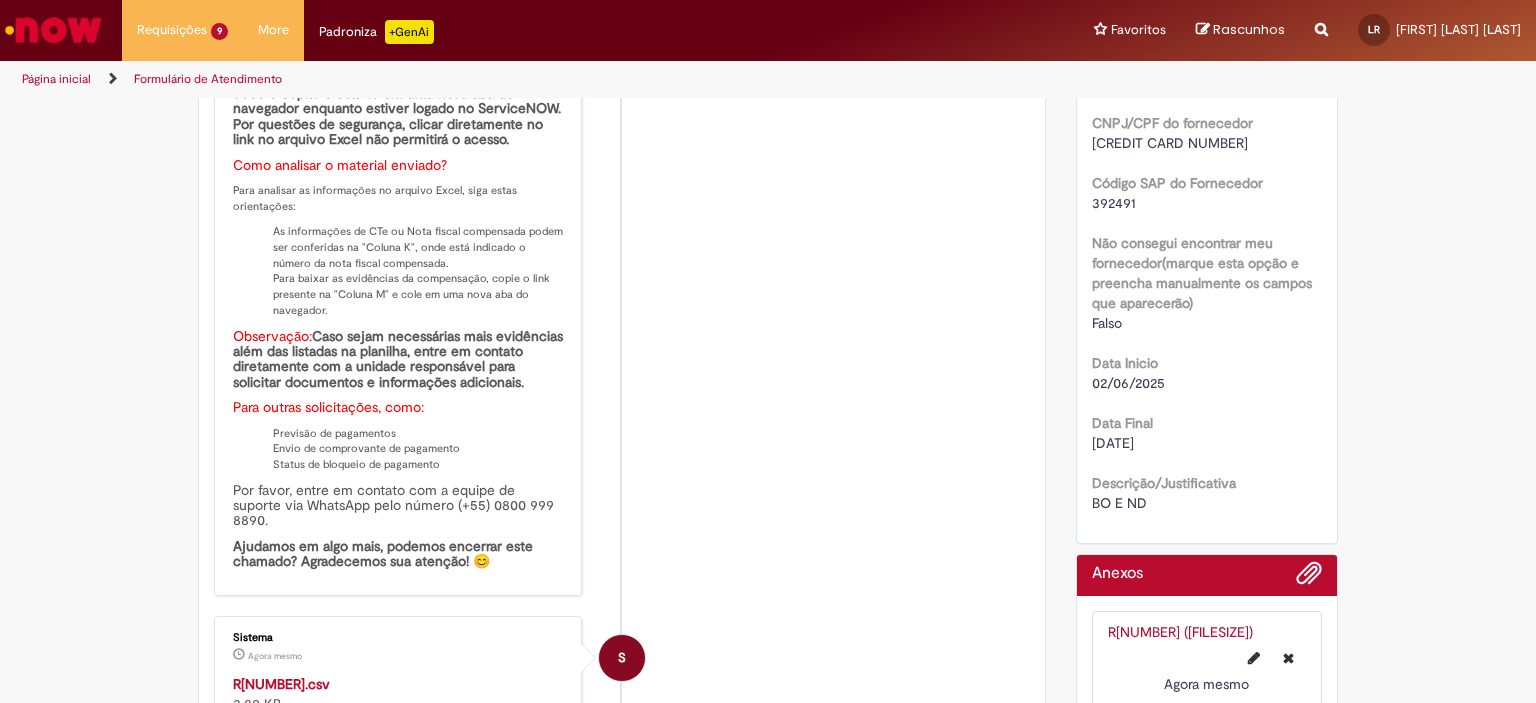 scroll, scrollTop: 800, scrollLeft: 0, axis: vertical 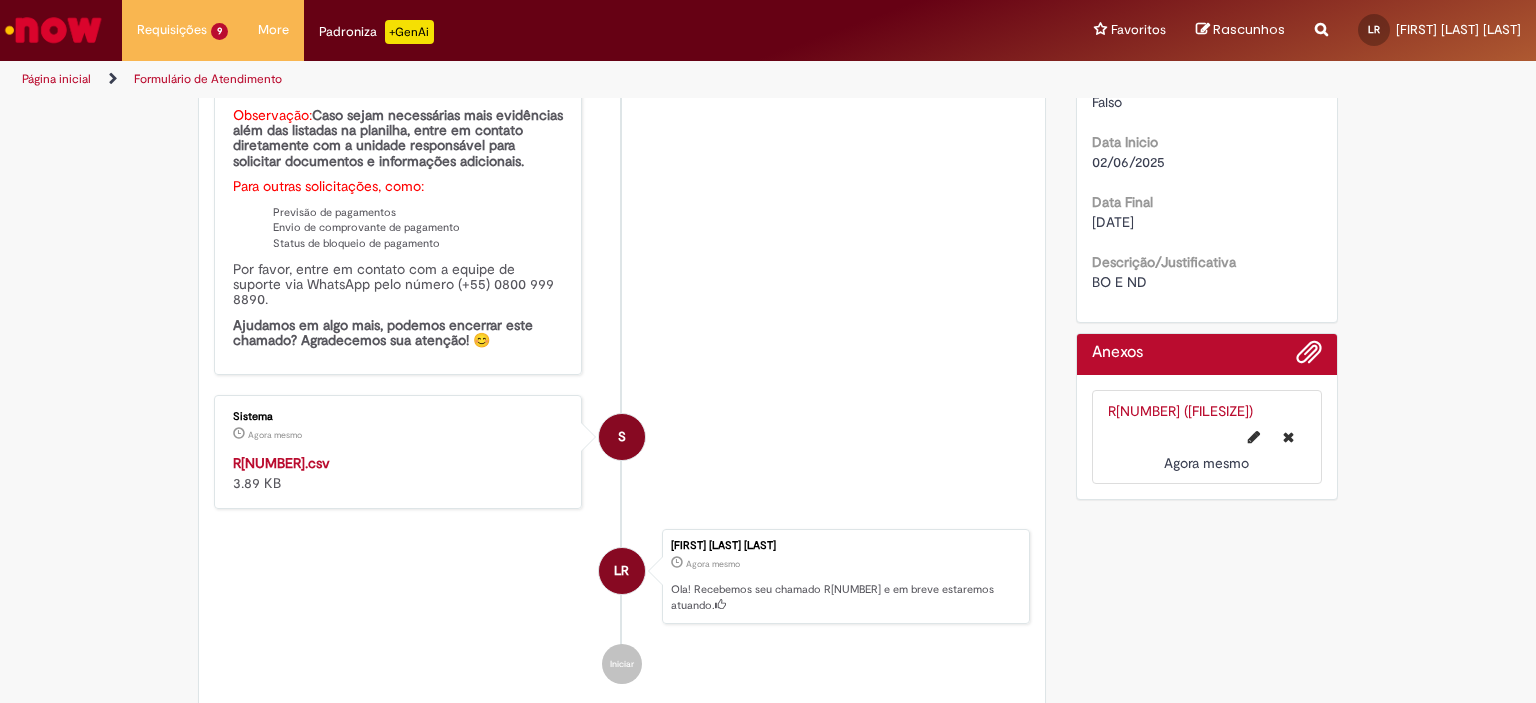 click on "R[NUMBER].csv" at bounding box center (281, 463) 